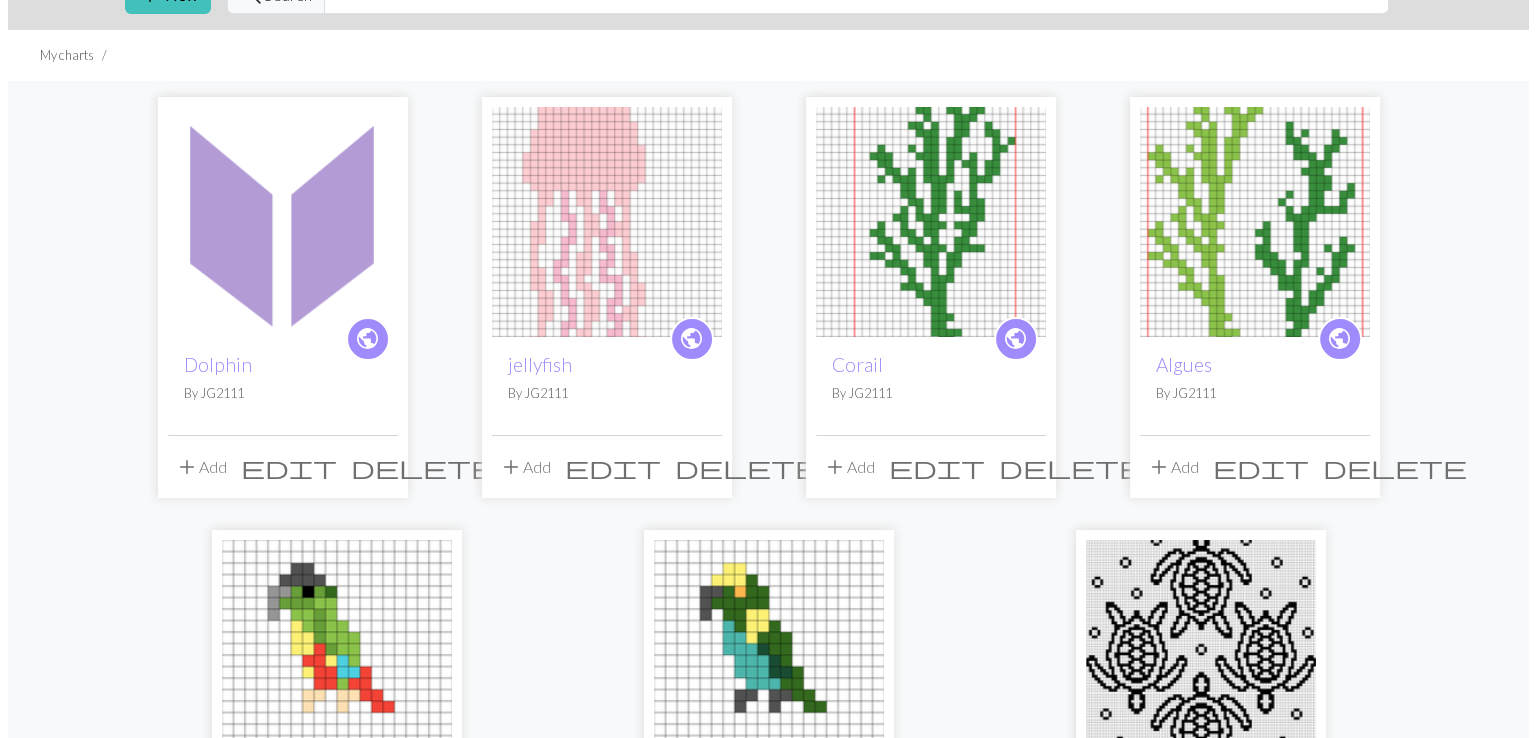 scroll, scrollTop: 0, scrollLeft: 0, axis: both 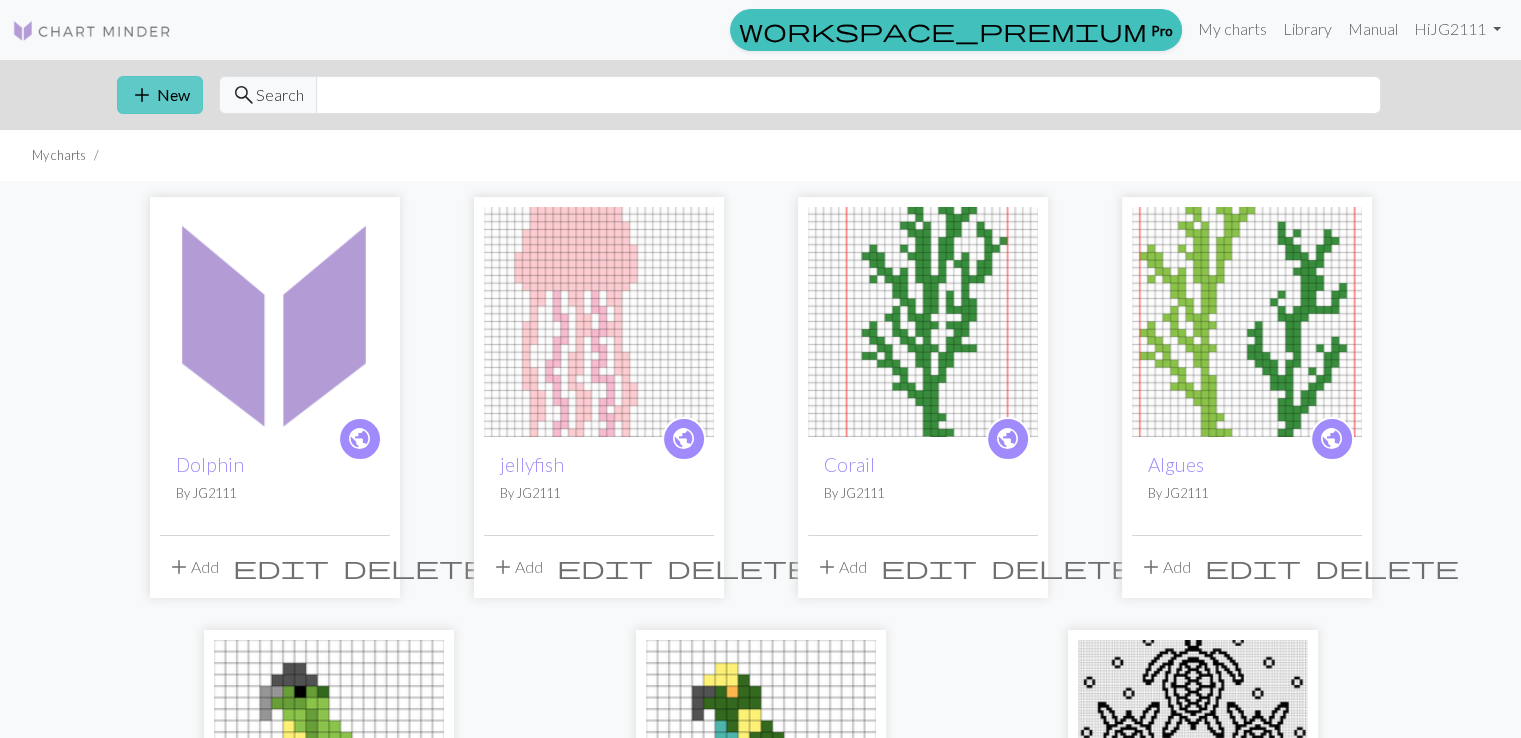 click on "add   New" at bounding box center (160, 95) 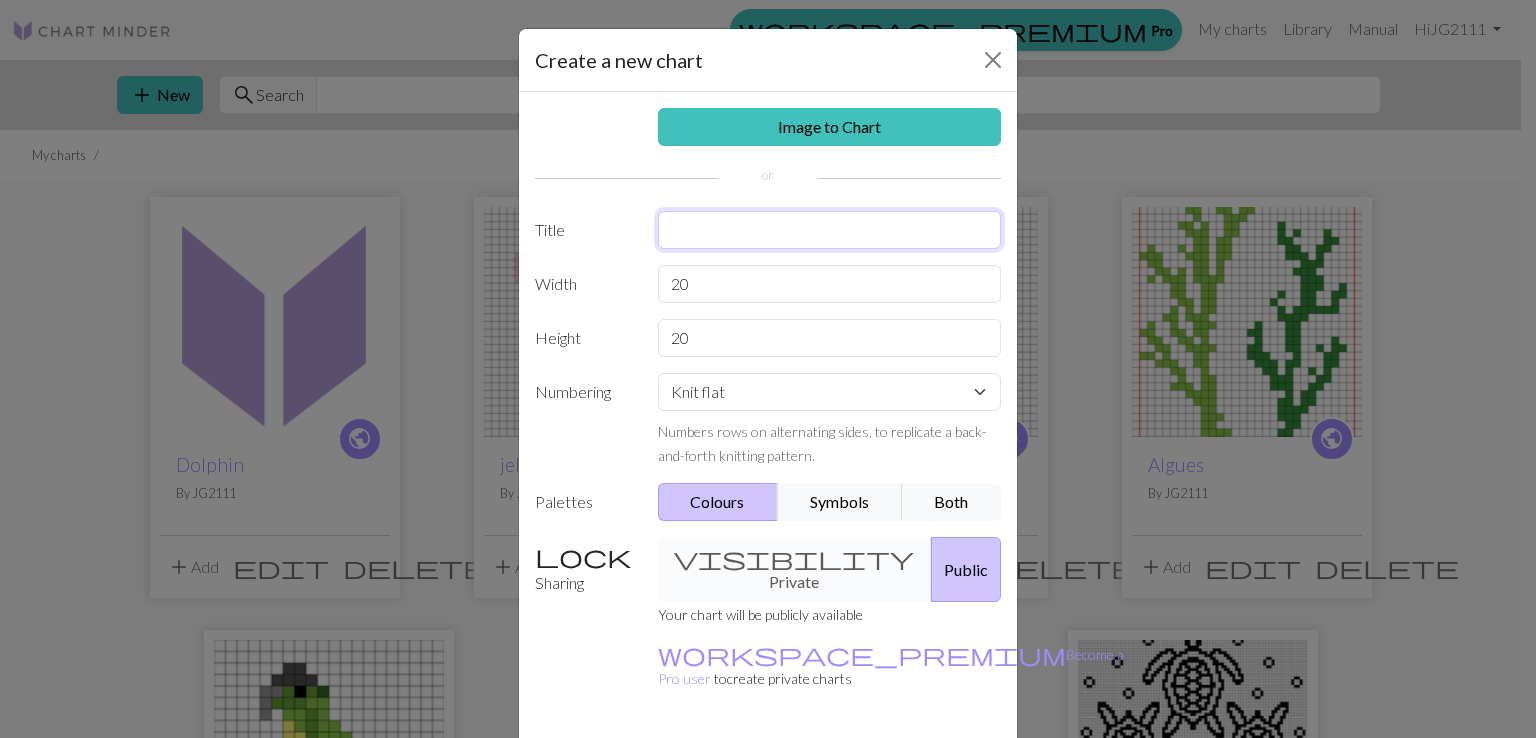 click at bounding box center (830, 230) 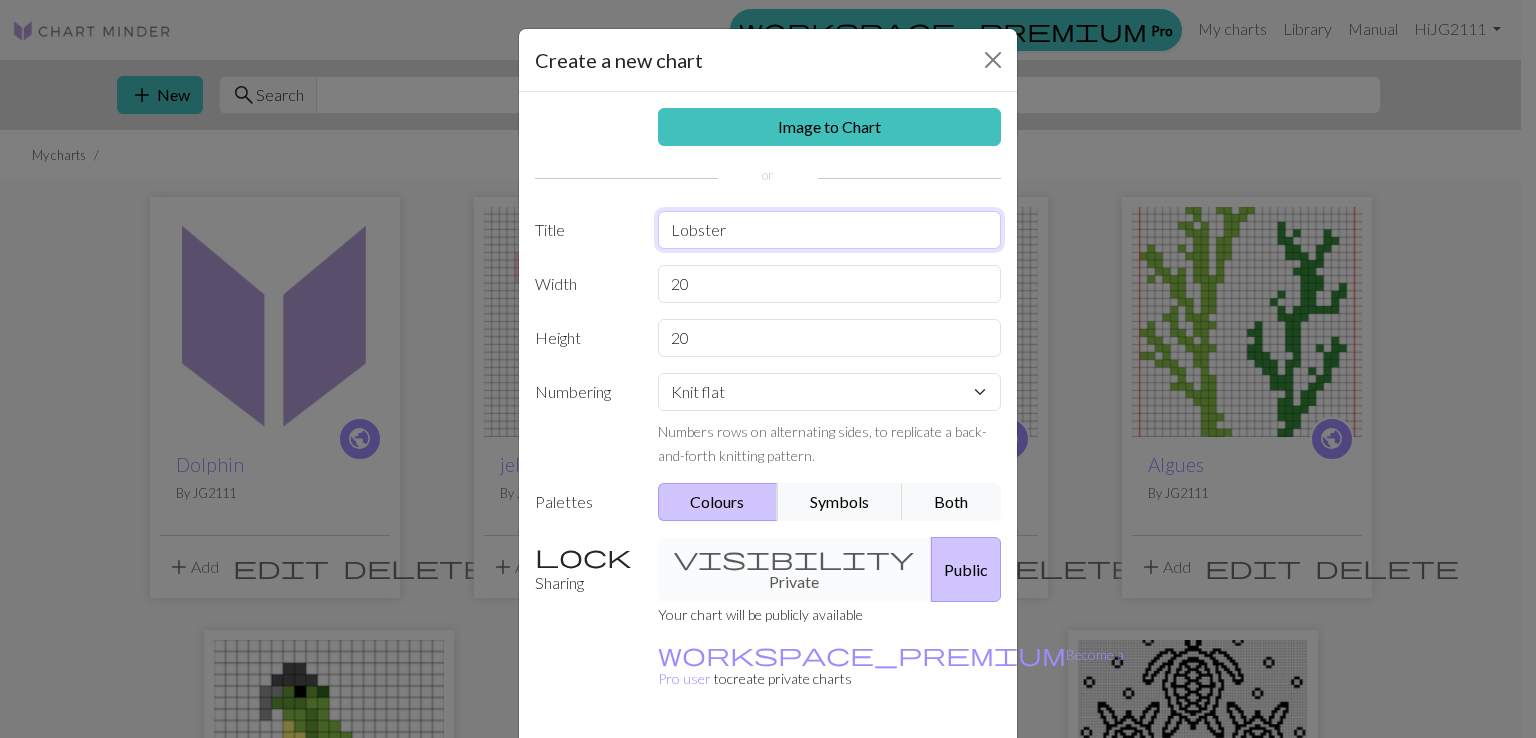 type on "Lobster" 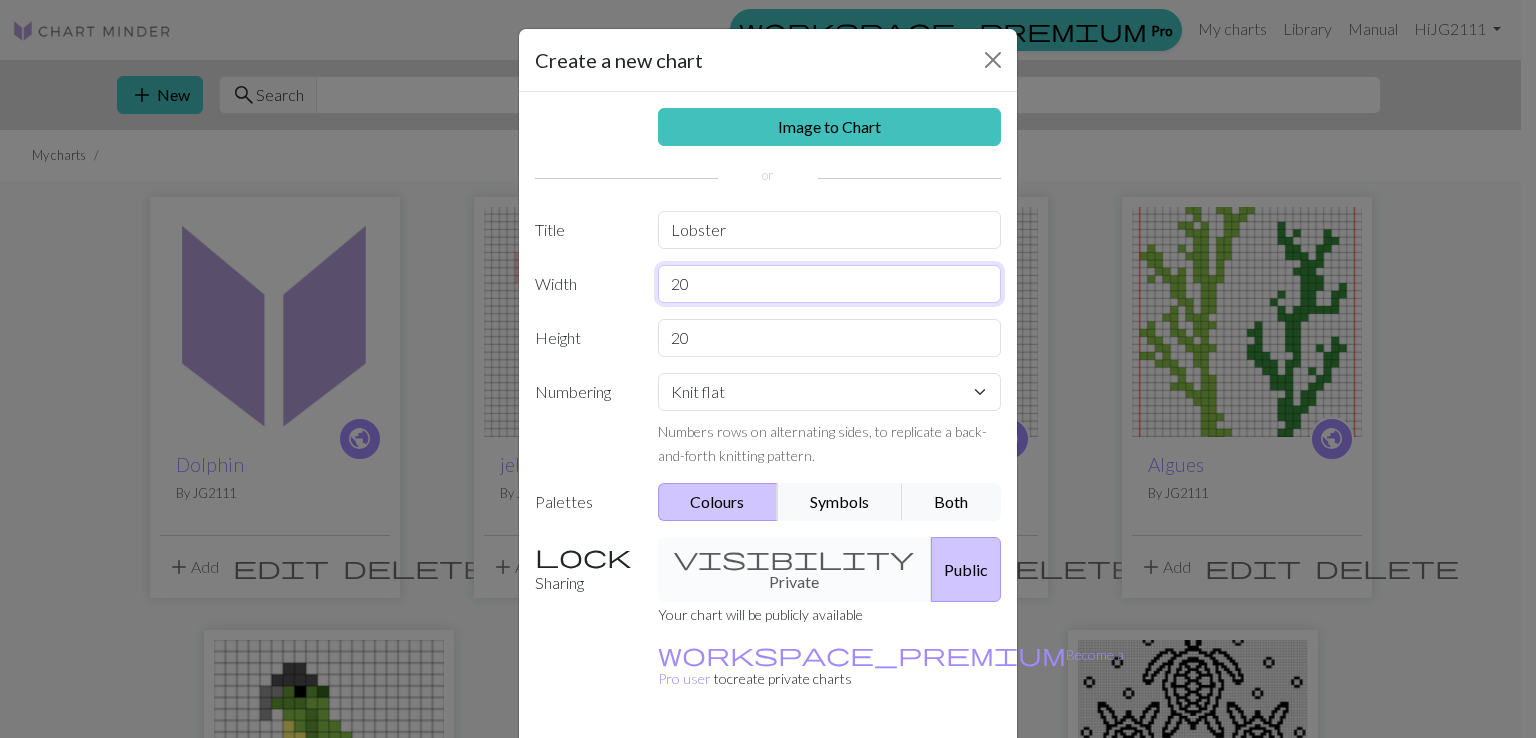 click on "20" at bounding box center [830, 284] 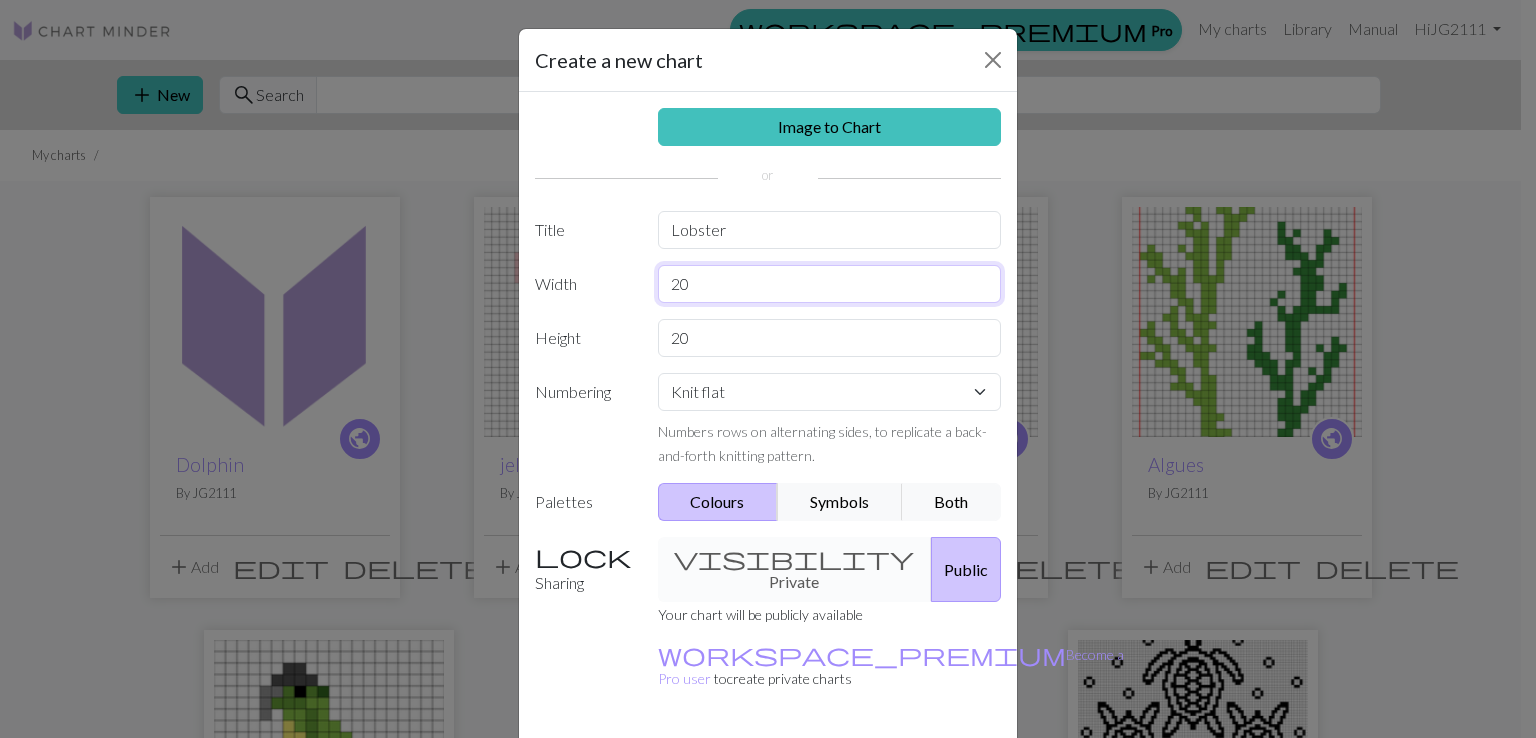 type on "2" 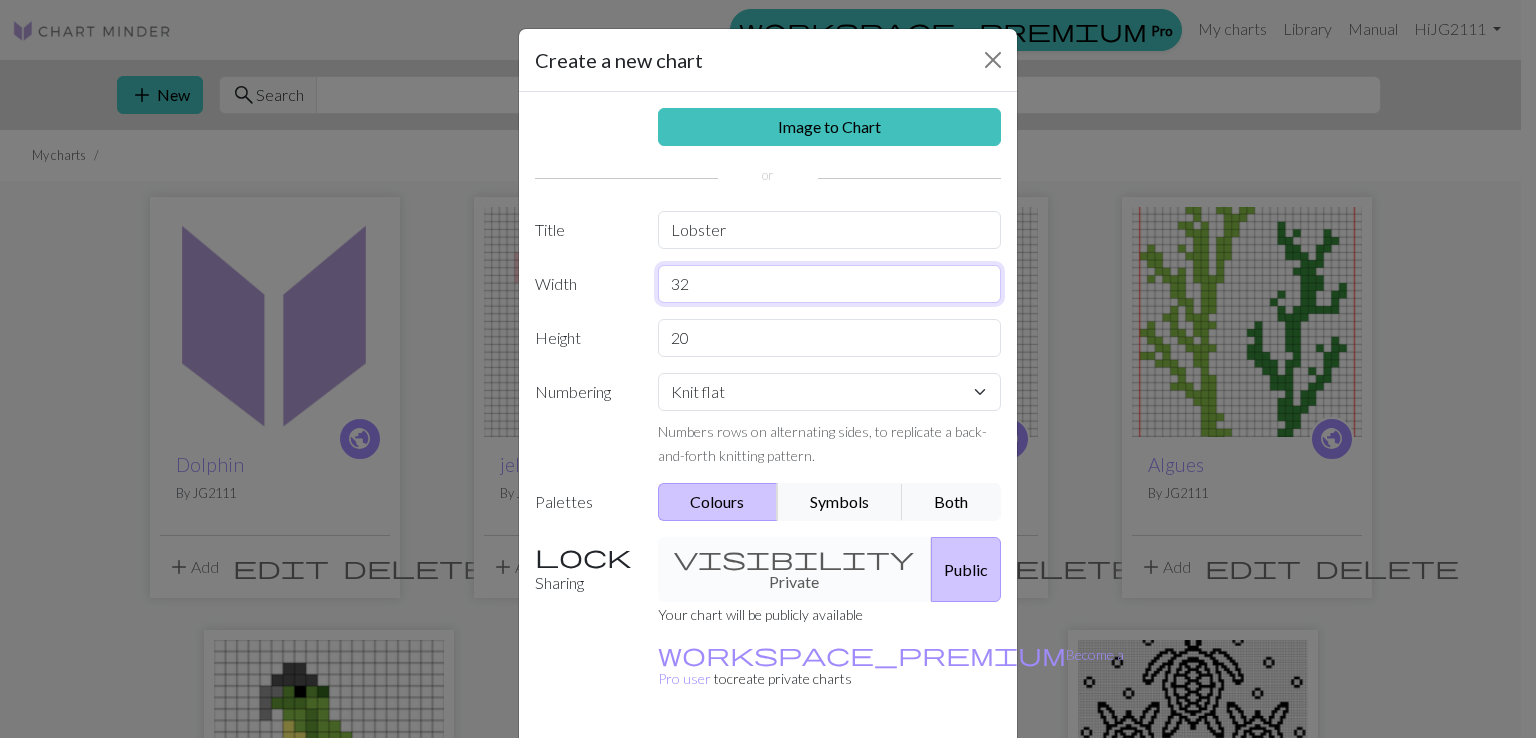 type on "32" 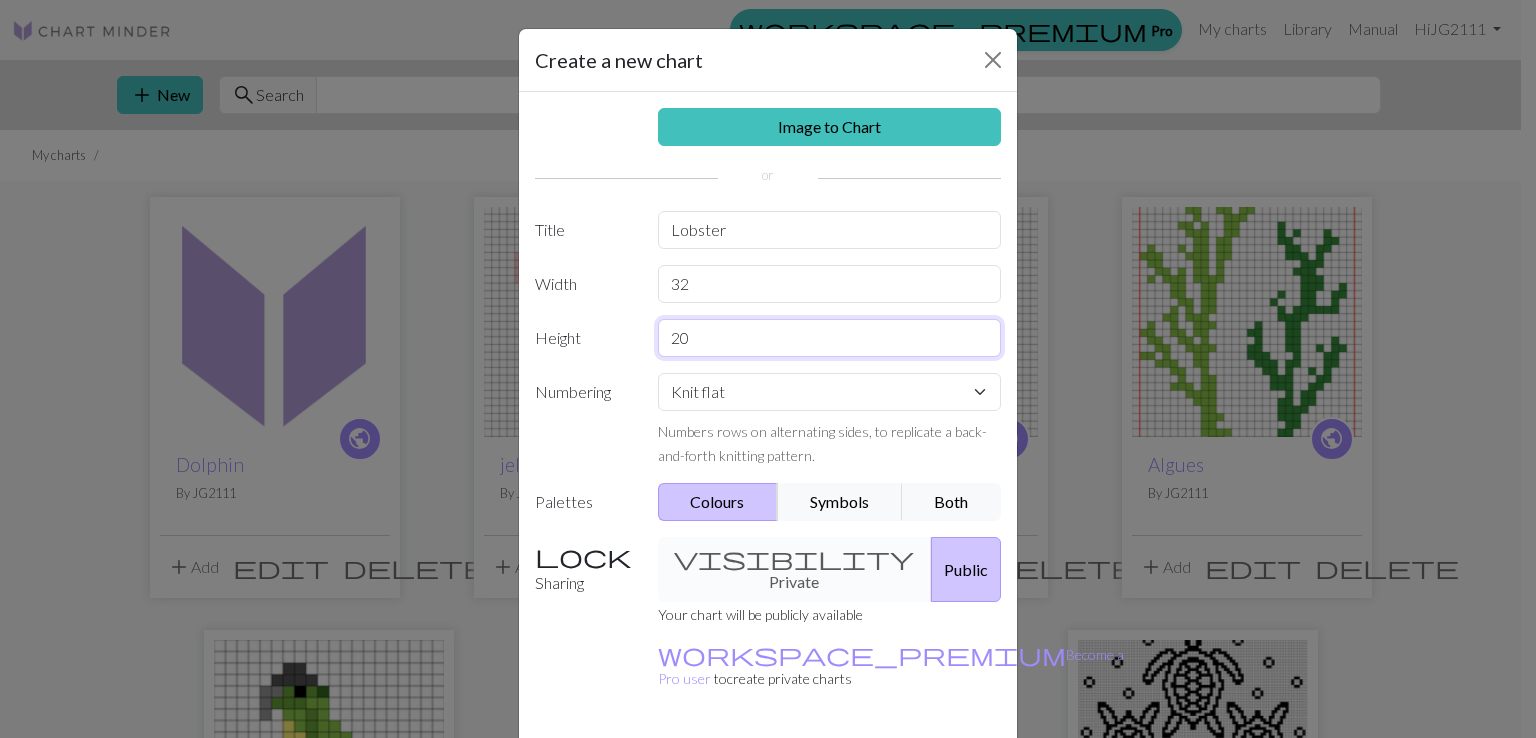 click on "20" at bounding box center (830, 338) 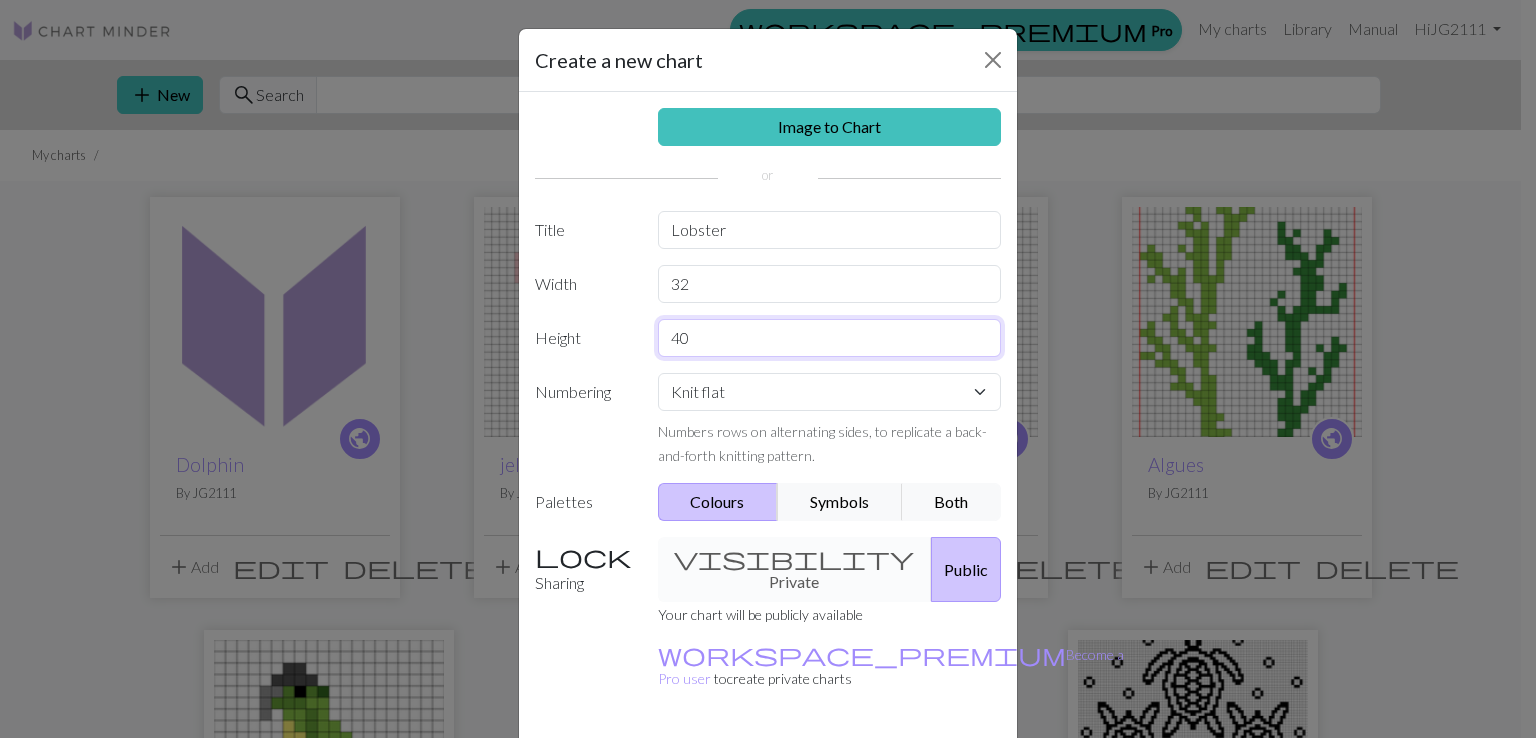 scroll, scrollTop: 50, scrollLeft: 0, axis: vertical 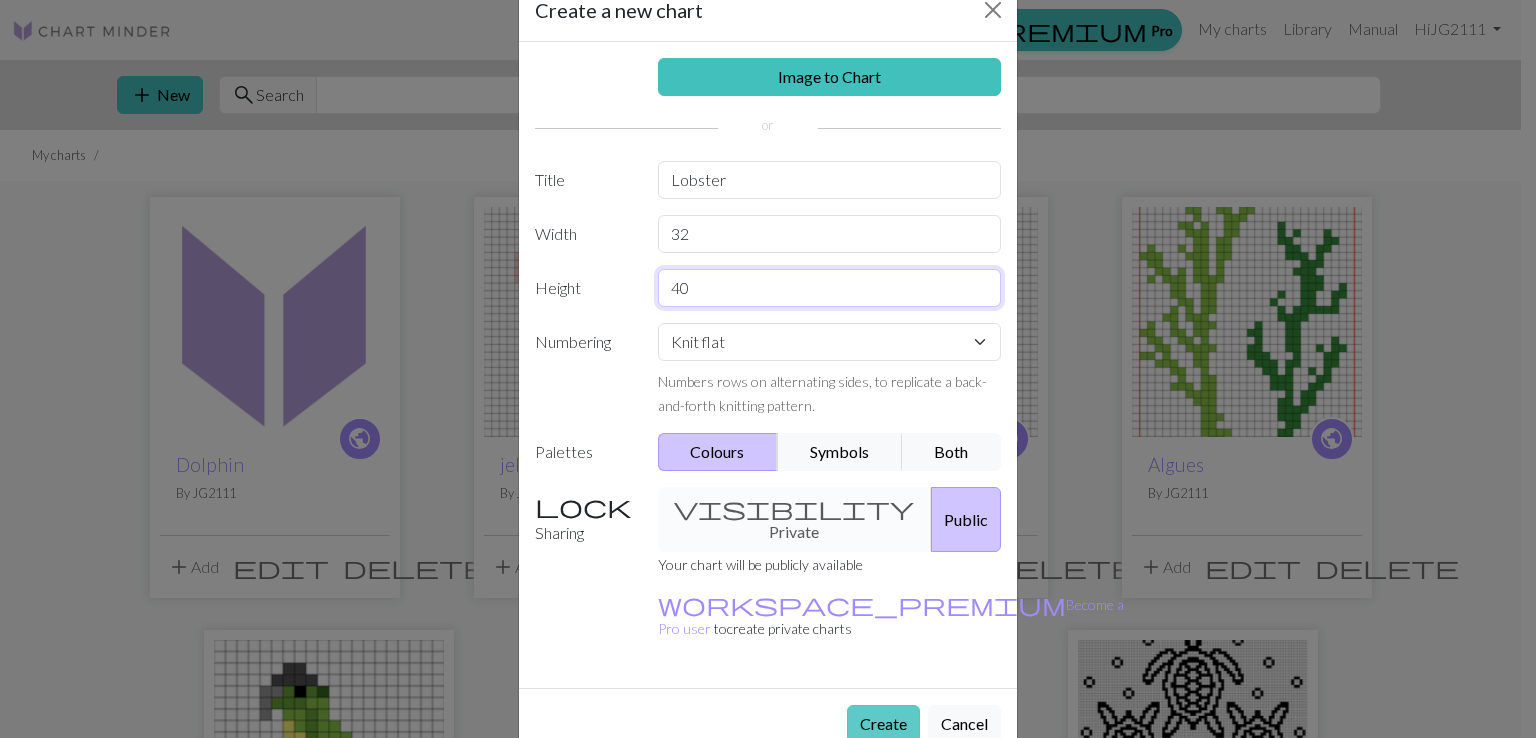 type on "40" 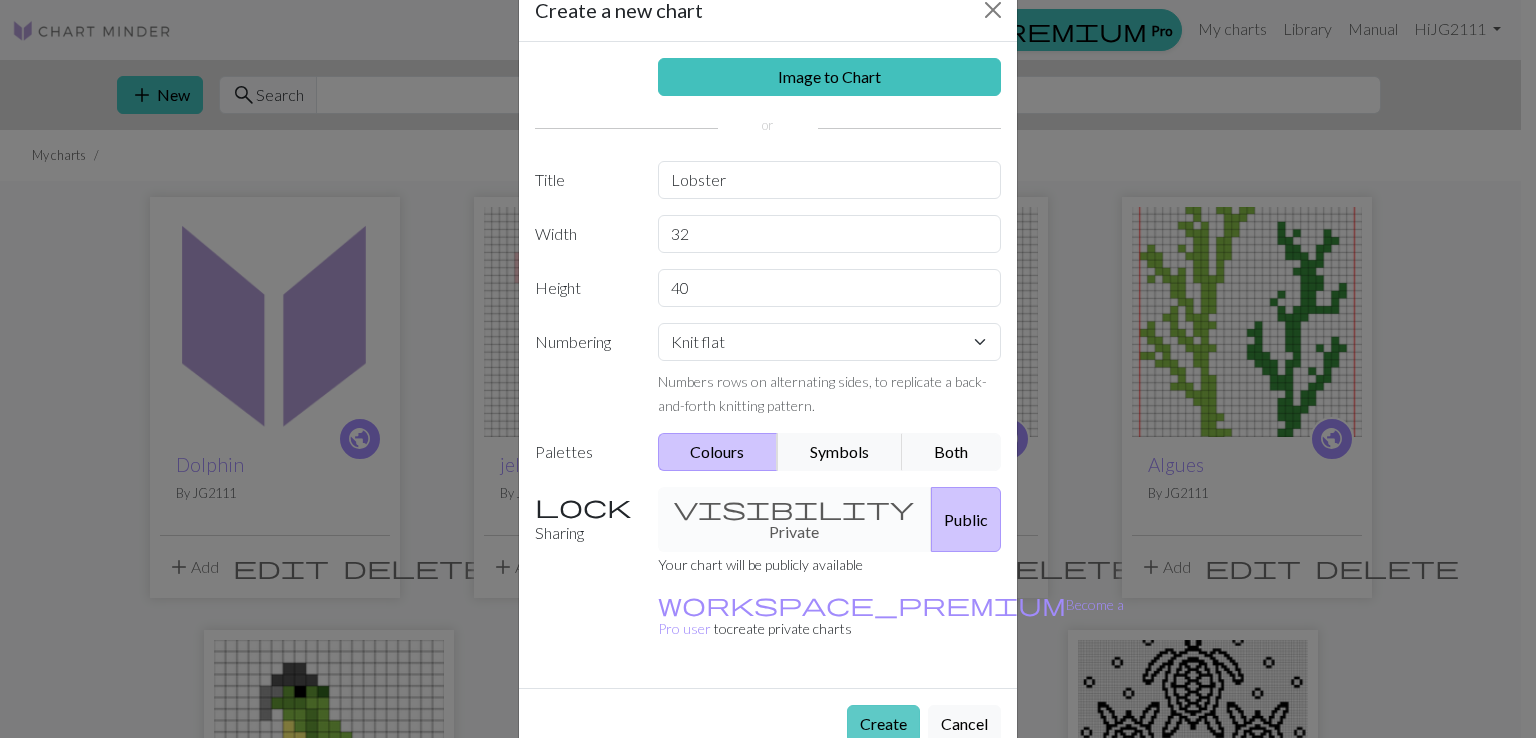 click on "Create" at bounding box center [883, 724] 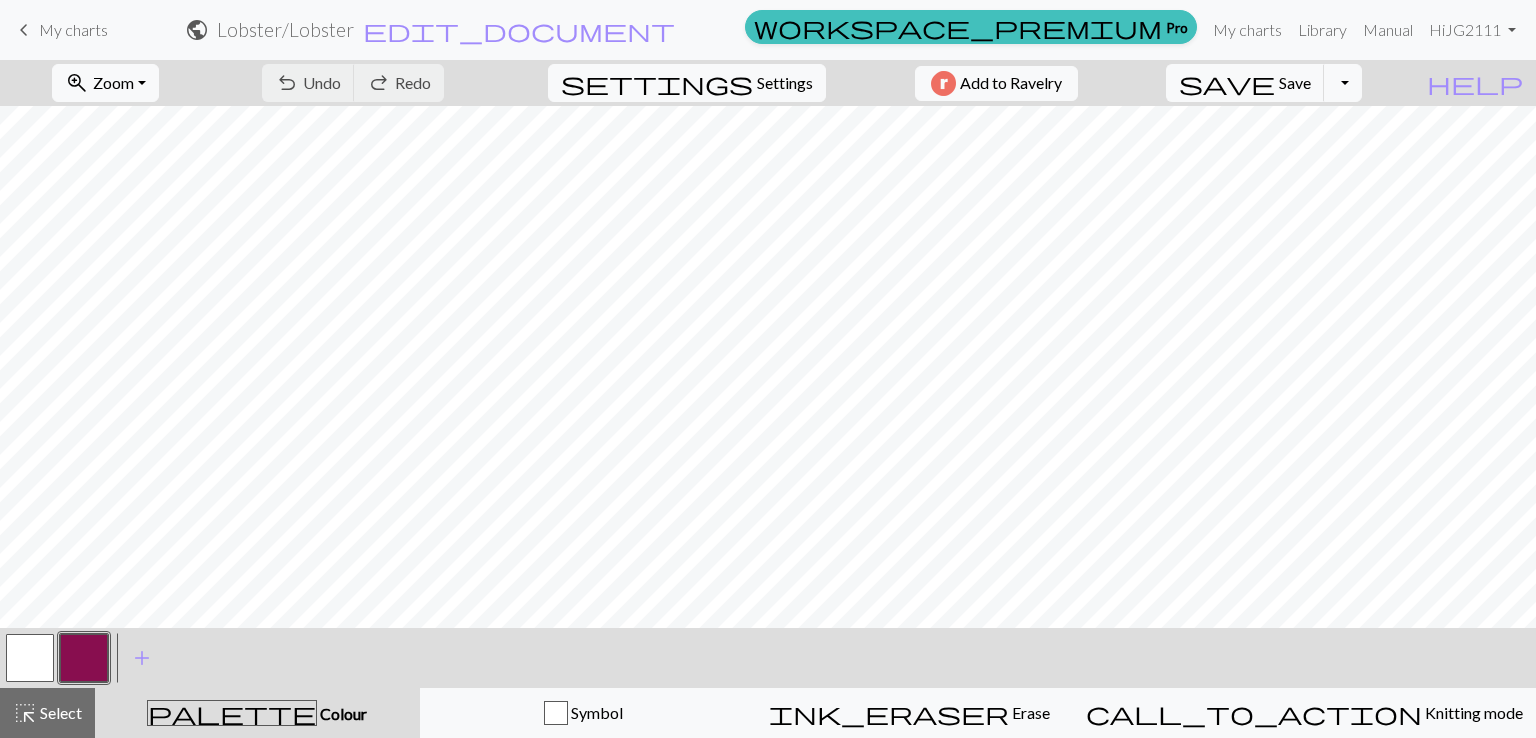click at bounding box center (30, 658) 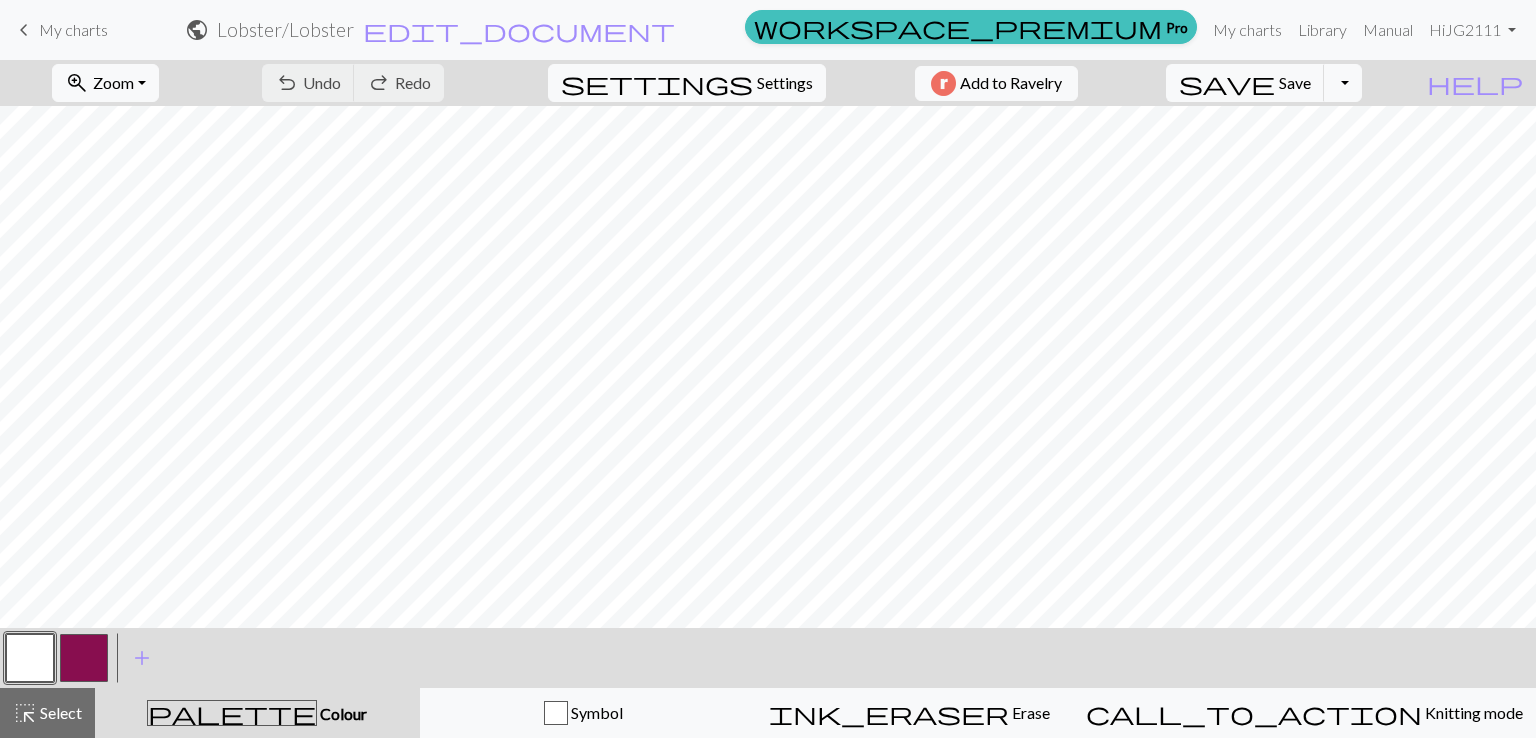 click at bounding box center [30, 658] 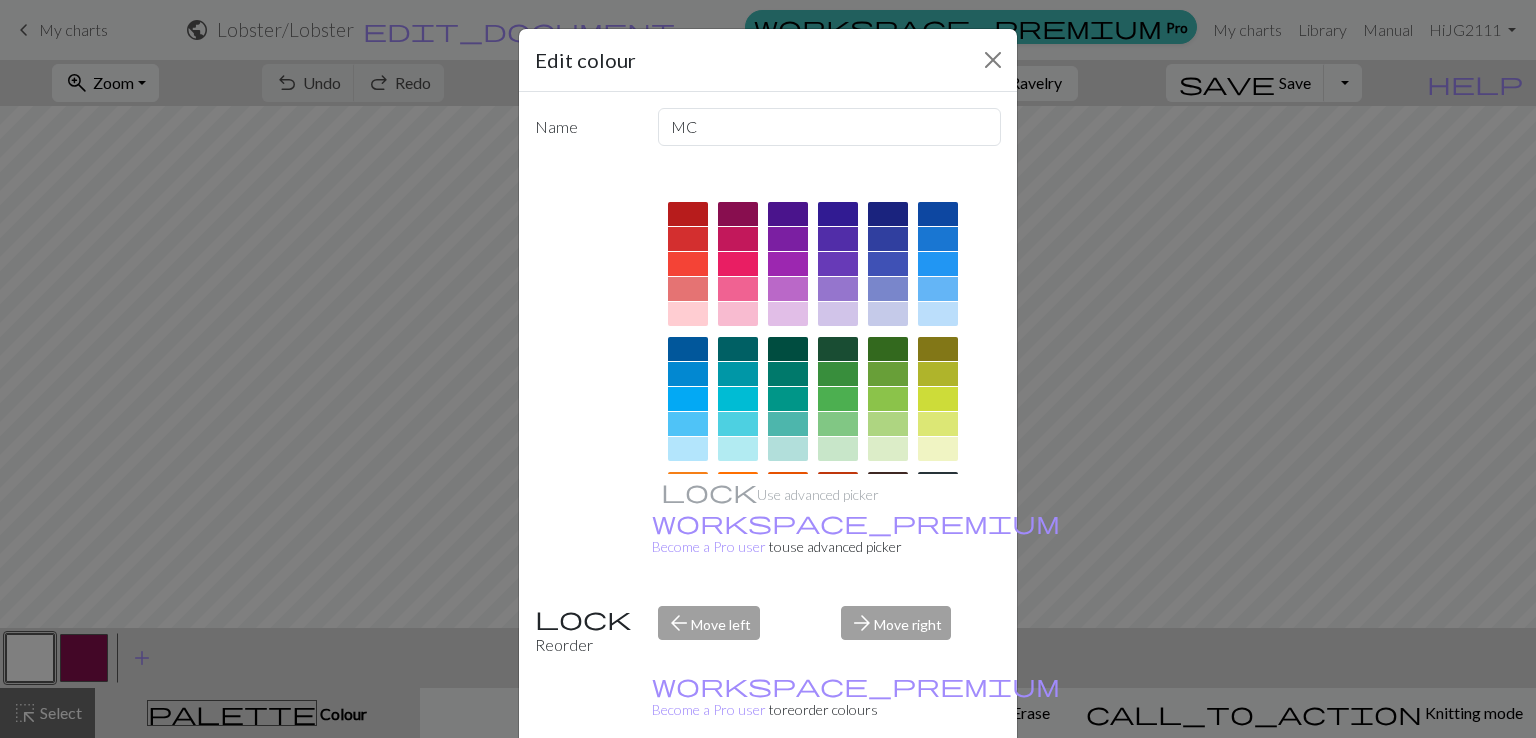click at bounding box center (688, 449) 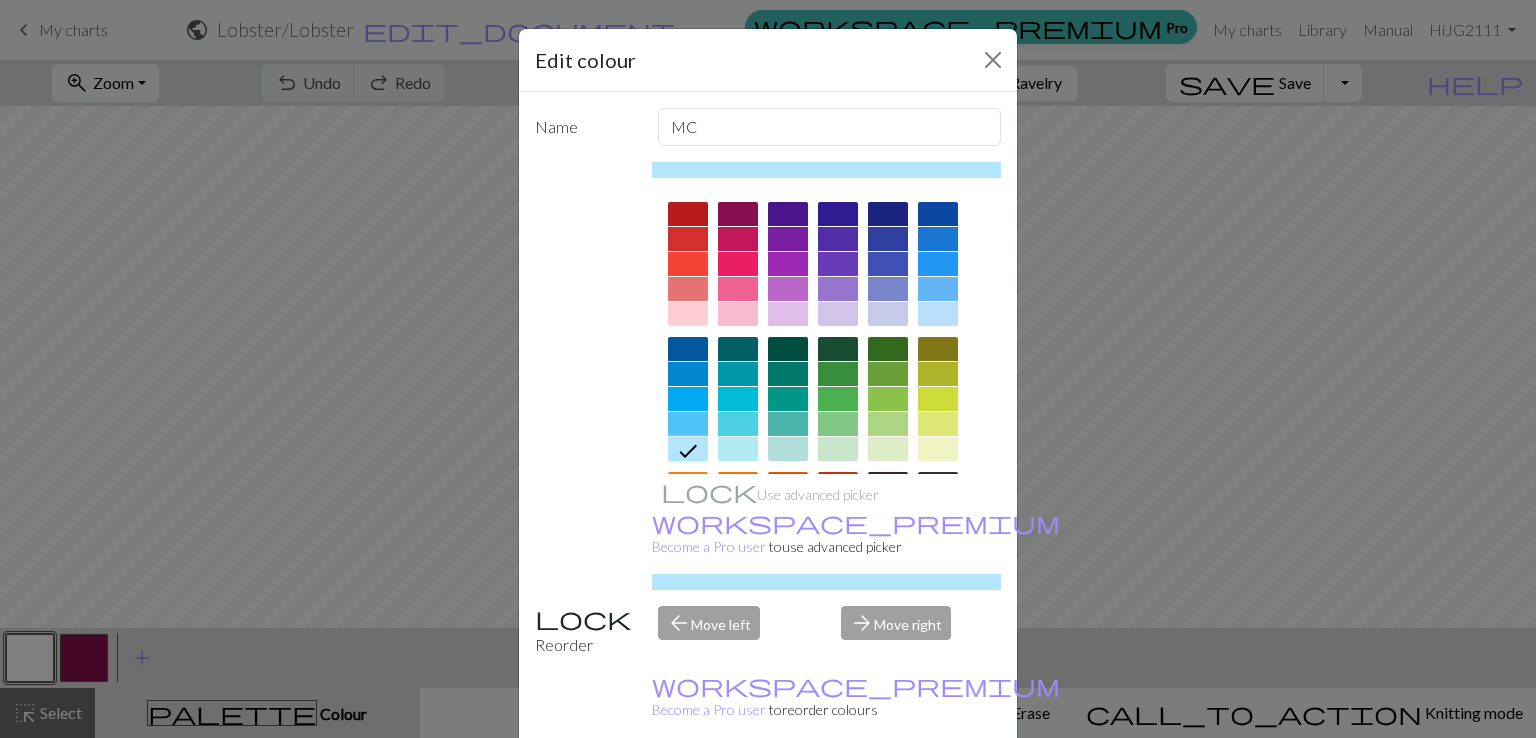 click at bounding box center (938, 314) 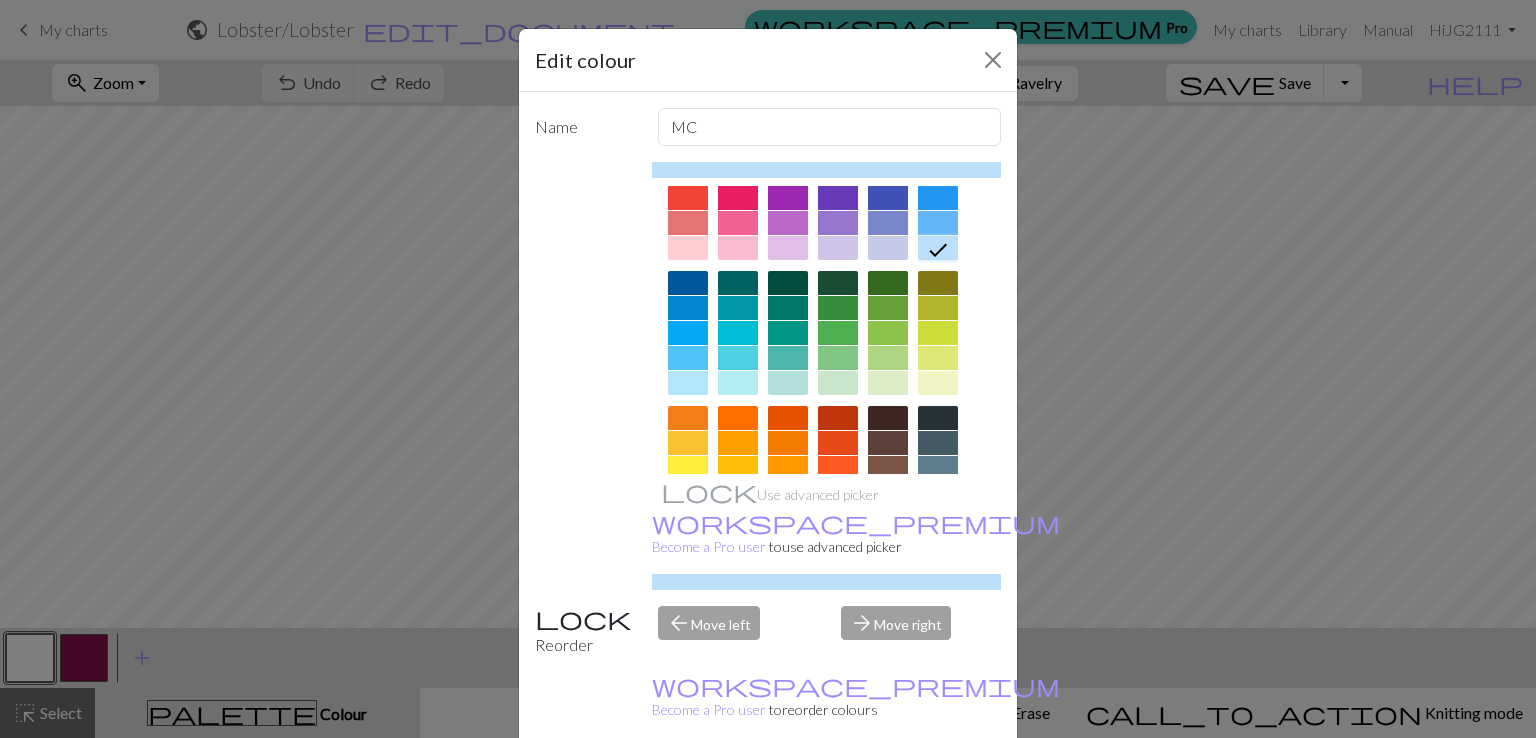 scroll, scrollTop: 100, scrollLeft: 0, axis: vertical 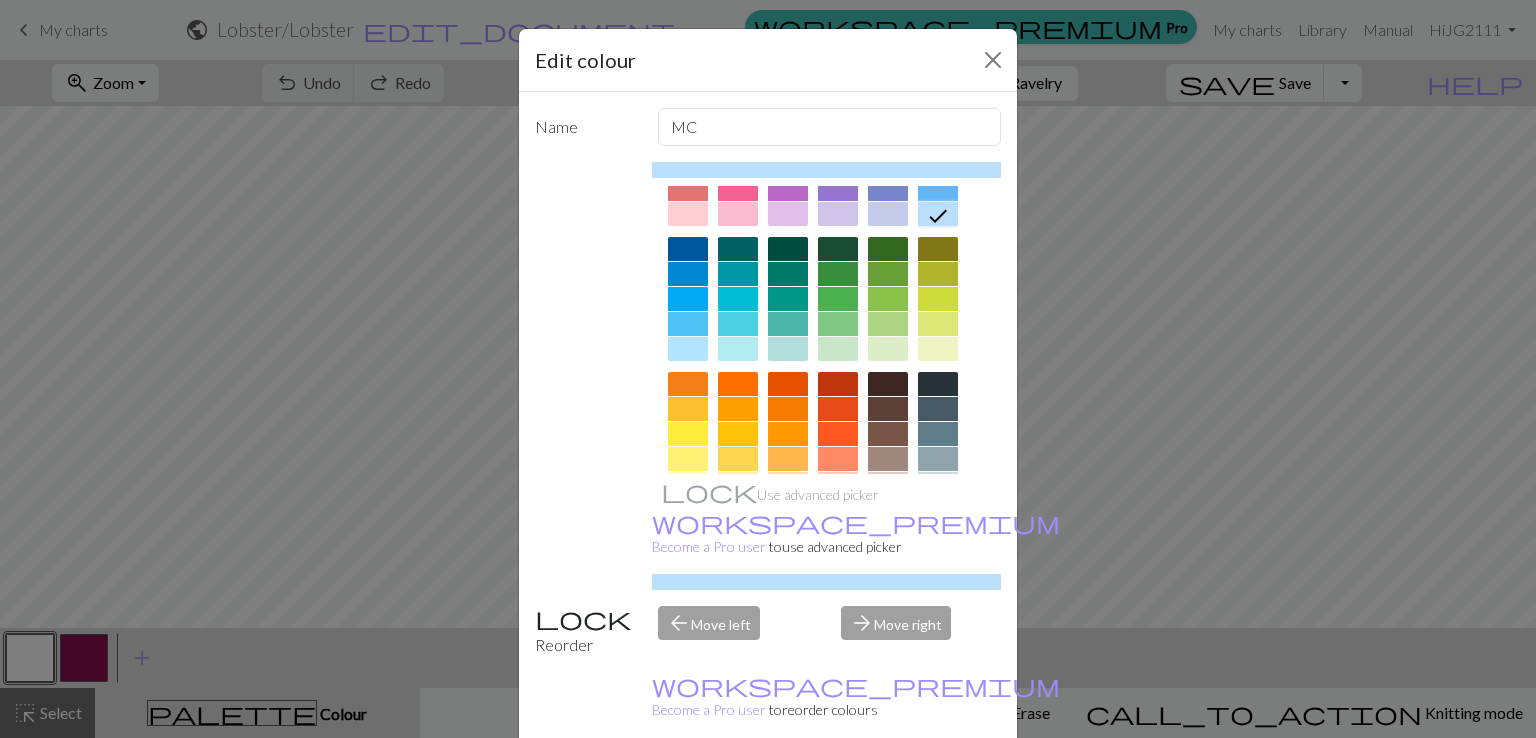 click at bounding box center [688, 349] 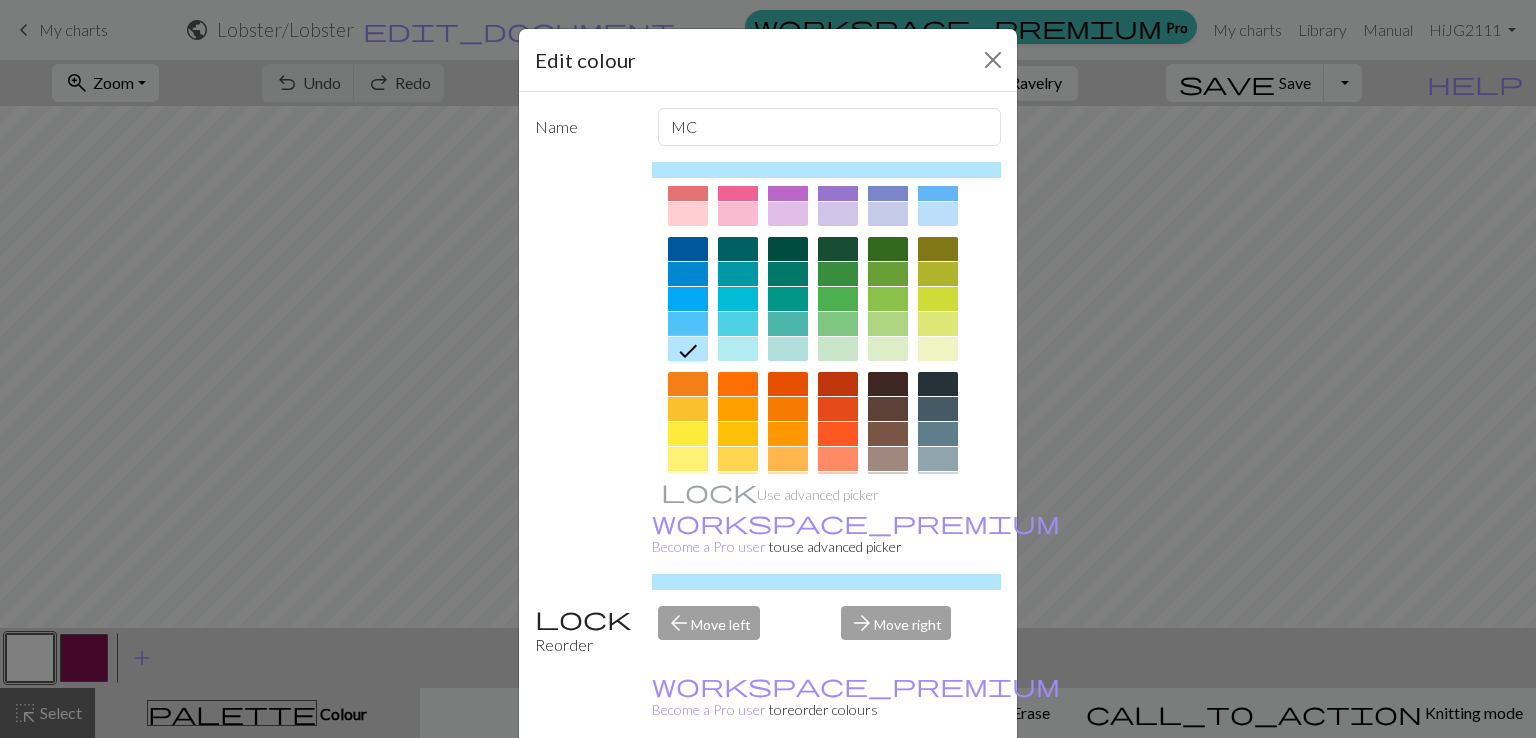 click on "Done" at bounding box center (888, 789) 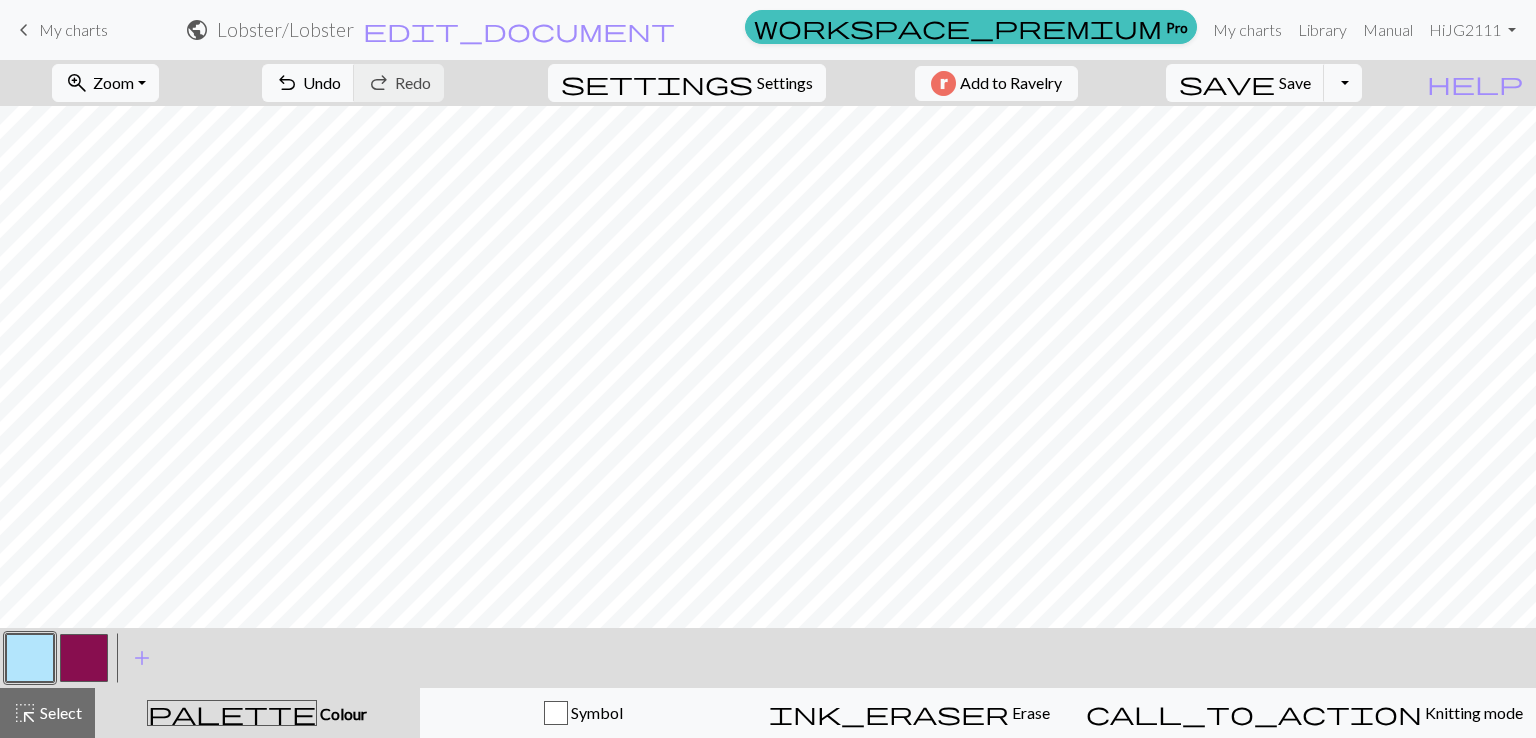 click at bounding box center (84, 658) 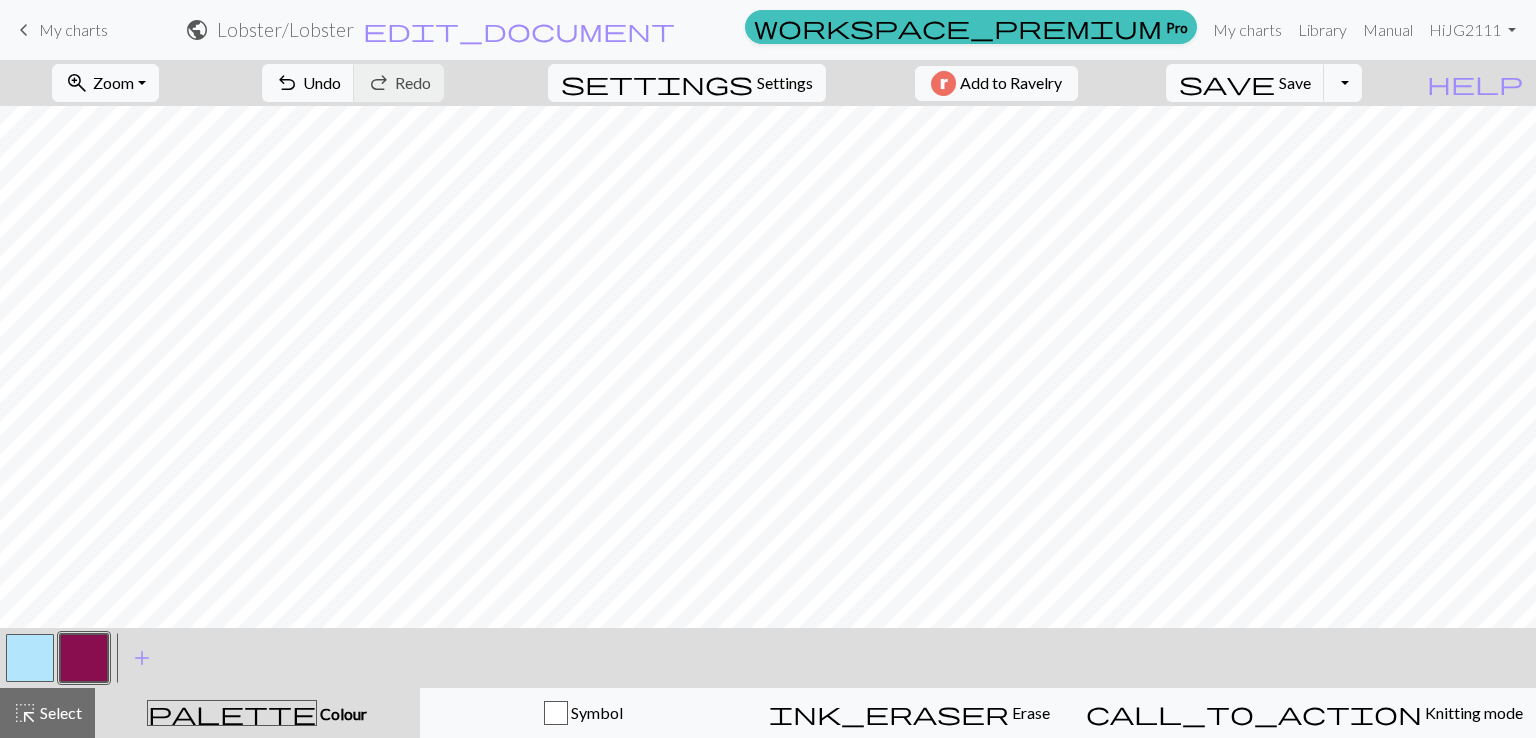 click at bounding box center [84, 658] 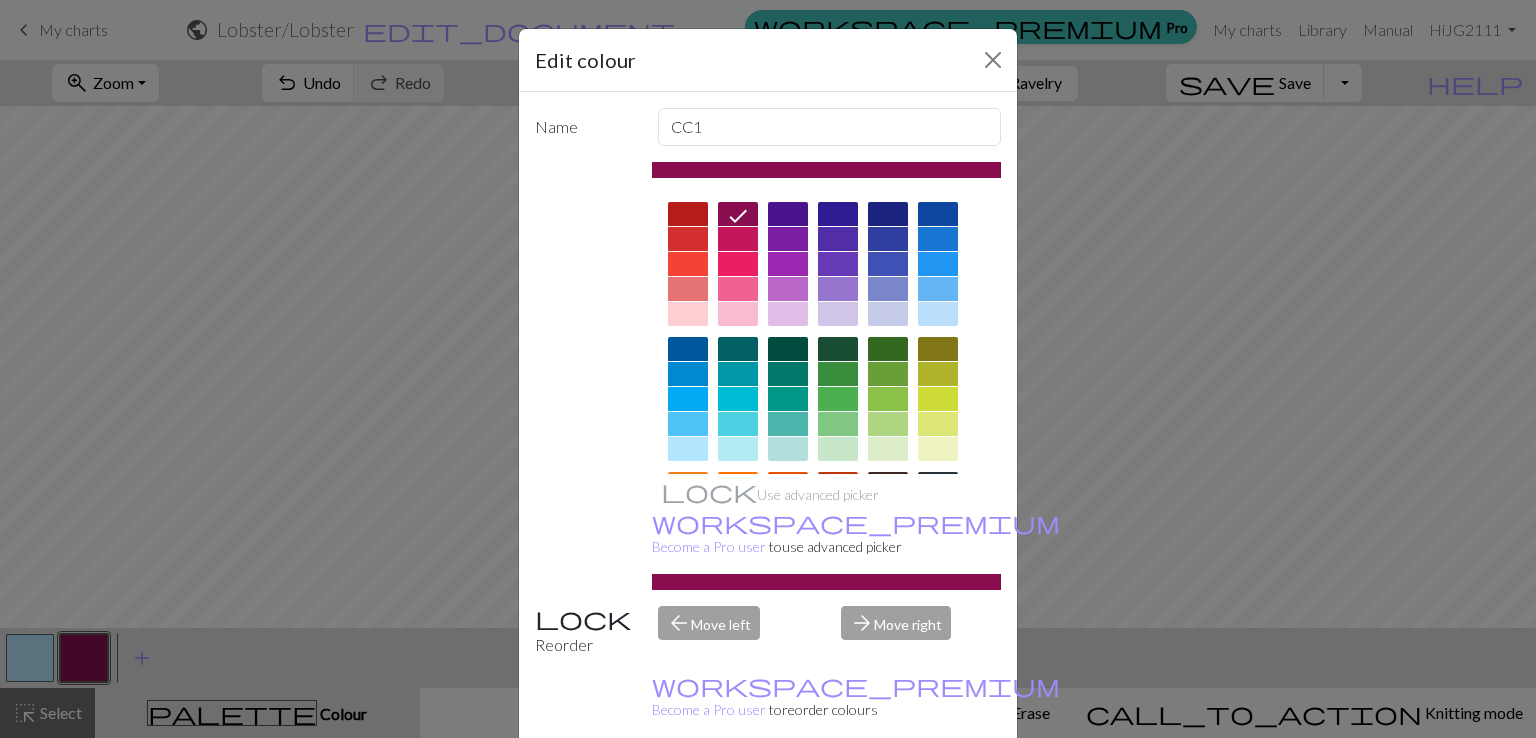 click at bounding box center (688, 239) 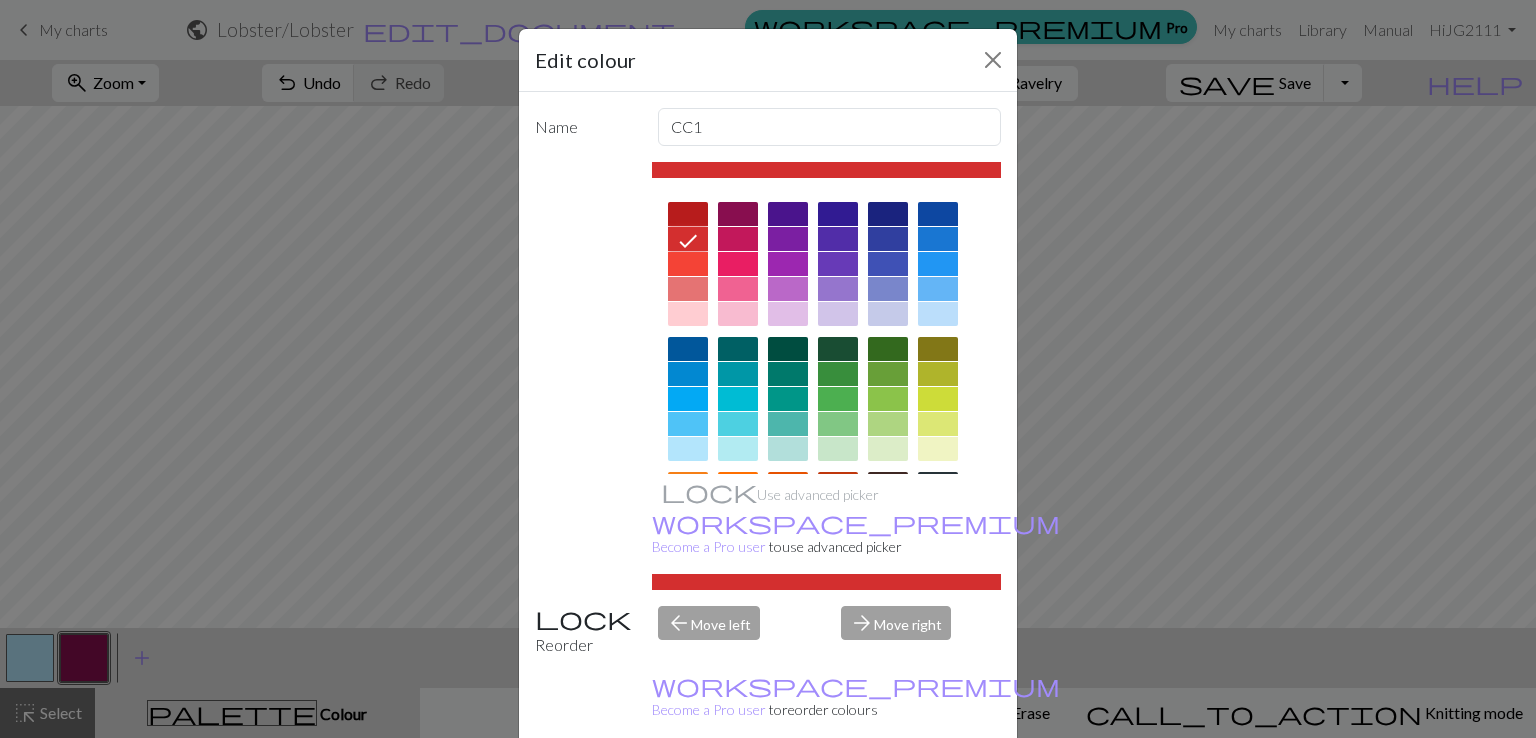 click at bounding box center [688, 264] 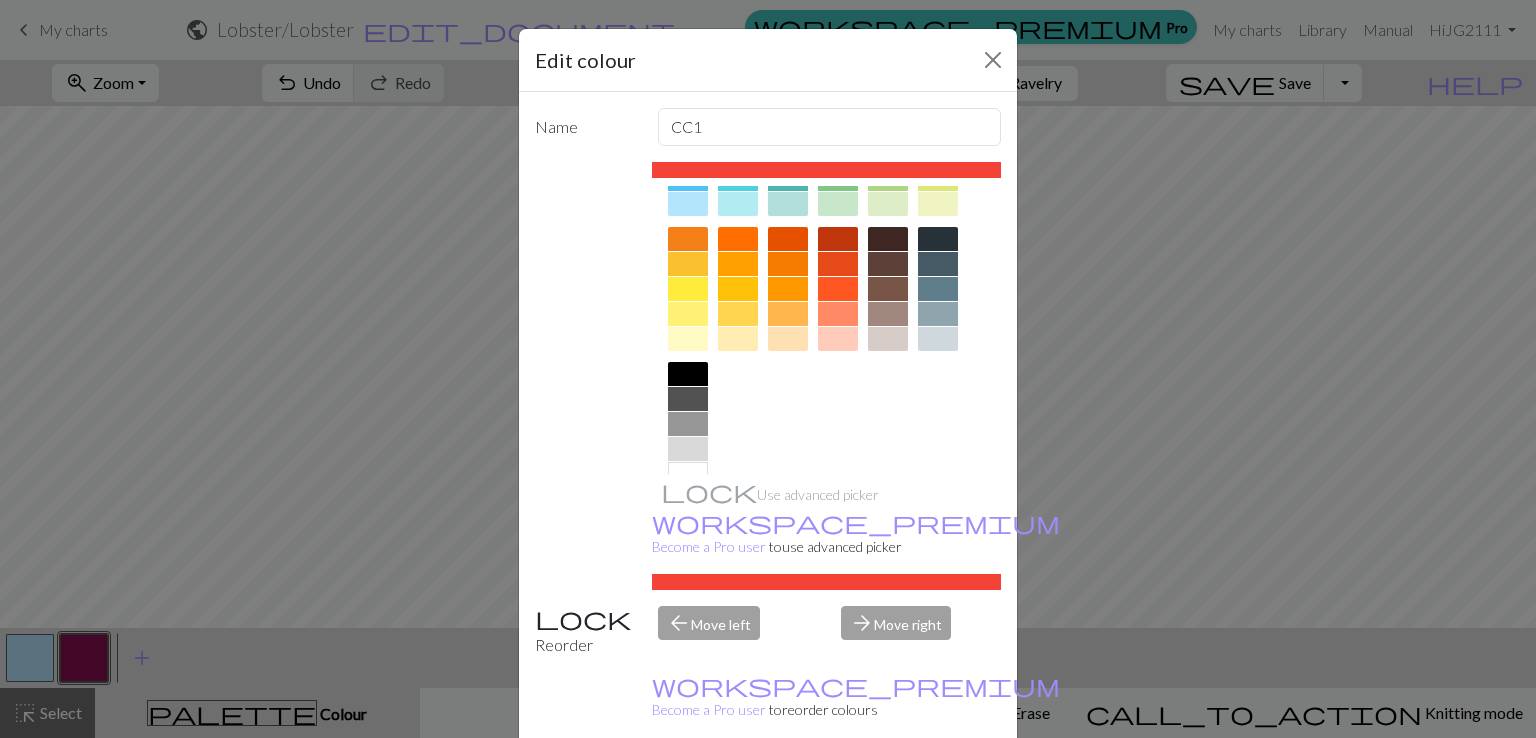 scroll, scrollTop: 280, scrollLeft: 0, axis: vertical 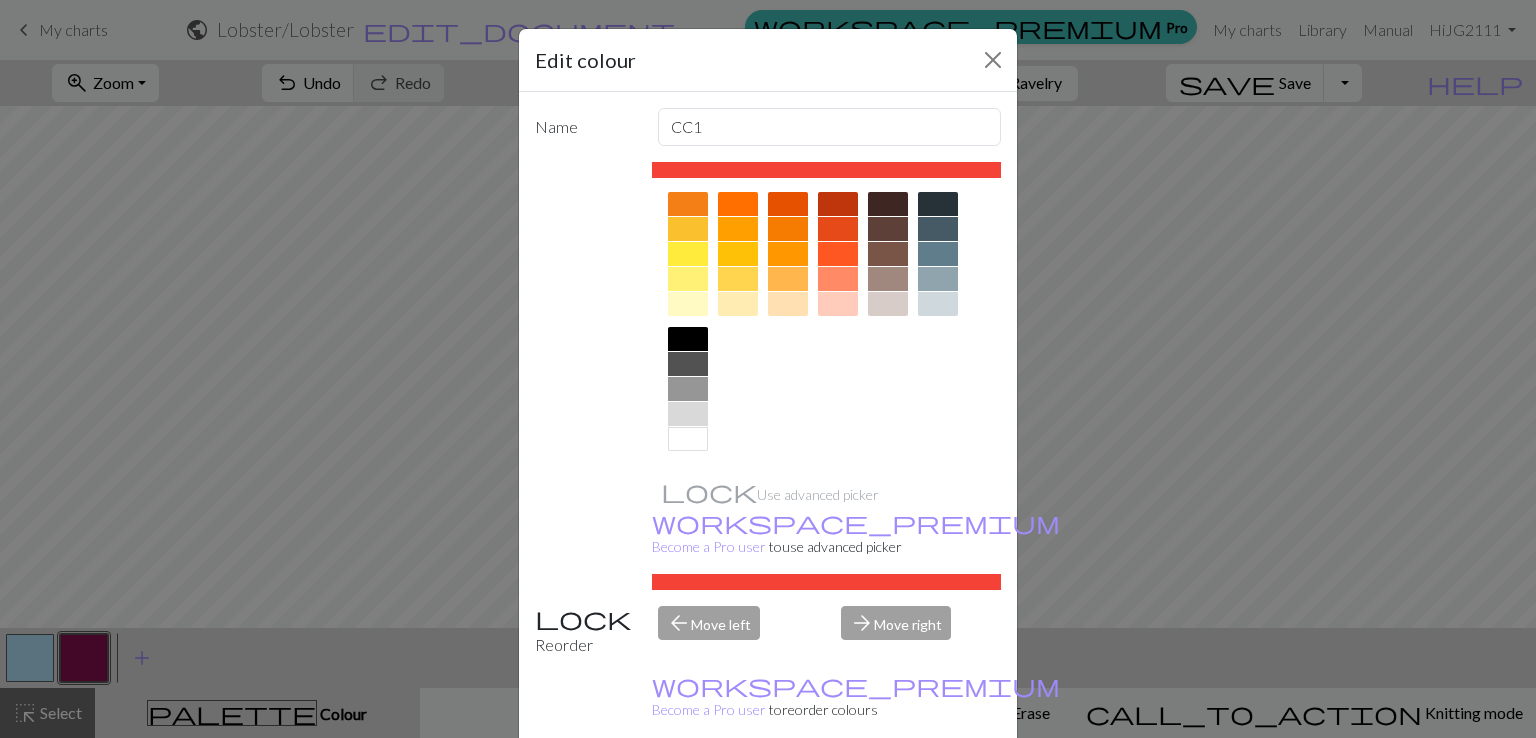 click at bounding box center (838, 254) 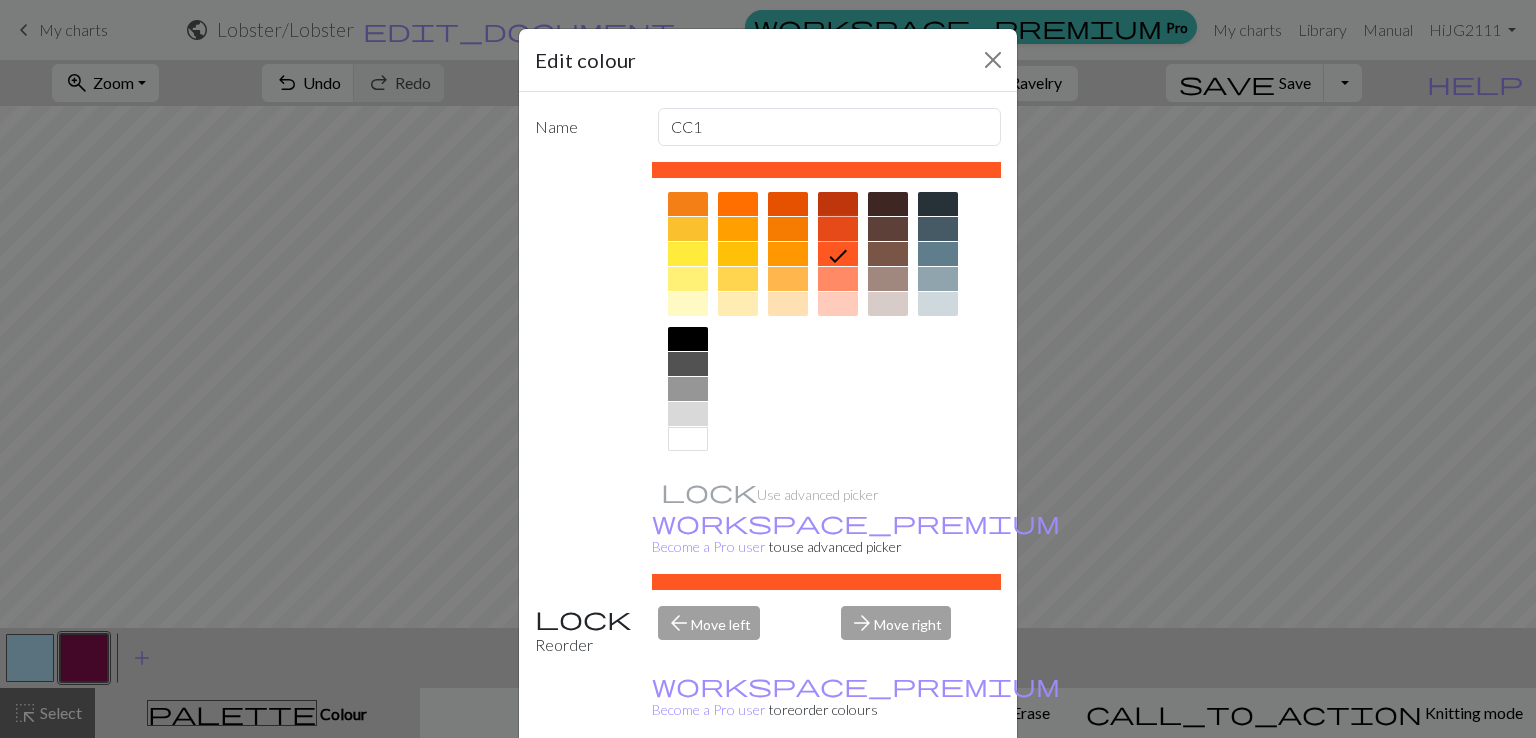 click at bounding box center (838, 229) 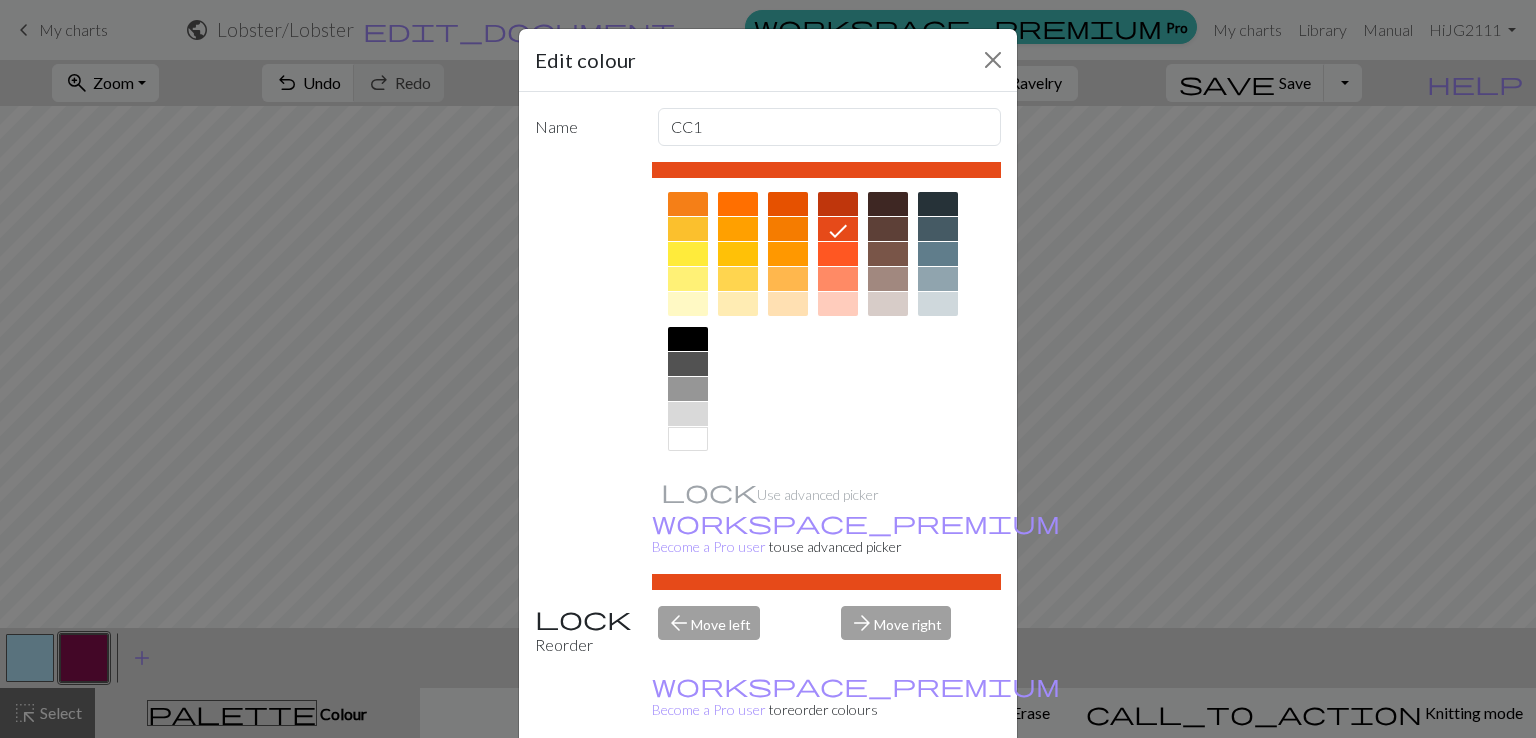 click on "Done" at bounding box center [888, 789] 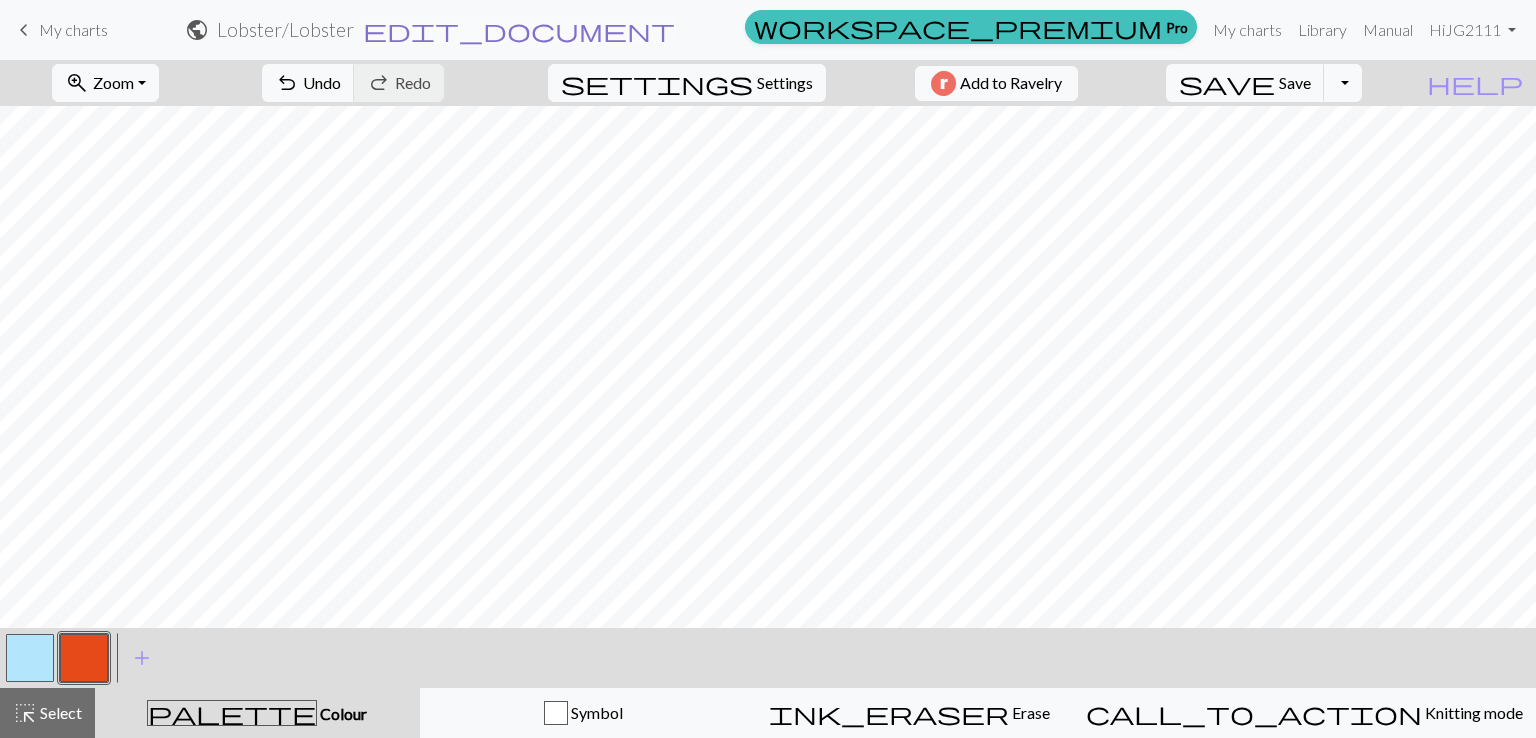 click on "edit_document" at bounding box center (519, 30) 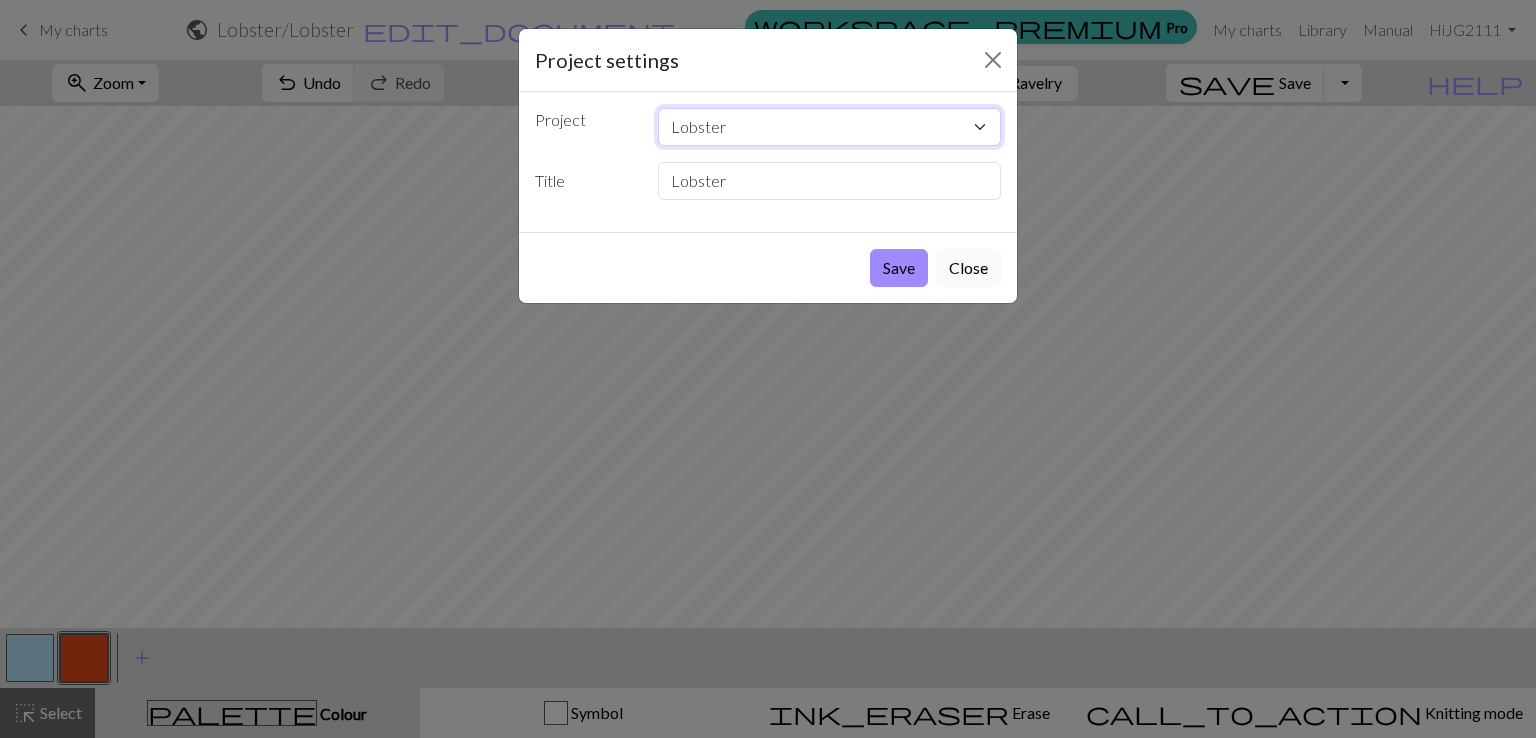 click on "Lobster Lobster Dolphin jellyfish Corail Algues Conure Meyers Parrot Copy of sea turtle chart.jpg" at bounding box center (830, 127) 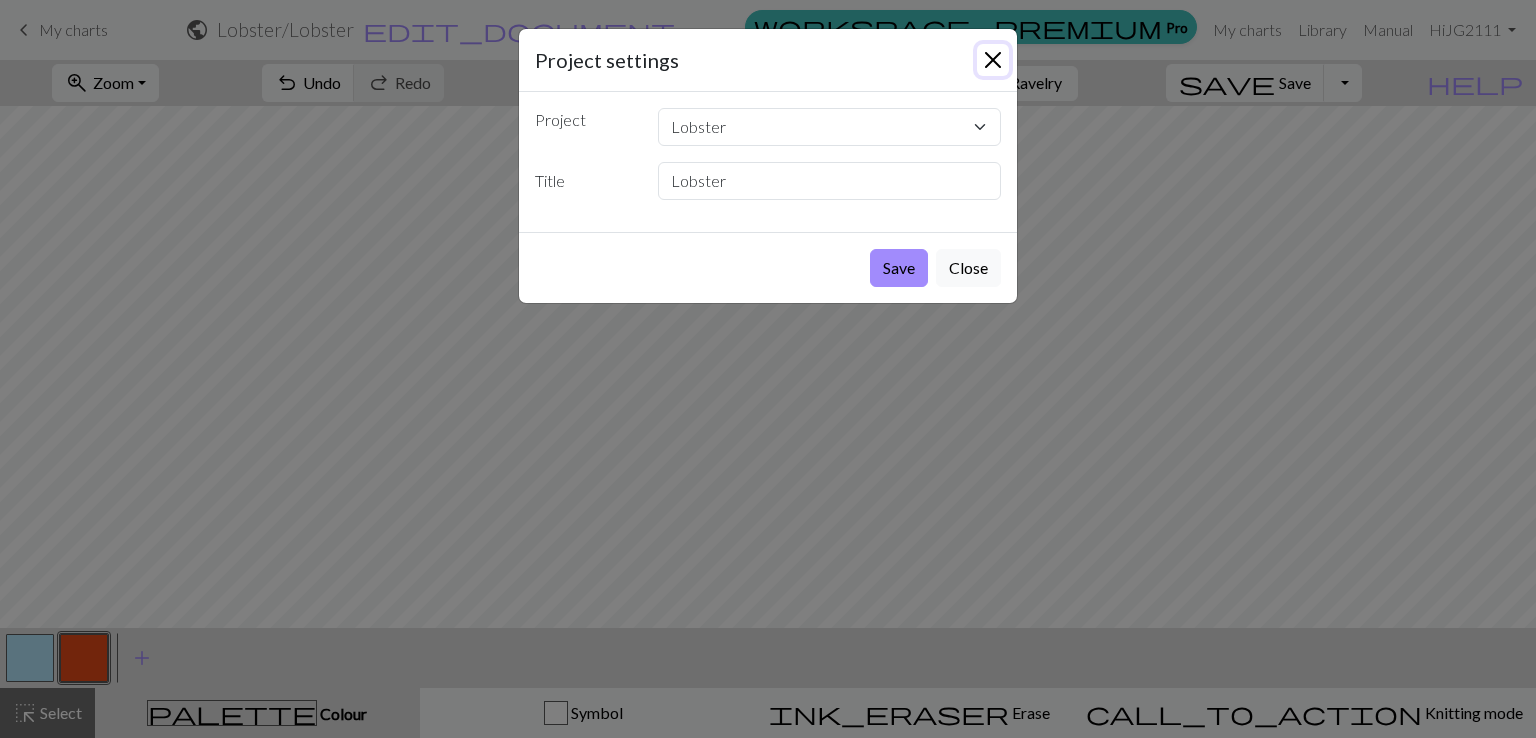 click at bounding box center [993, 60] 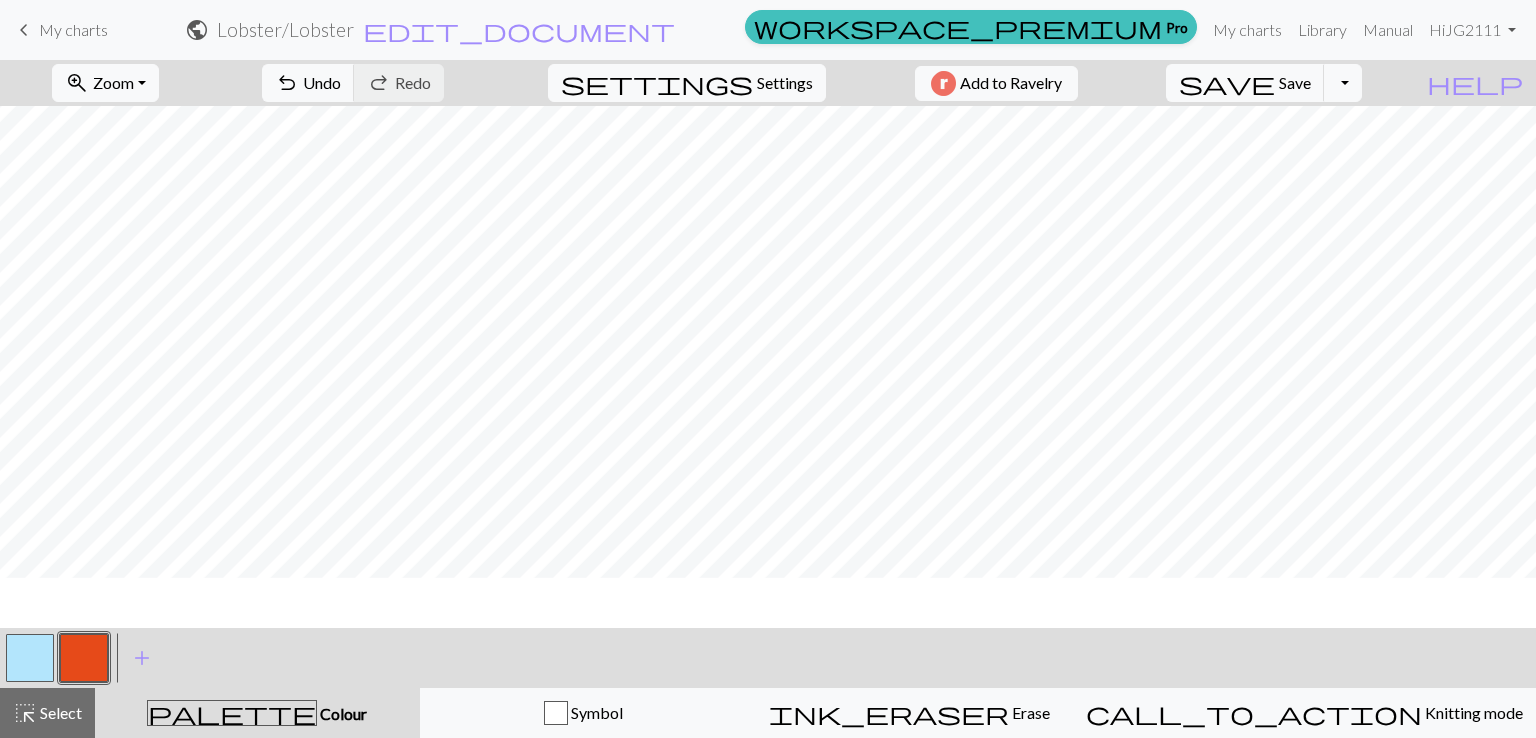 scroll, scrollTop: 83, scrollLeft: 0, axis: vertical 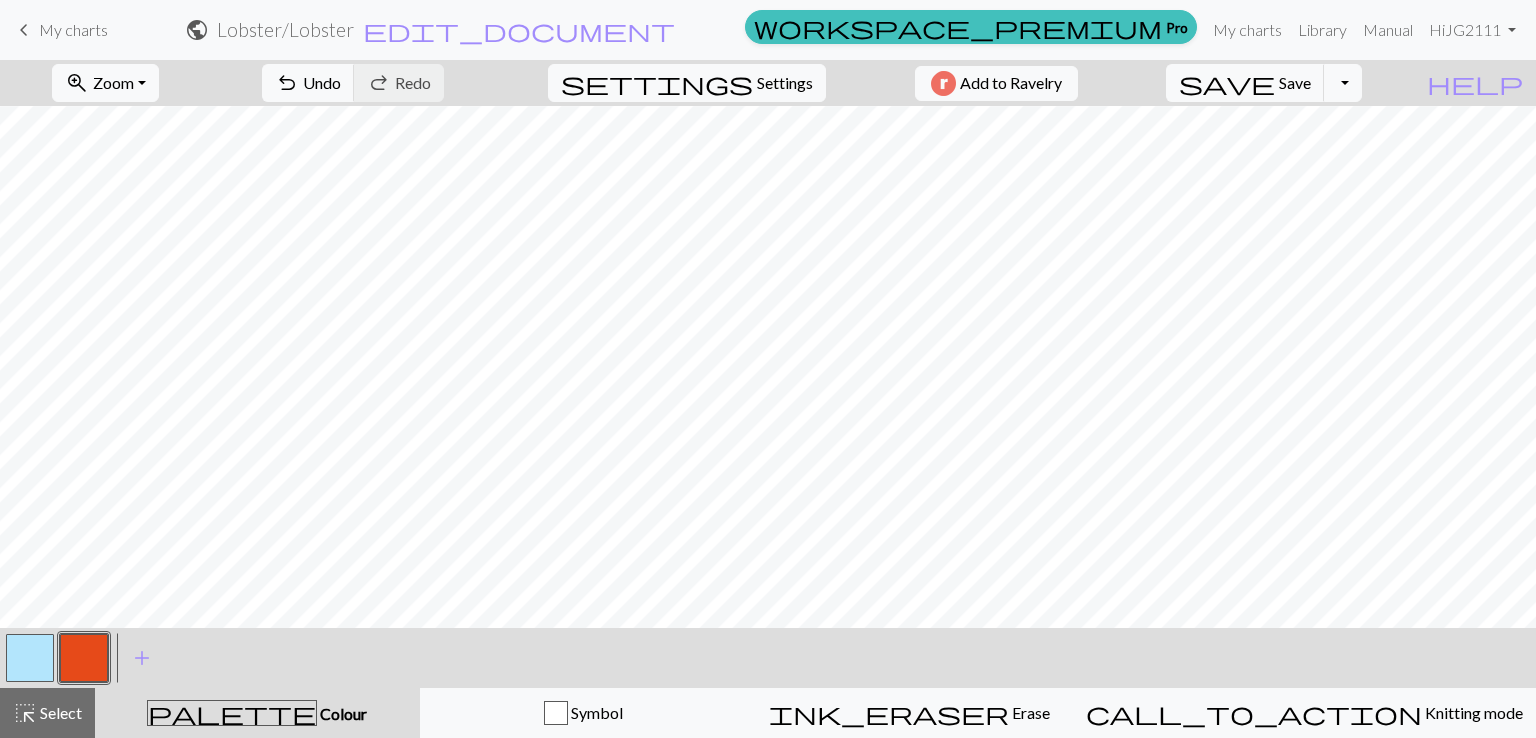click at bounding box center [30, 658] 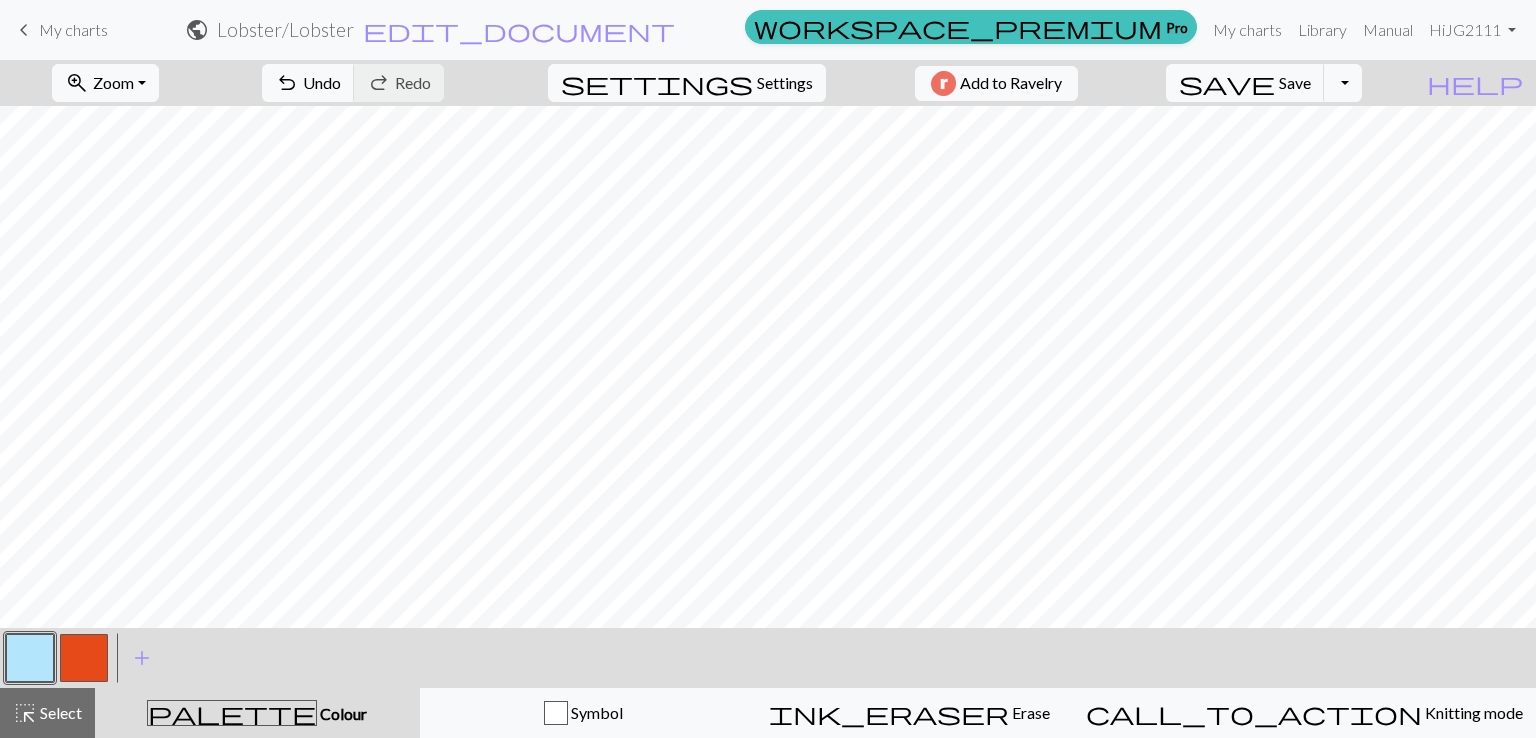click at bounding box center [84, 658] 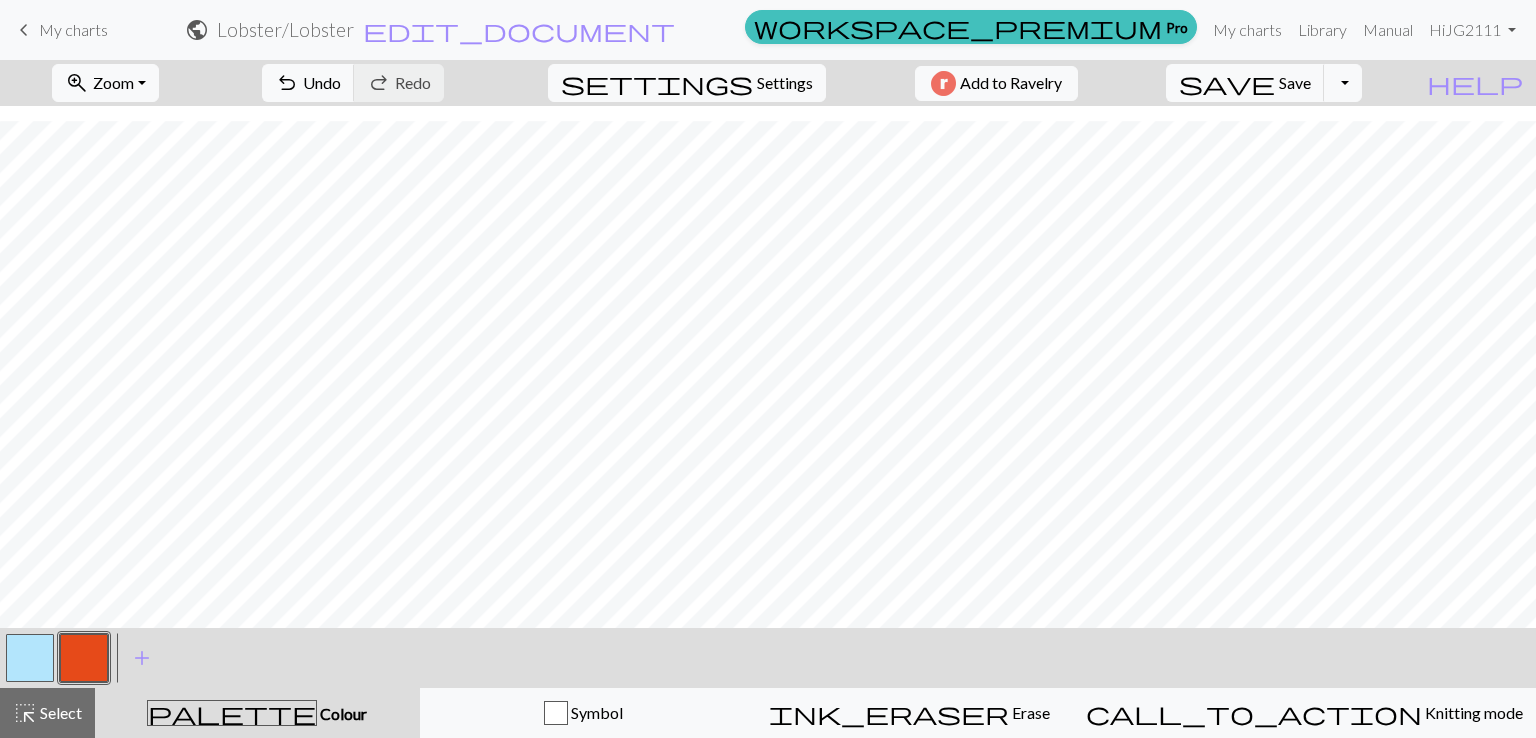 scroll, scrollTop: 383, scrollLeft: 0, axis: vertical 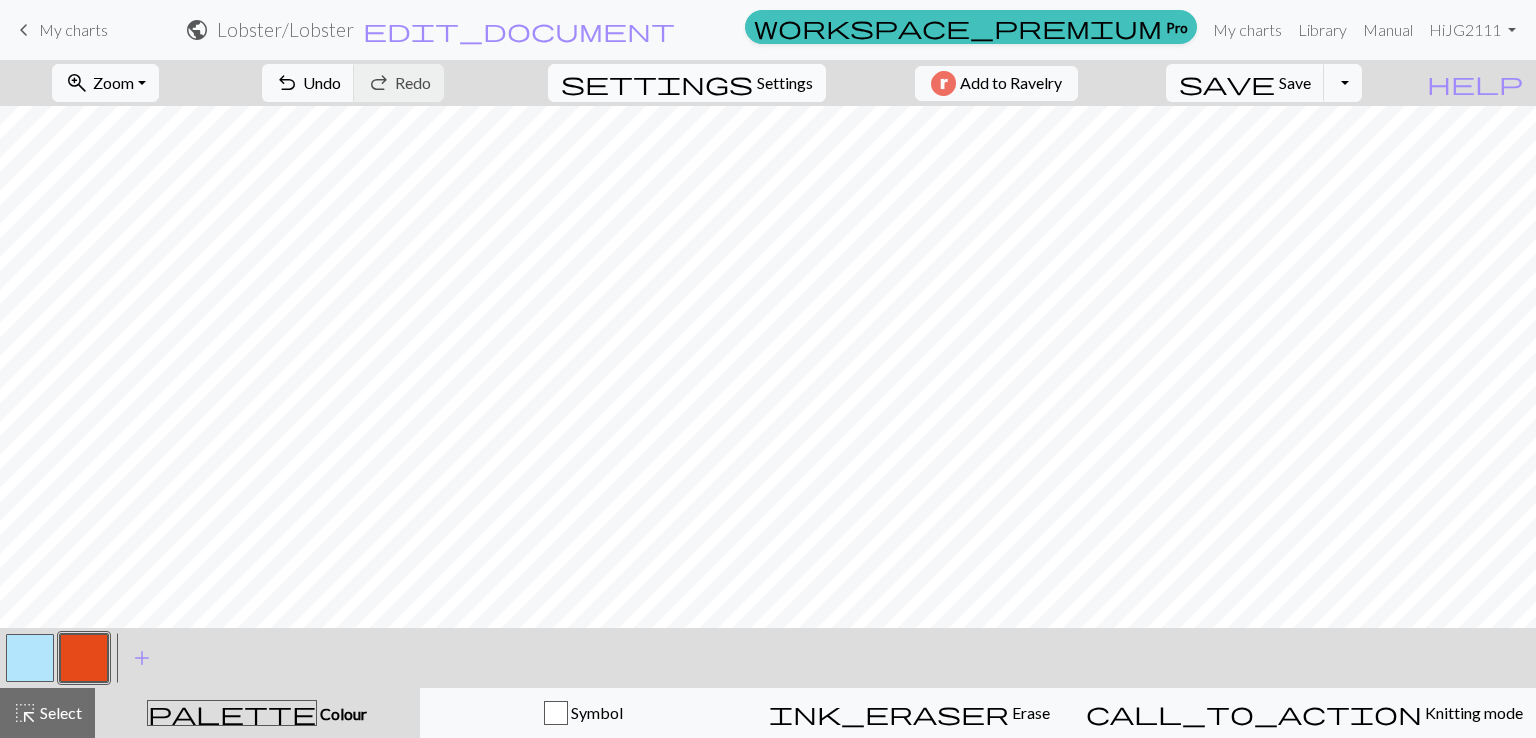 click on "Settings" at bounding box center [785, 83] 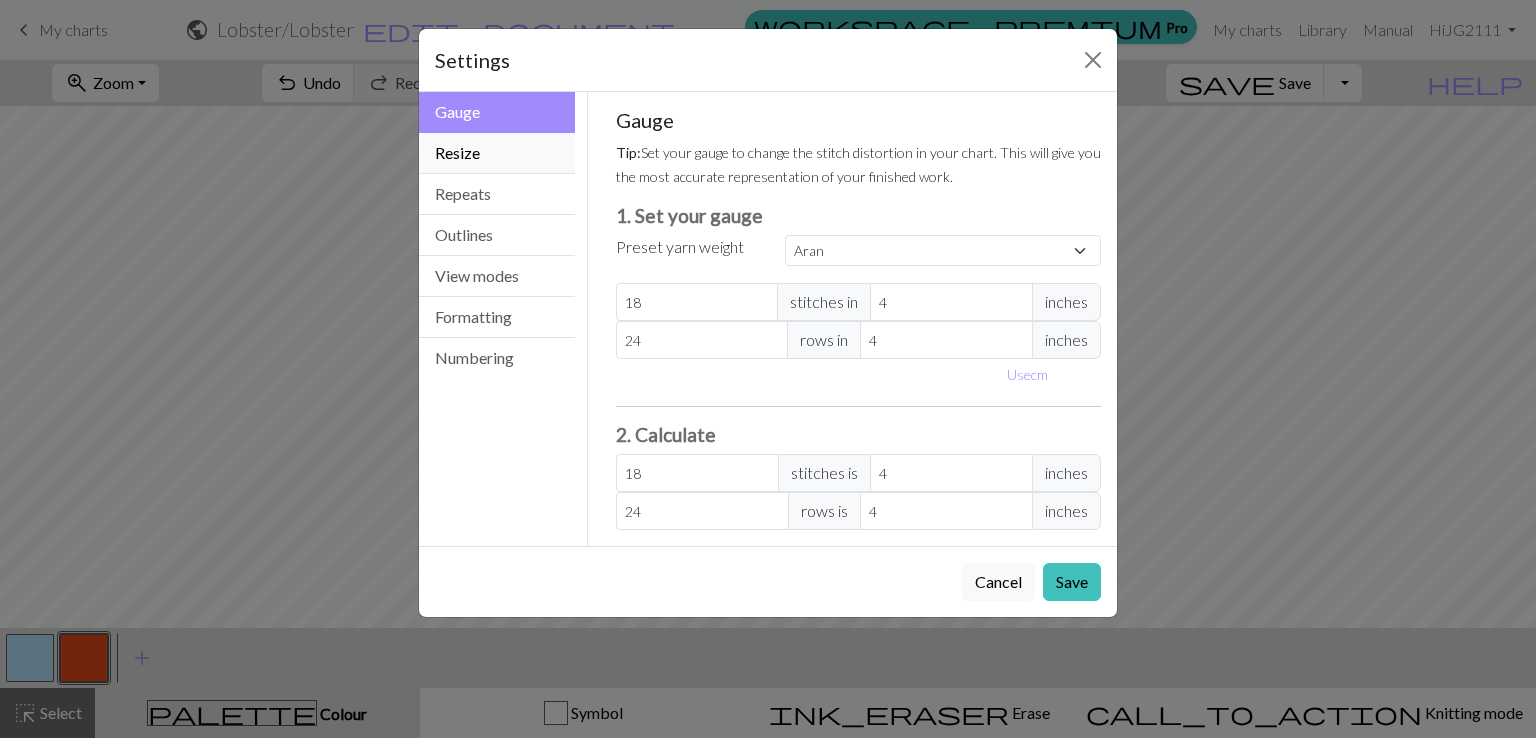 click on "Resize" at bounding box center (497, 153) 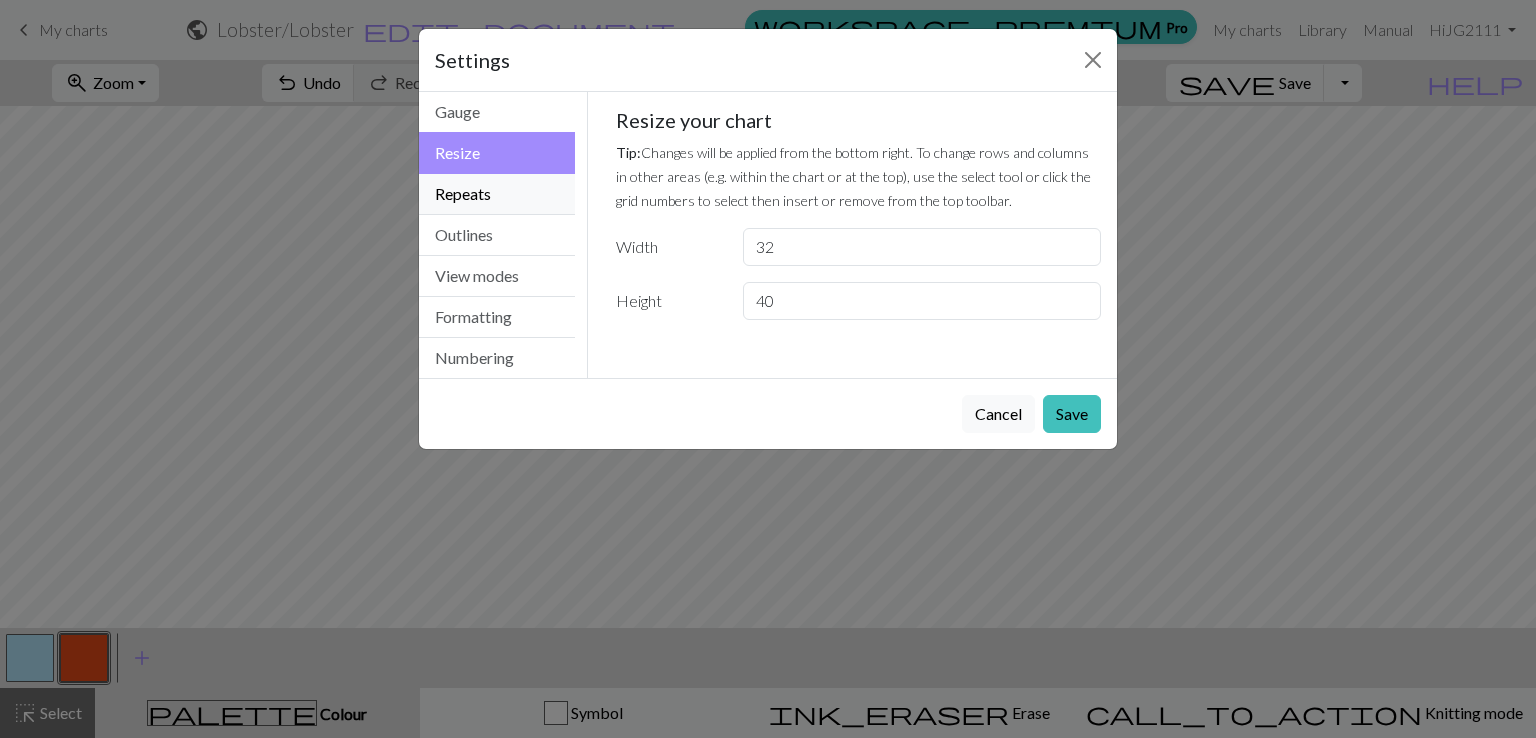 click on "Repeats" at bounding box center (497, 194) 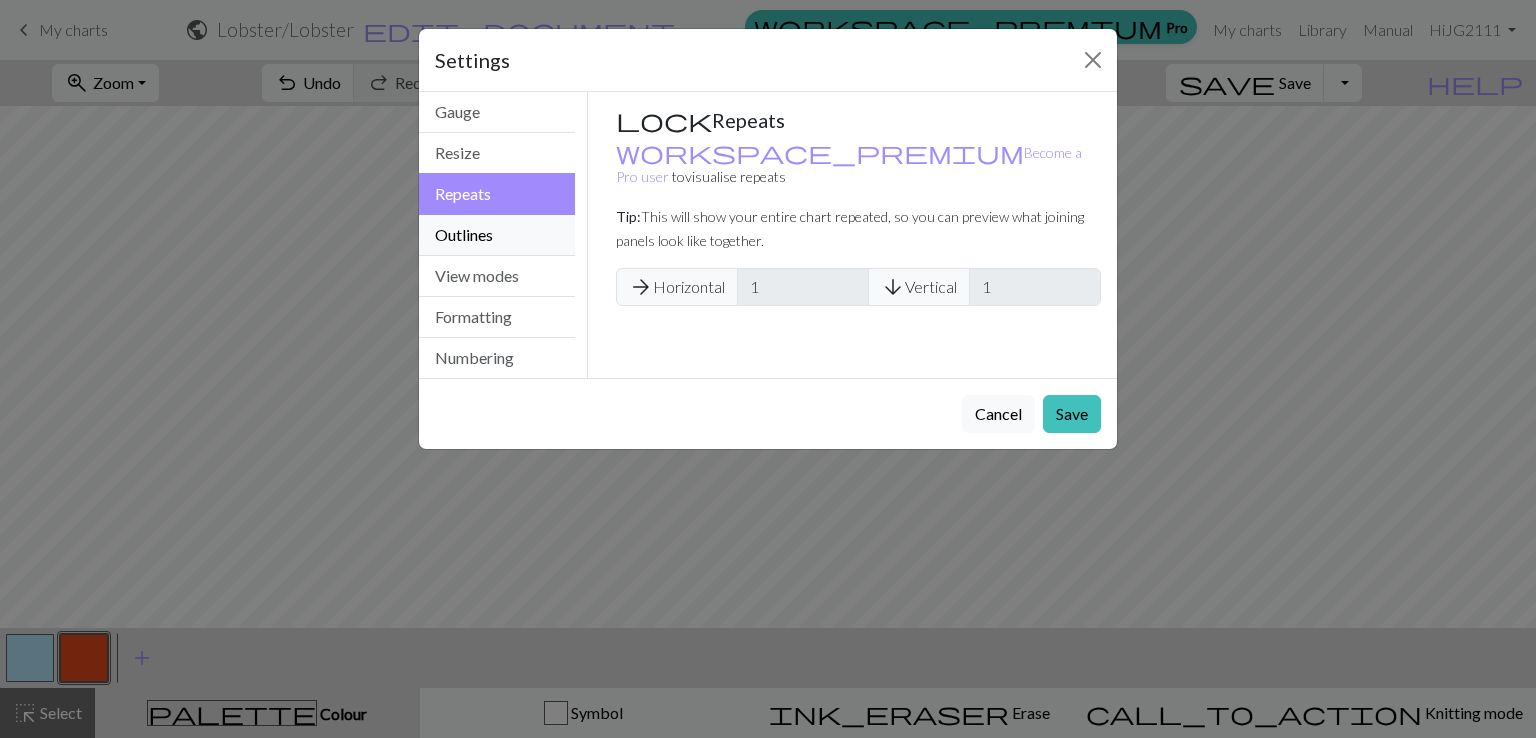 click on "Outlines" at bounding box center (497, 235) 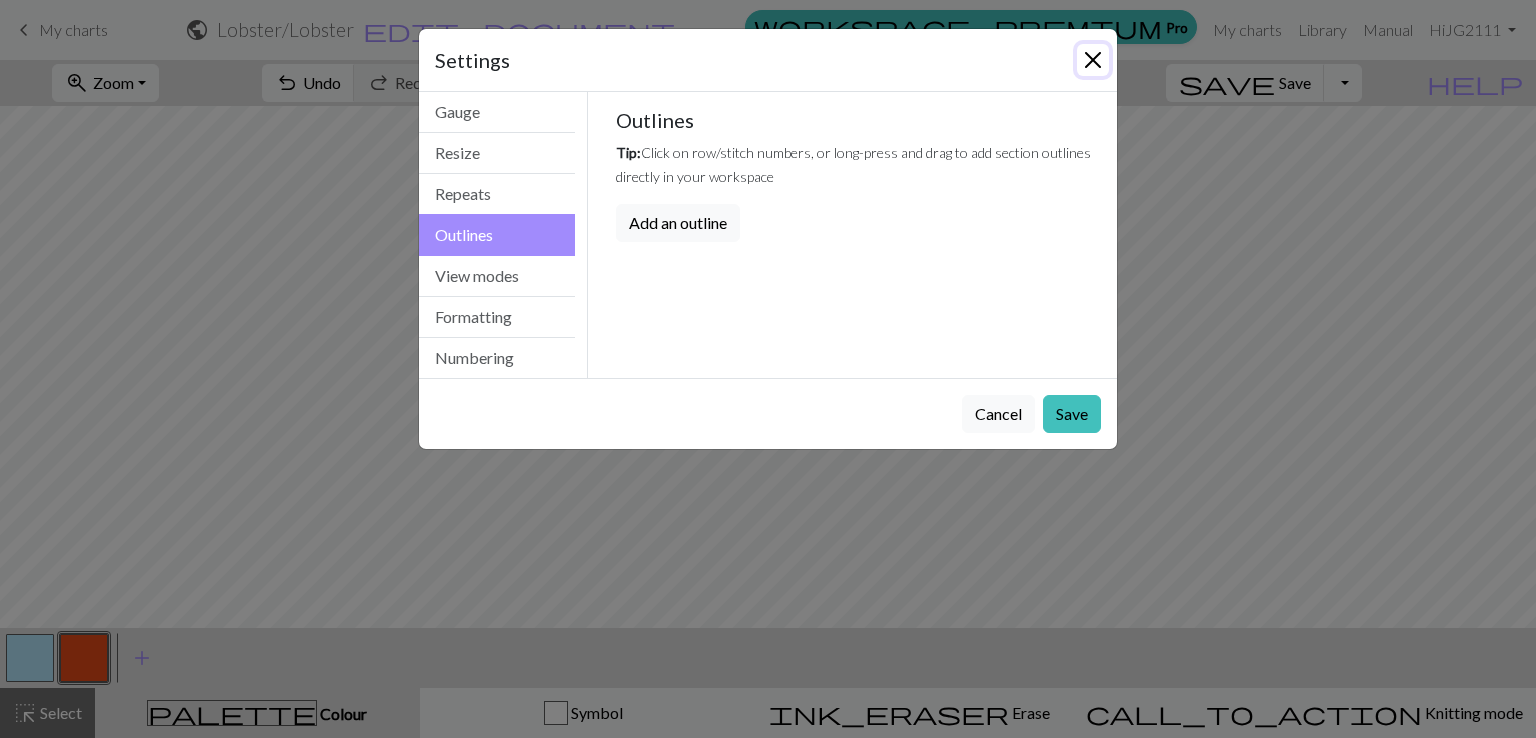 click at bounding box center (1093, 60) 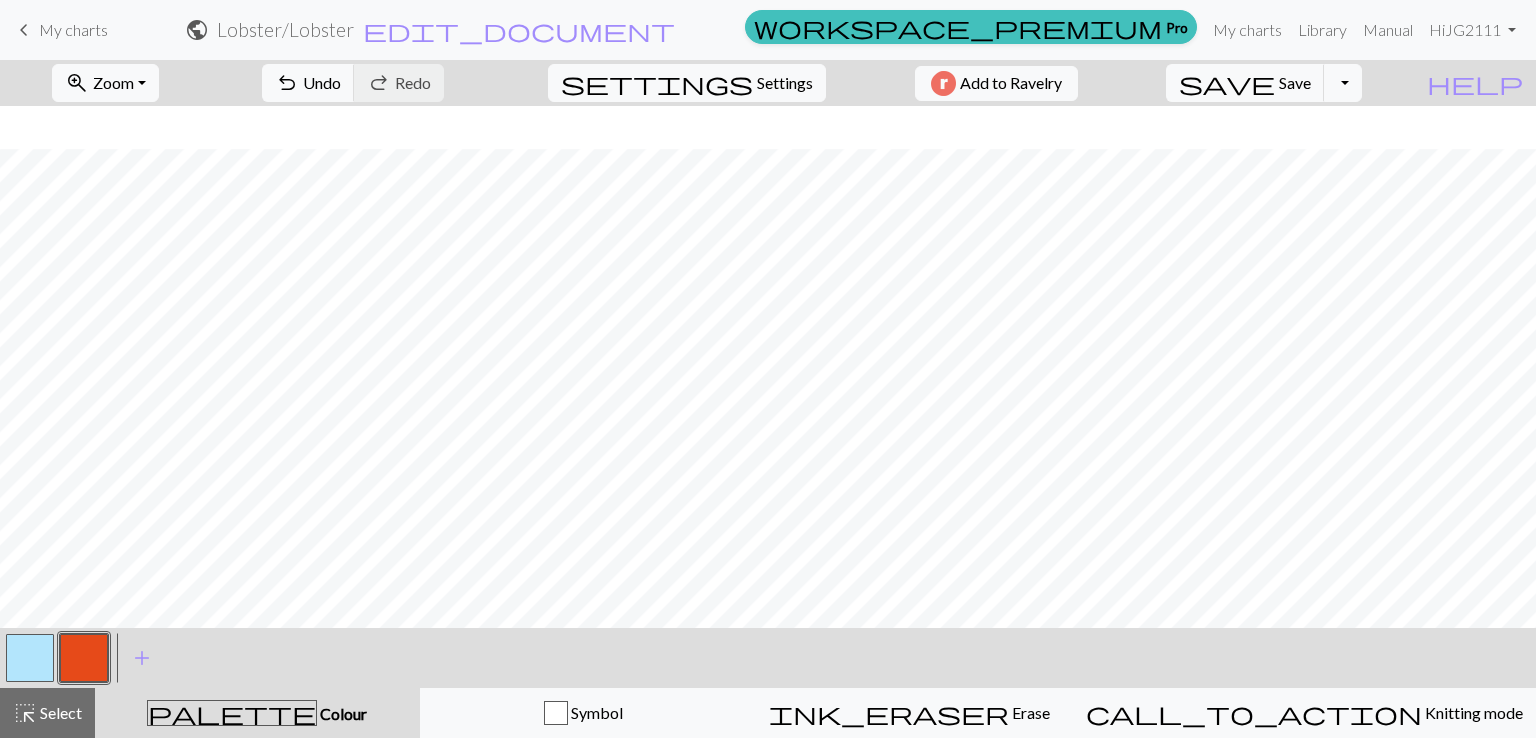 scroll, scrollTop: 383, scrollLeft: 0, axis: vertical 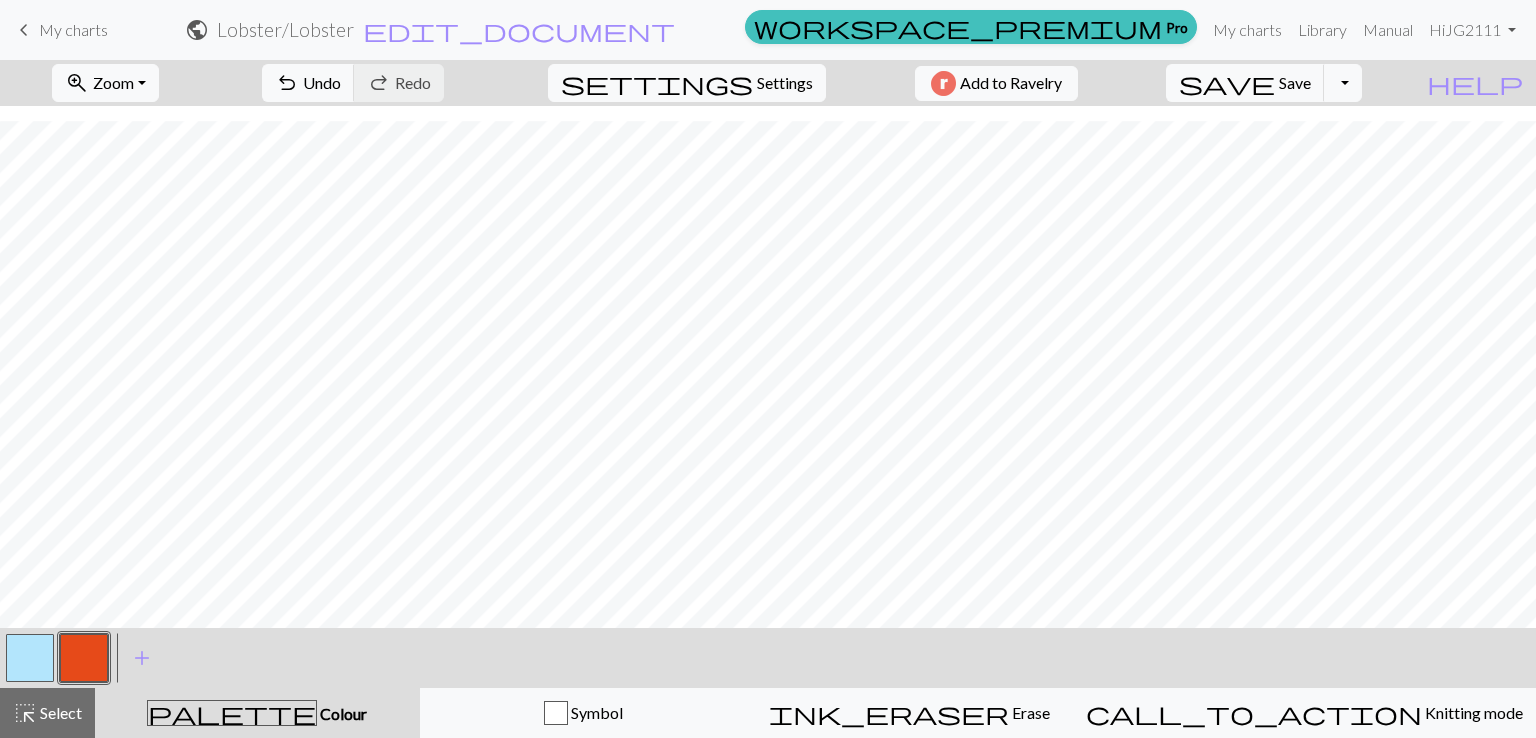 click at bounding box center [30, 658] 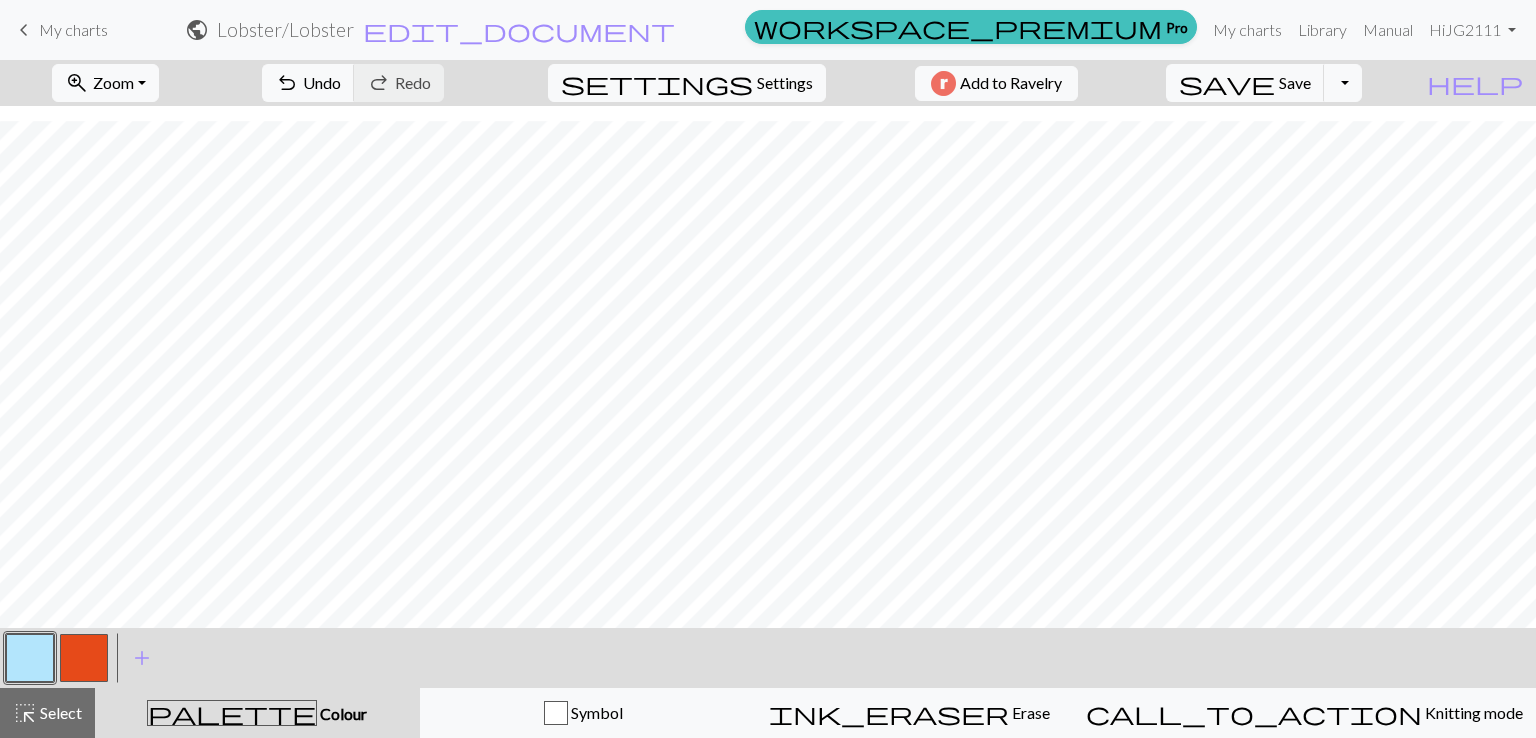 click at bounding box center [84, 658] 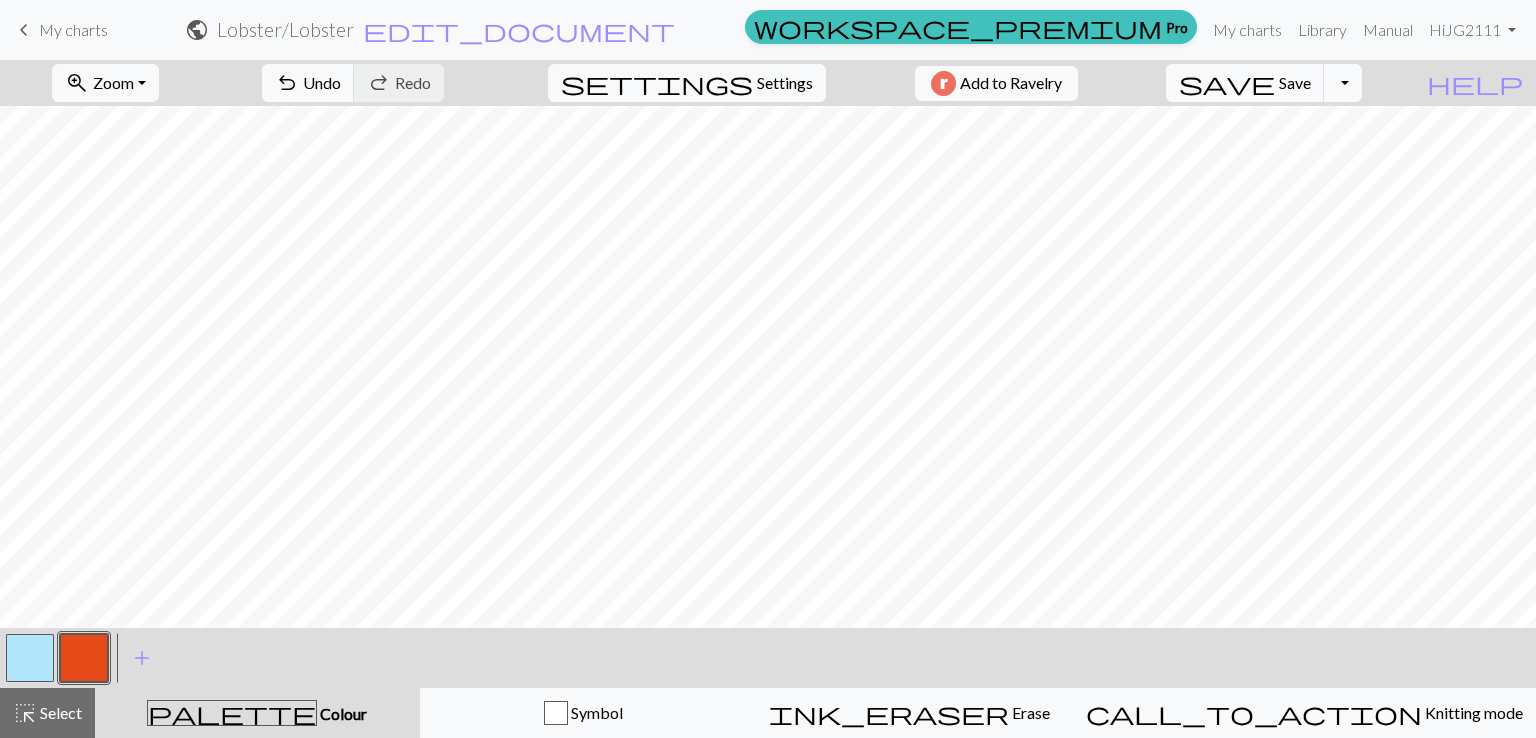 scroll, scrollTop: 183, scrollLeft: 0, axis: vertical 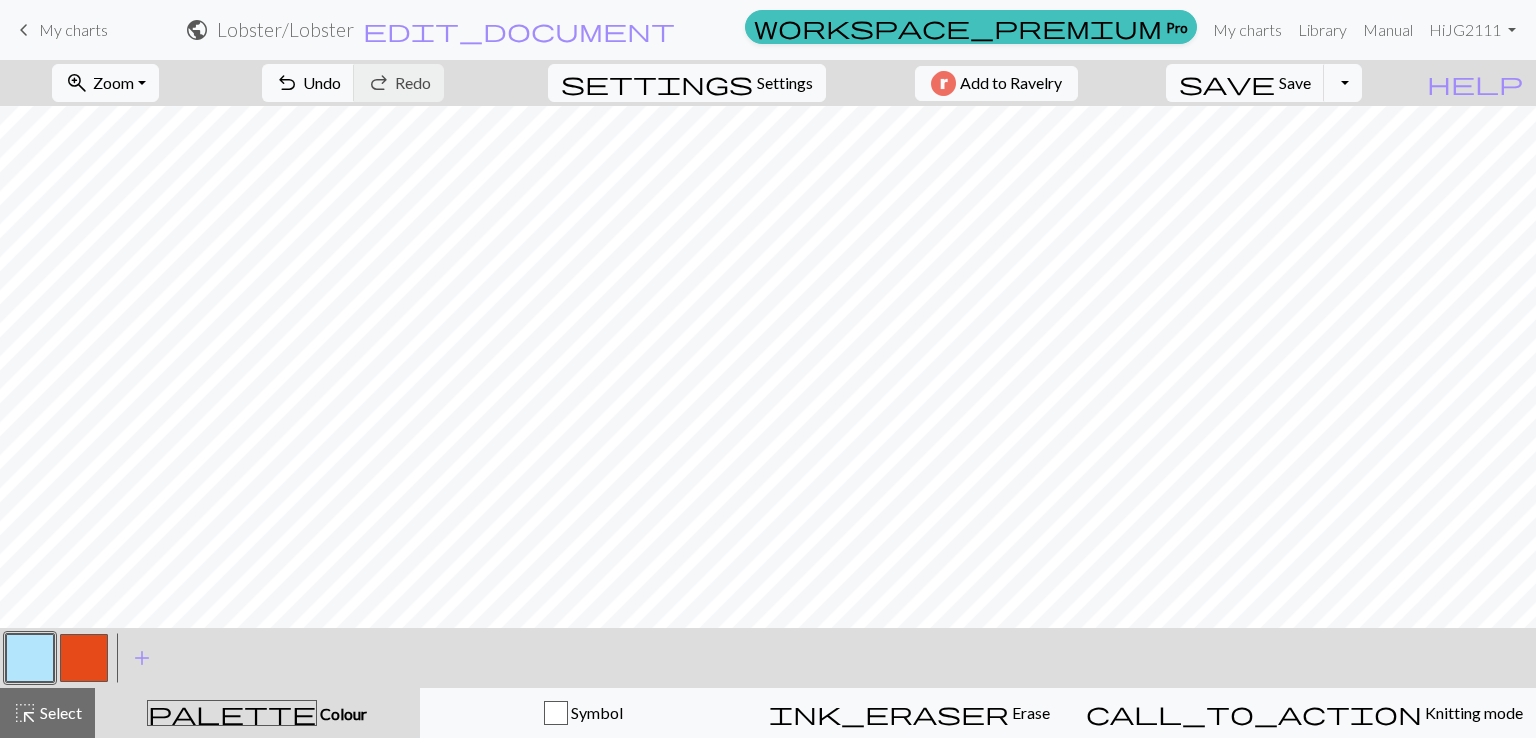 click at bounding box center [84, 658] 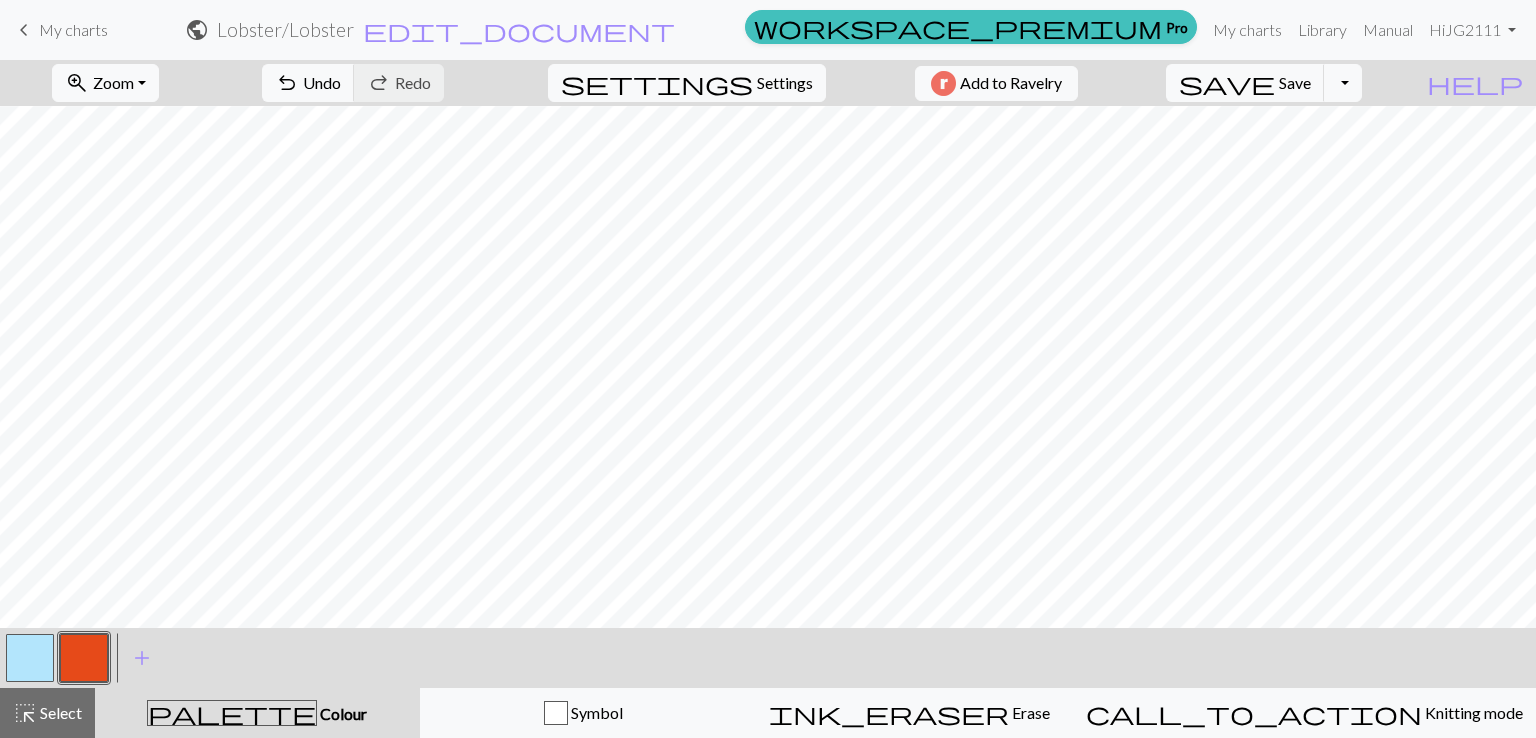 click at bounding box center [30, 658] 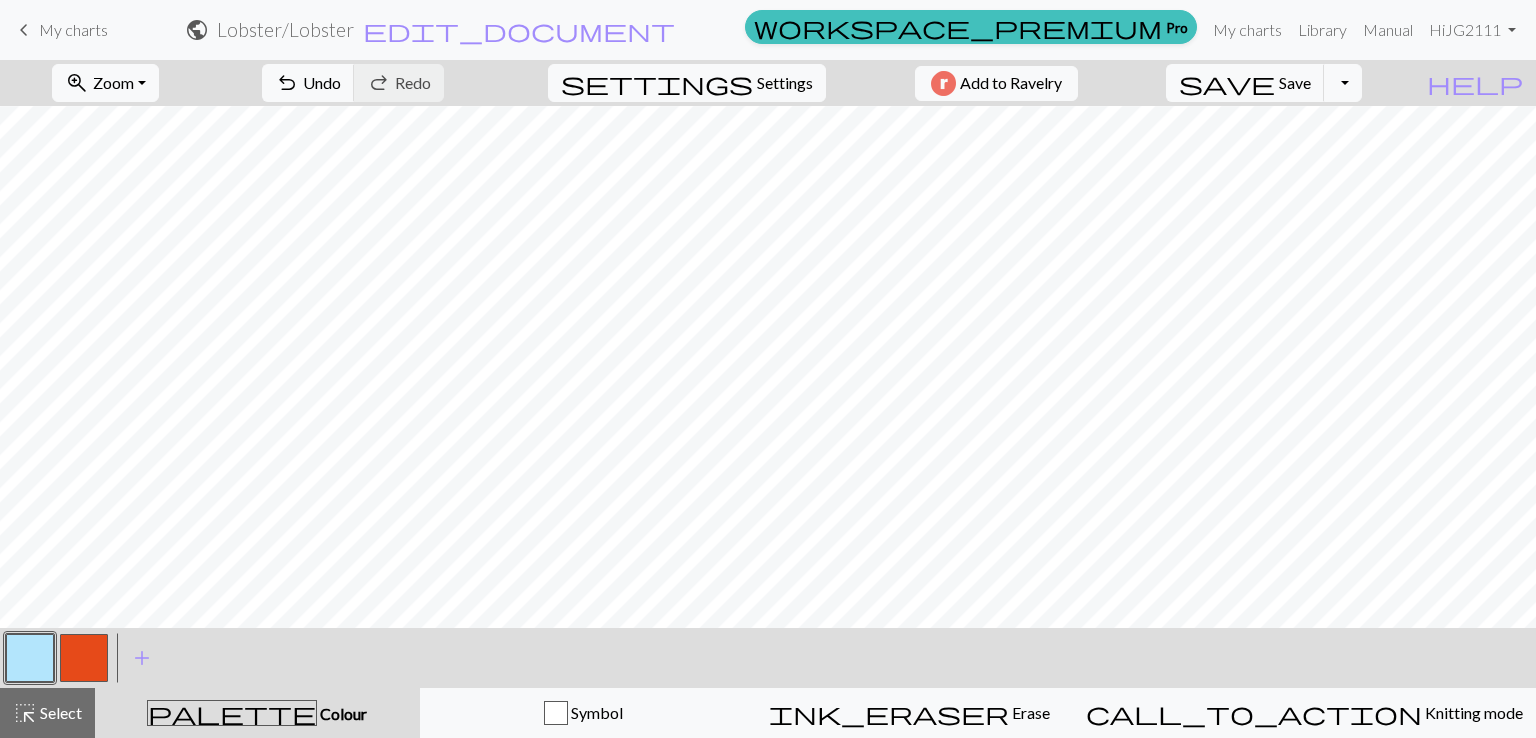 click at bounding box center (84, 658) 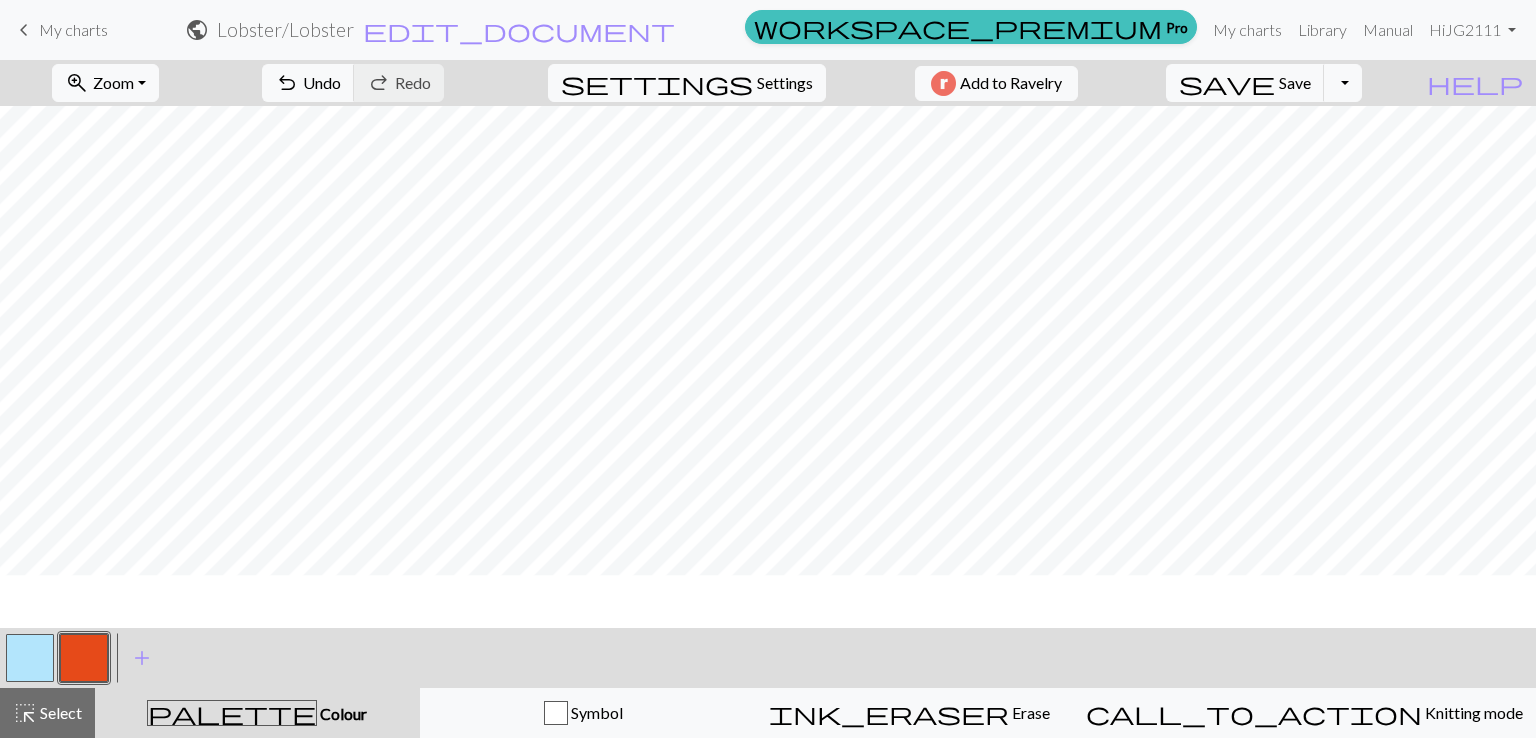 scroll, scrollTop: 0, scrollLeft: 0, axis: both 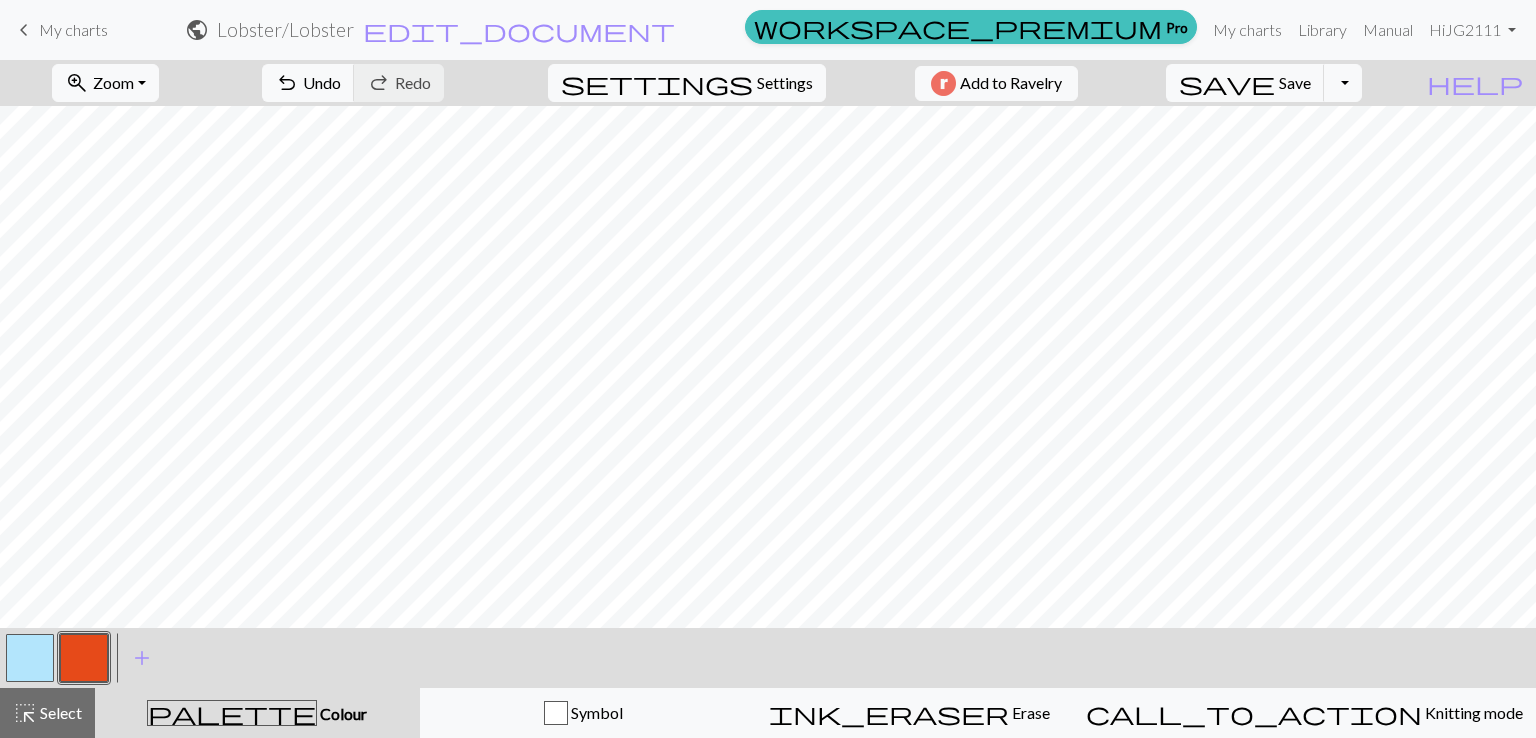 click at bounding box center (30, 658) 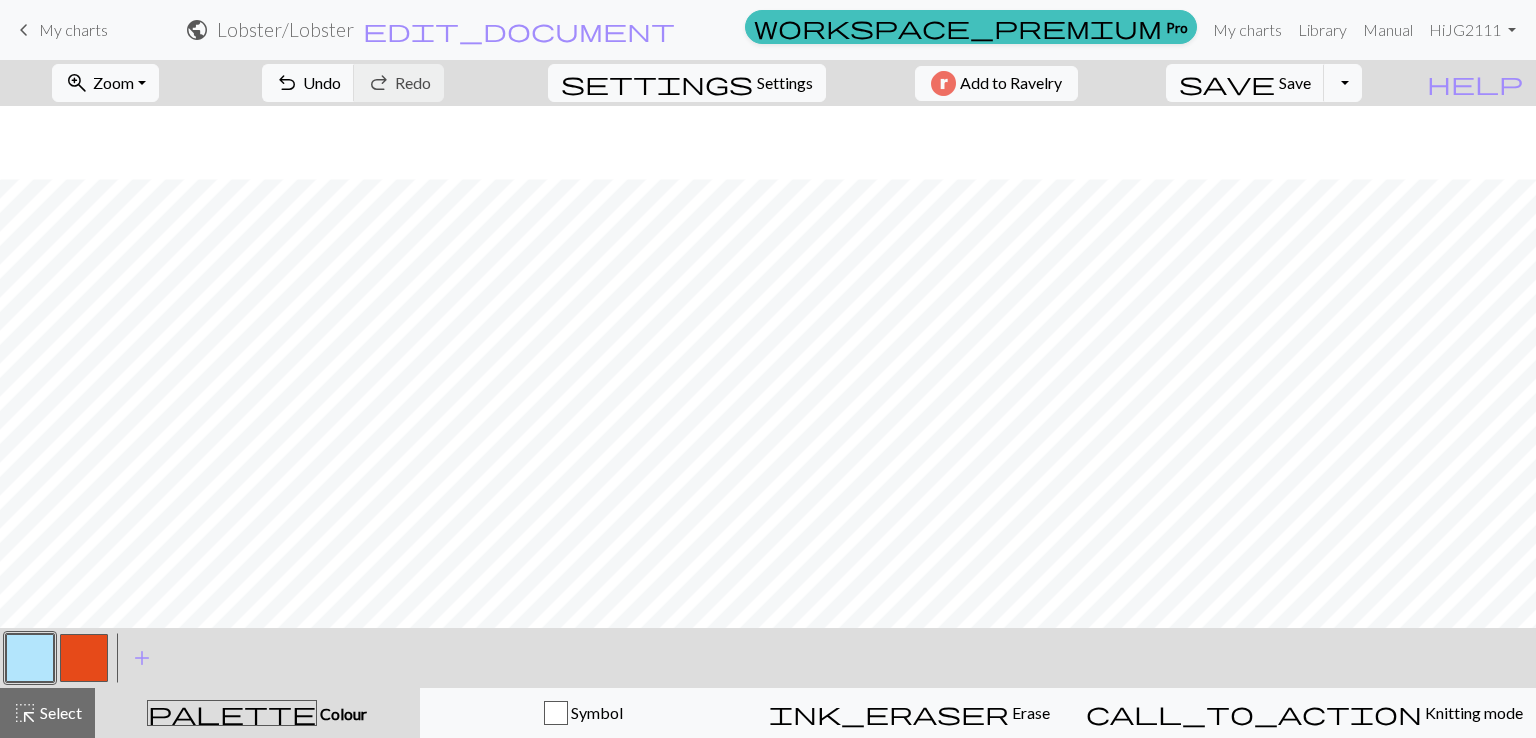 scroll, scrollTop: 100, scrollLeft: 0, axis: vertical 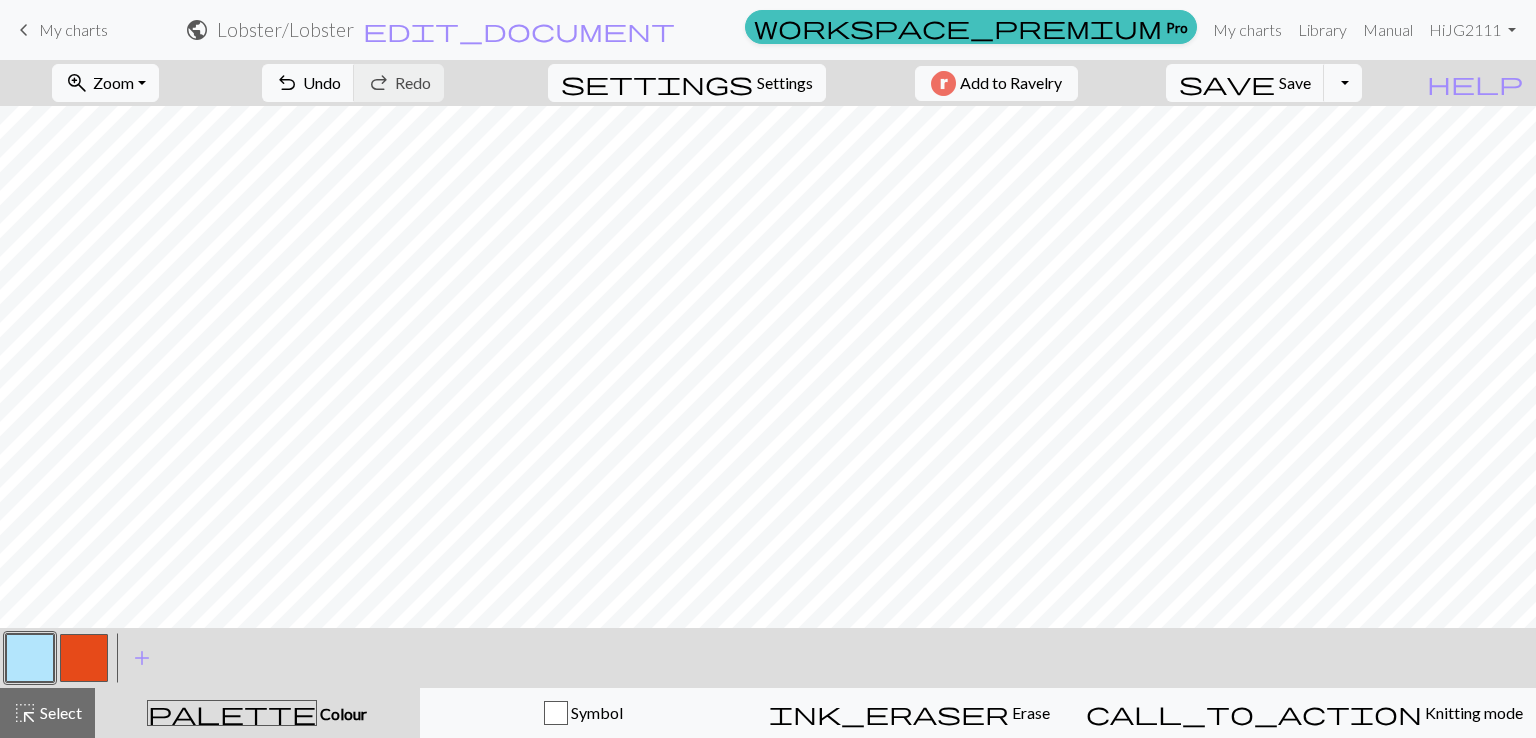 click at bounding box center [84, 658] 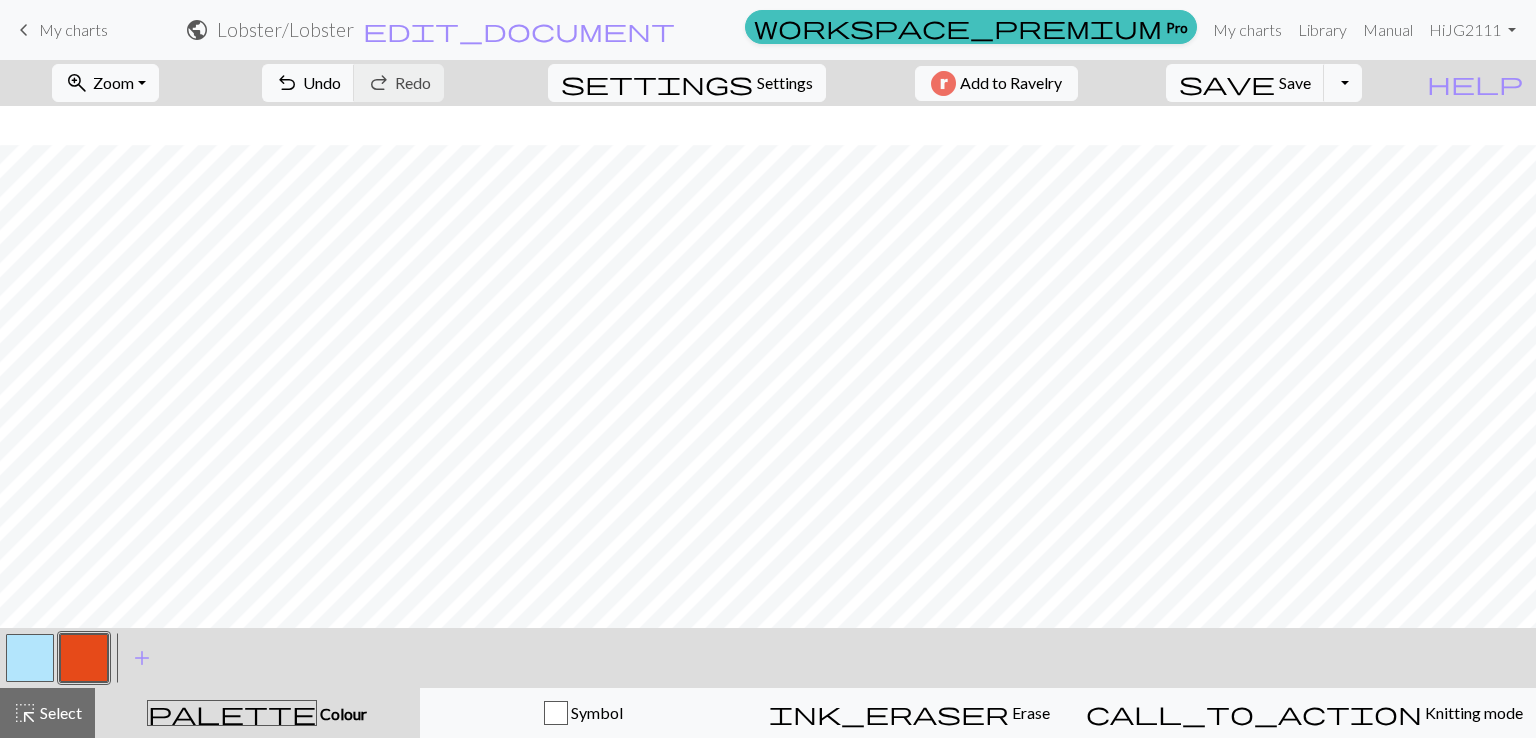 scroll, scrollTop: 383, scrollLeft: 0, axis: vertical 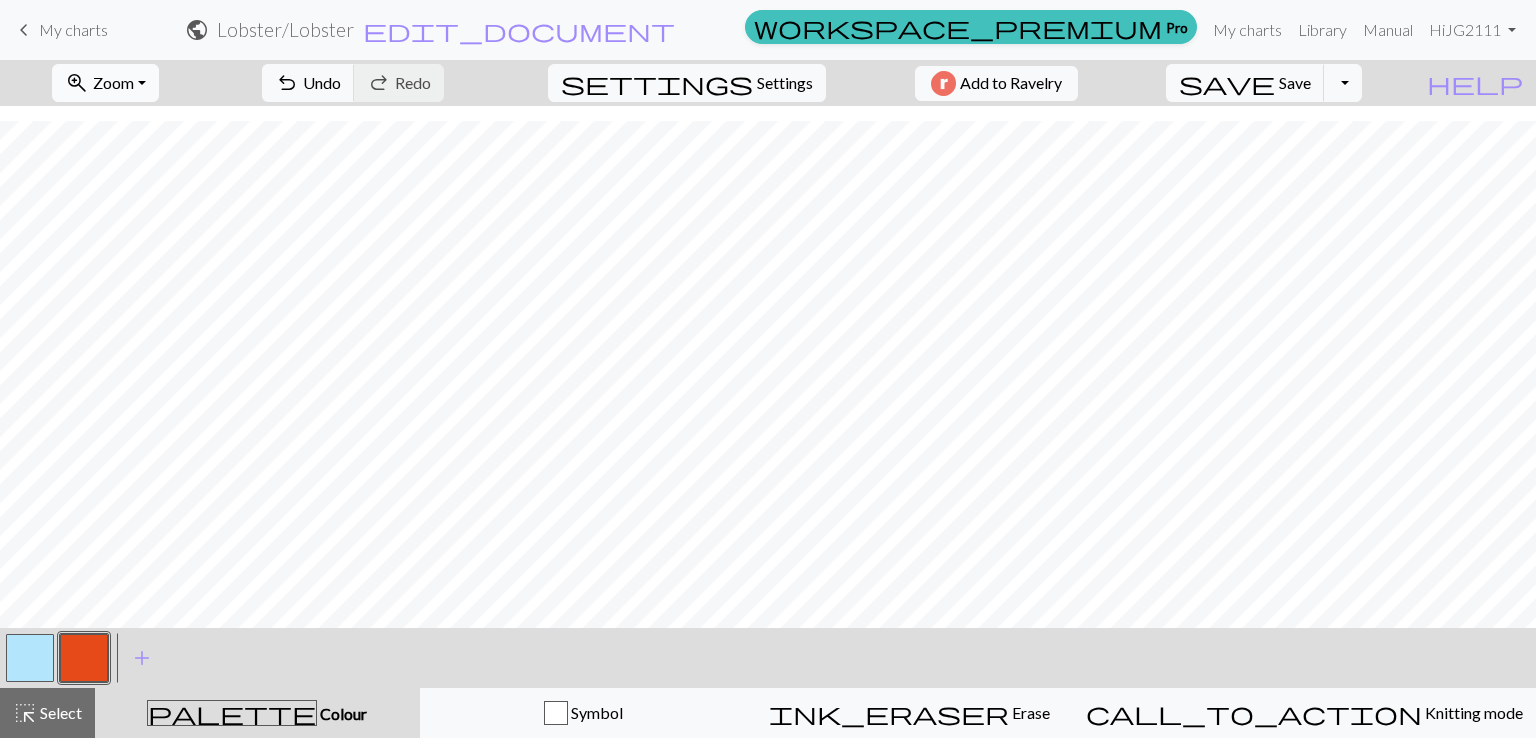 click on "Zoom" at bounding box center (113, 82) 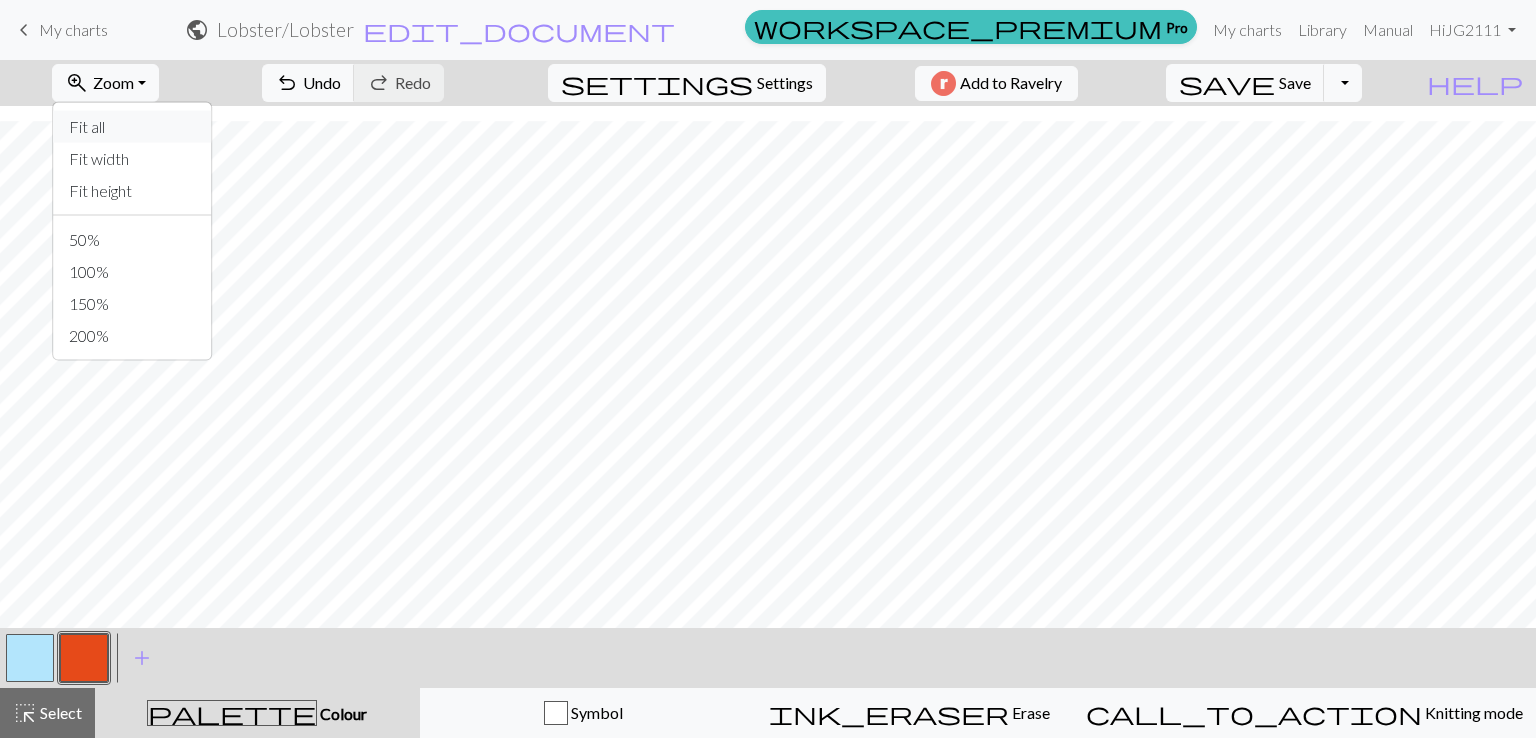 click on "Fit all" at bounding box center [132, 127] 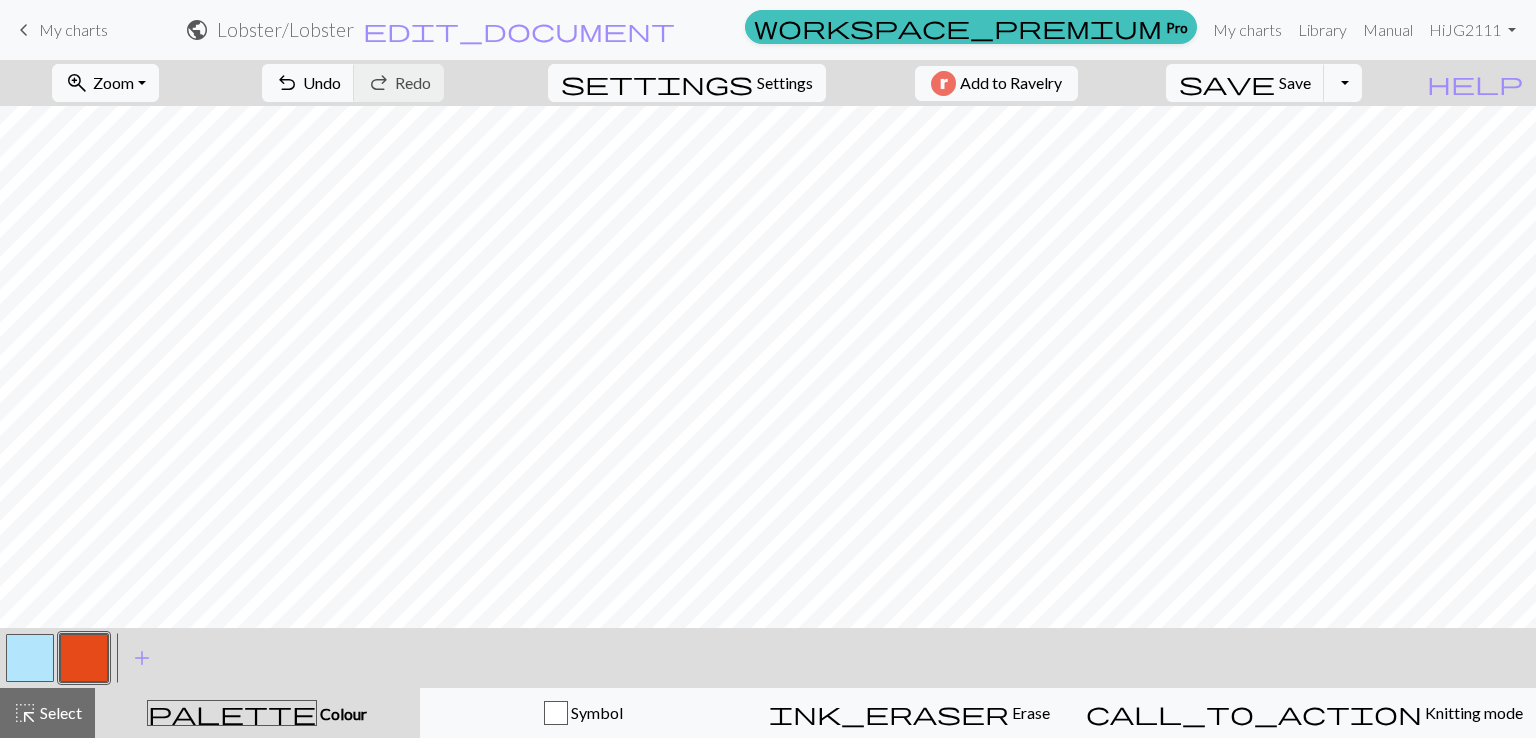 scroll, scrollTop: 0, scrollLeft: 0, axis: both 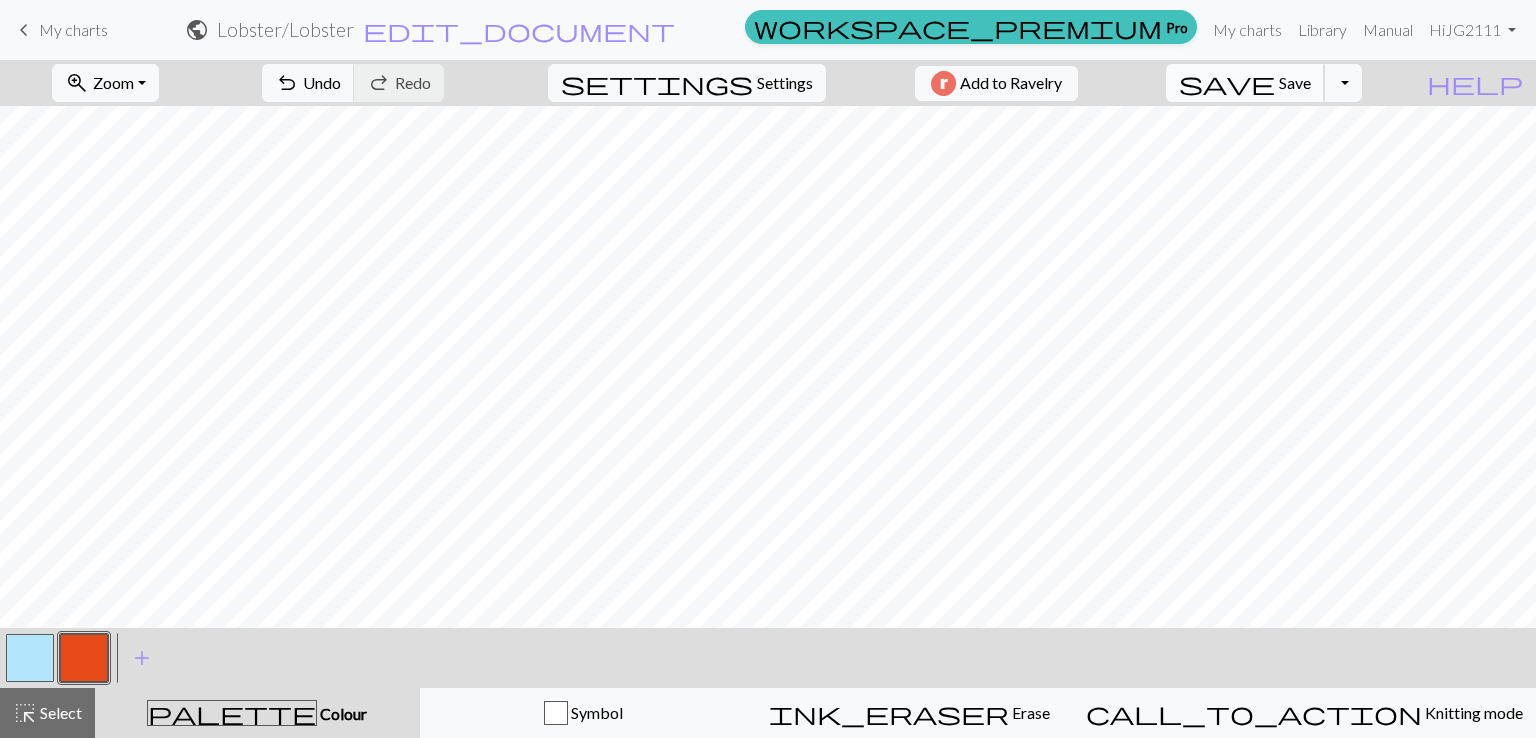 click on "Save" at bounding box center [1295, 82] 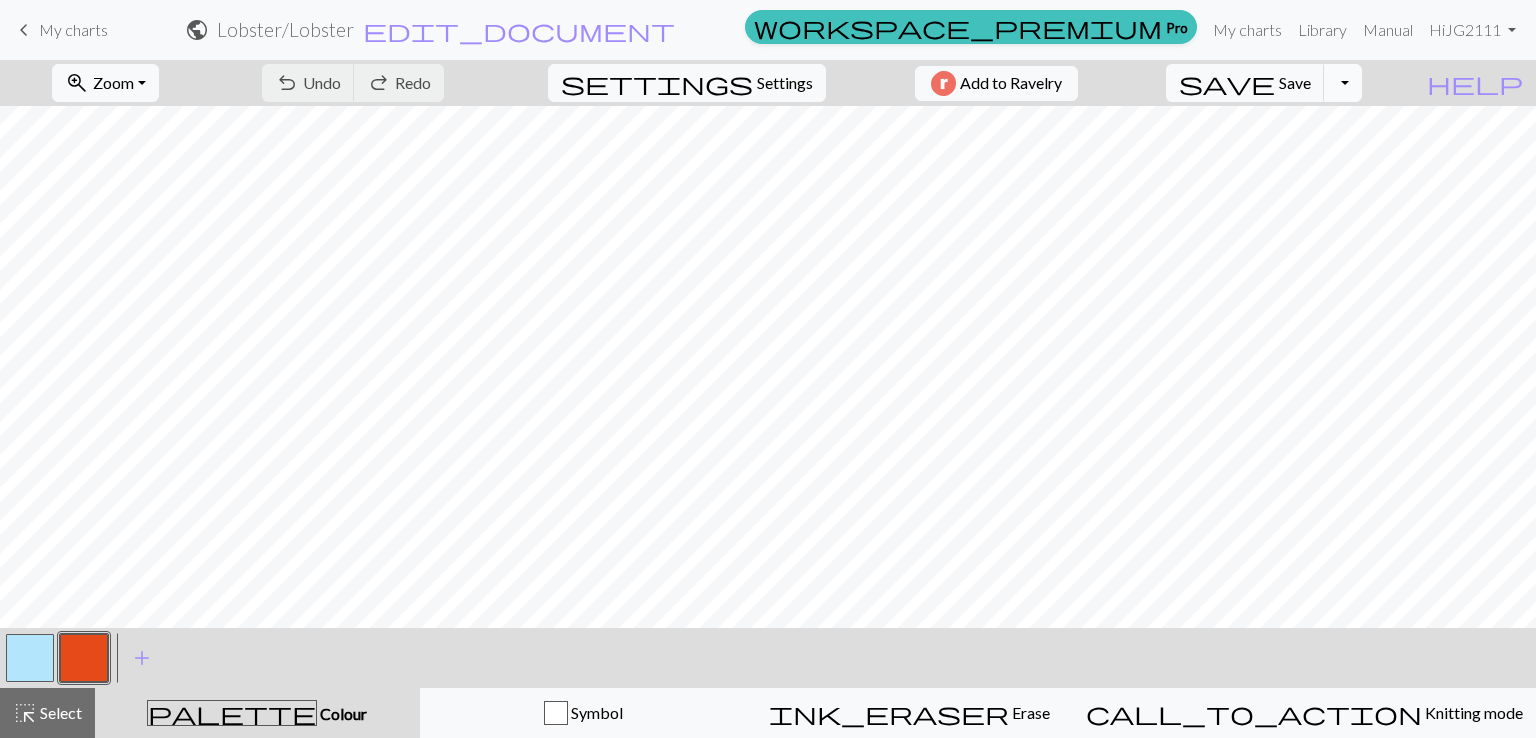 click on "Toggle Dropdown" at bounding box center [1343, 83] 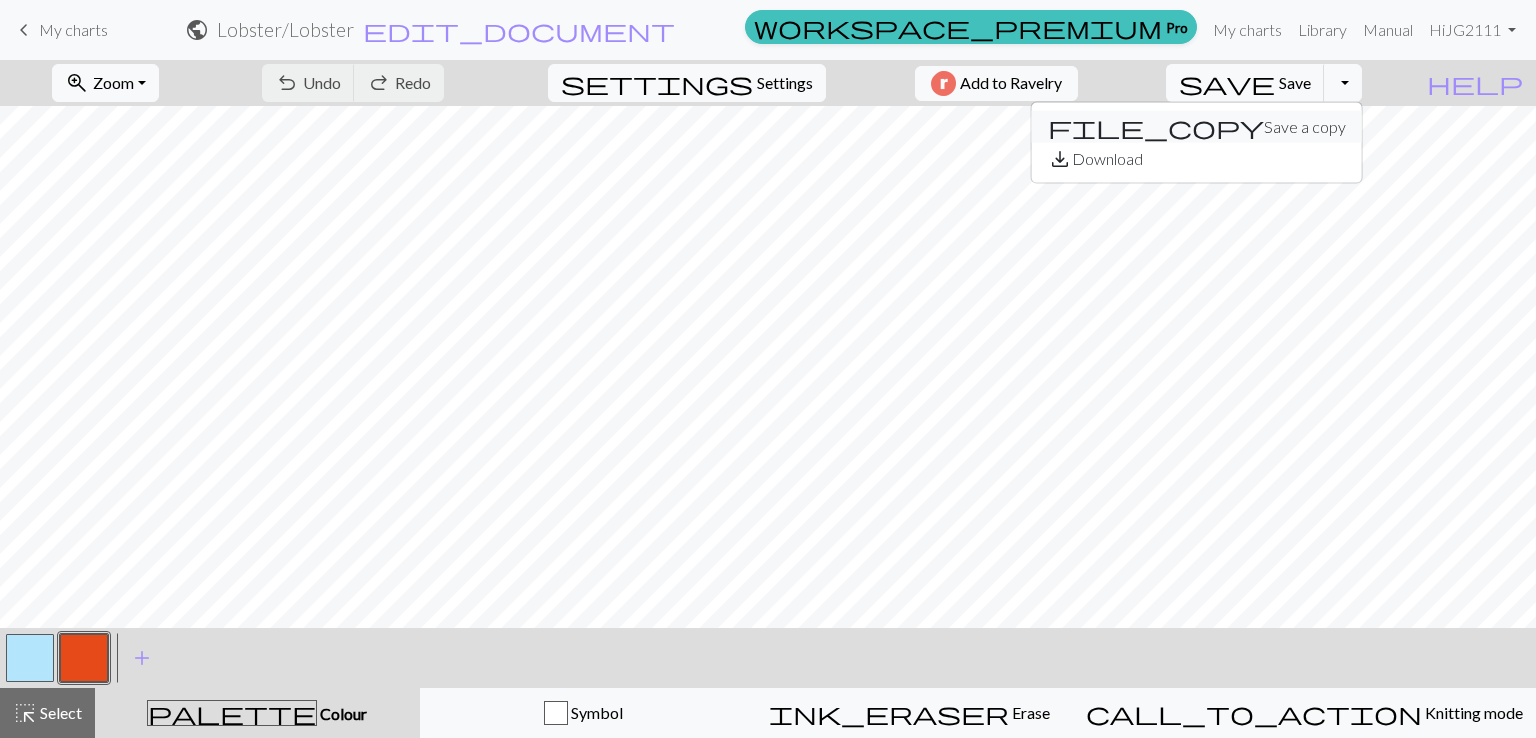 click on "file_copy  Save a copy" at bounding box center (1197, 127) 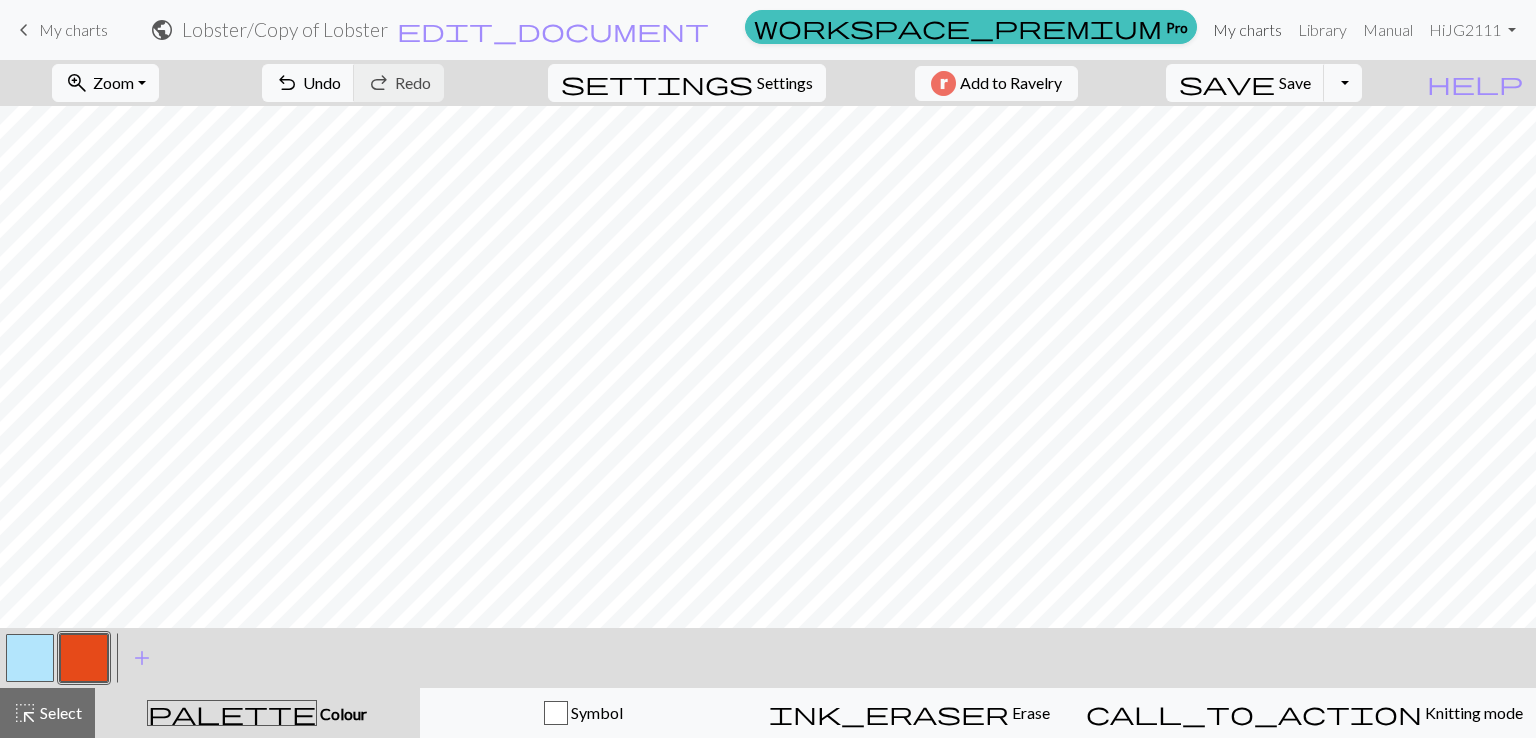 click on "My charts" at bounding box center [1247, 30] 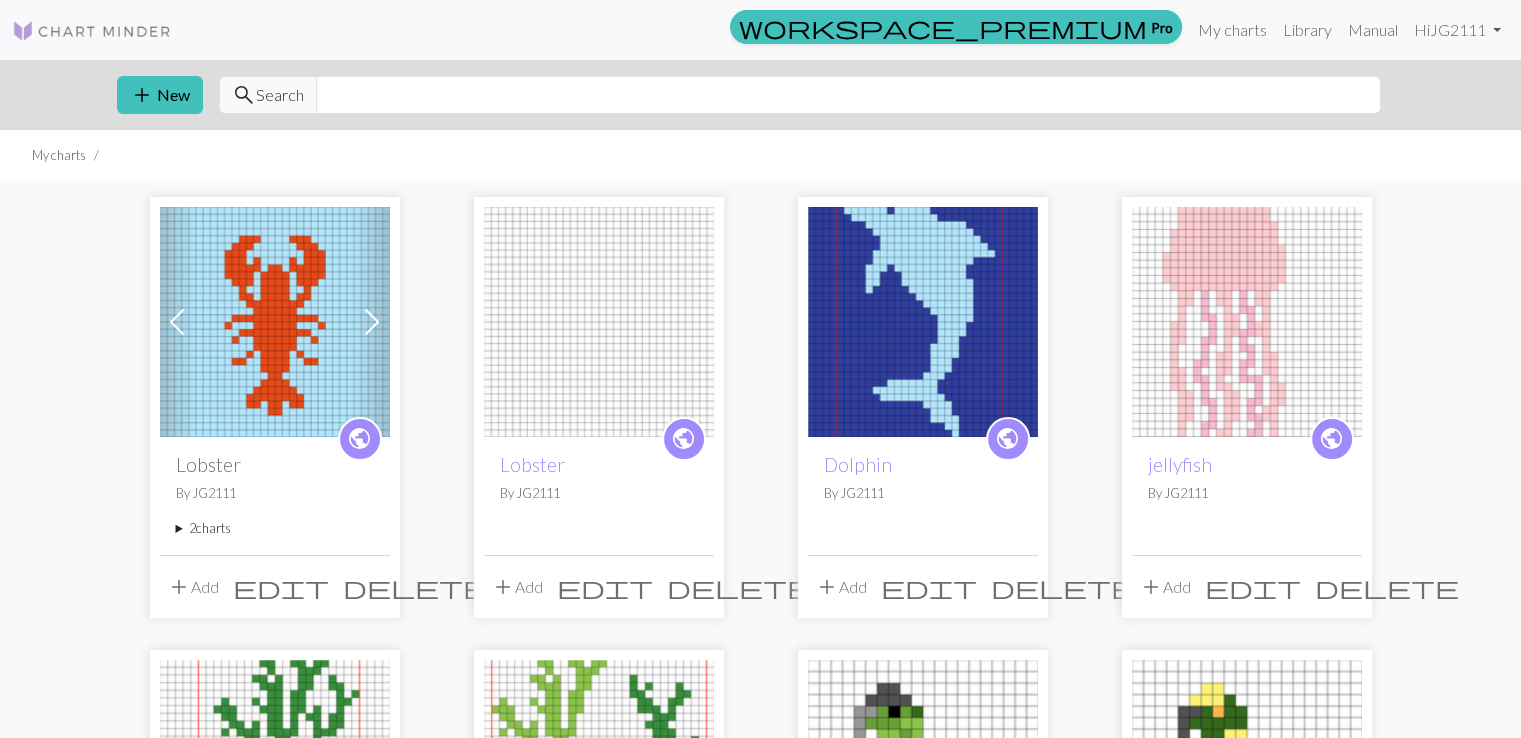 click at bounding box center [372, 322] 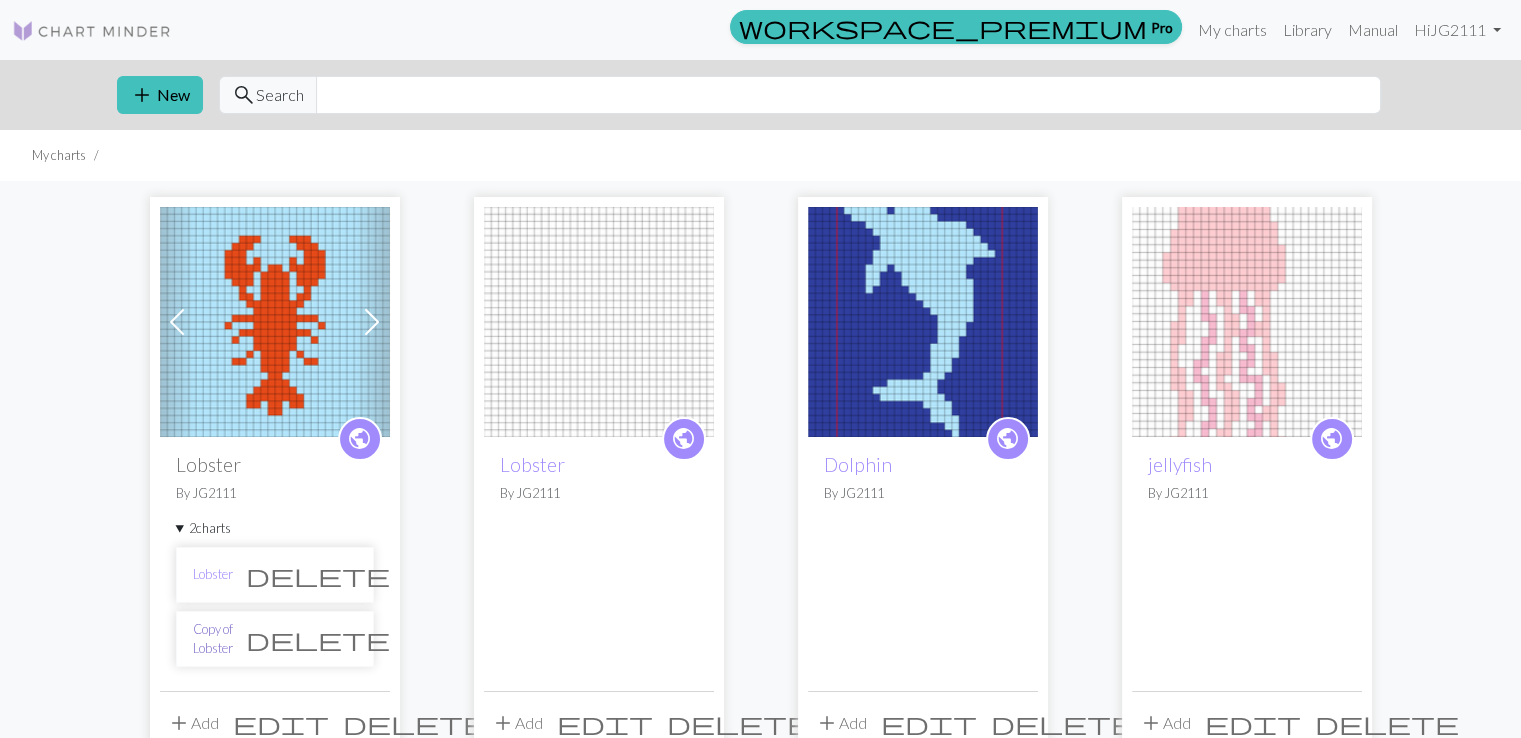 click on "Copy of Lobster" at bounding box center [213, 639] 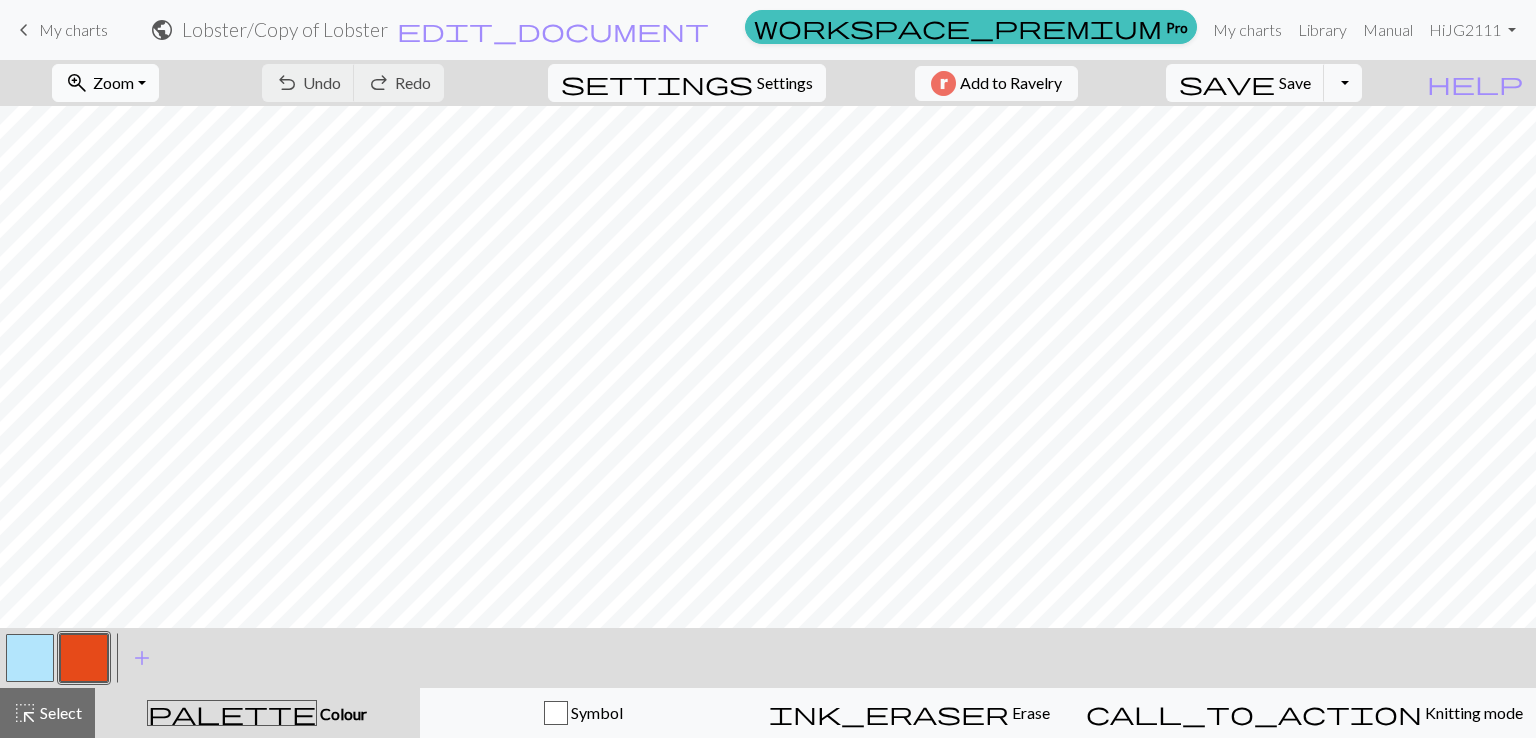 click on "zoom_in Zoom Zoom" at bounding box center [105, 83] 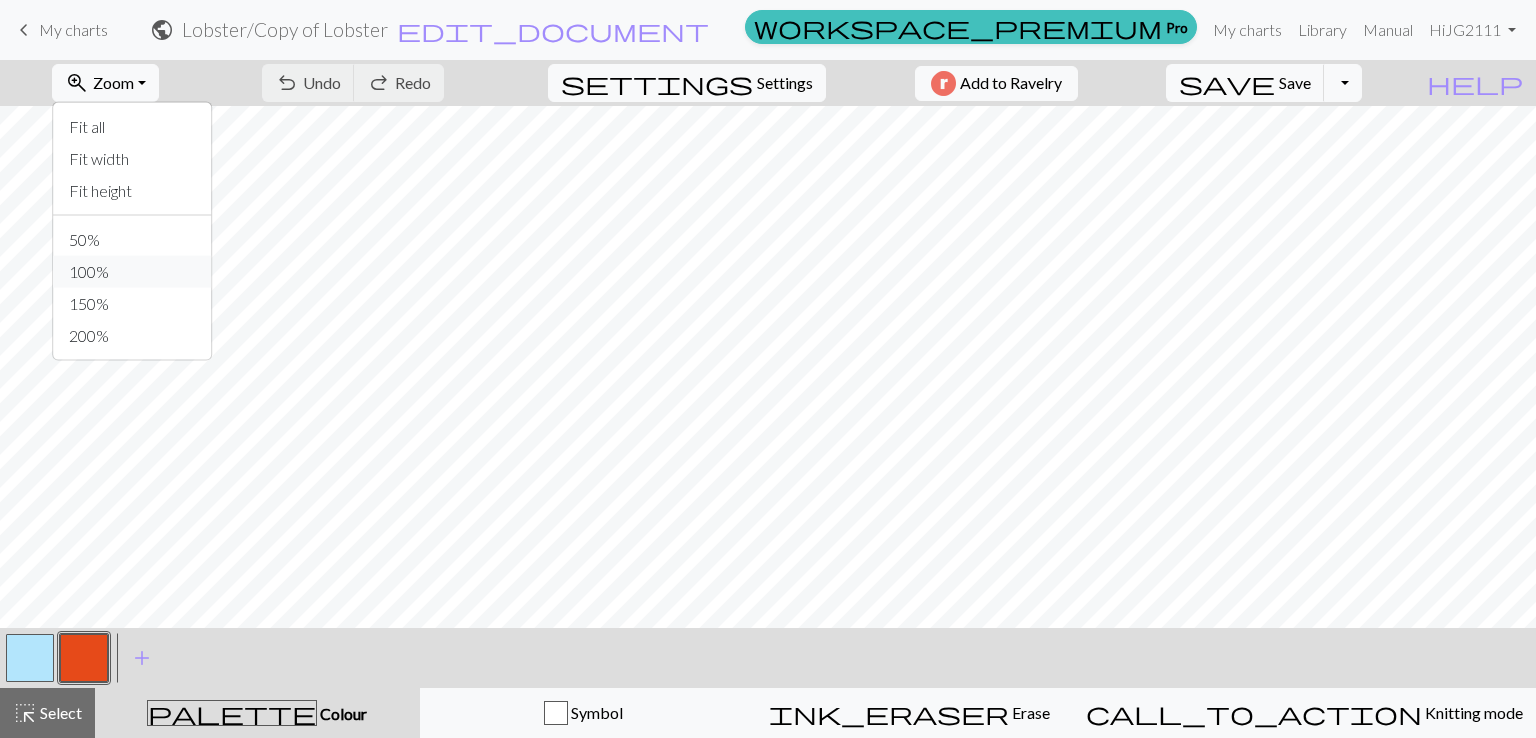 click on "100%" at bounding box center (132, 272) 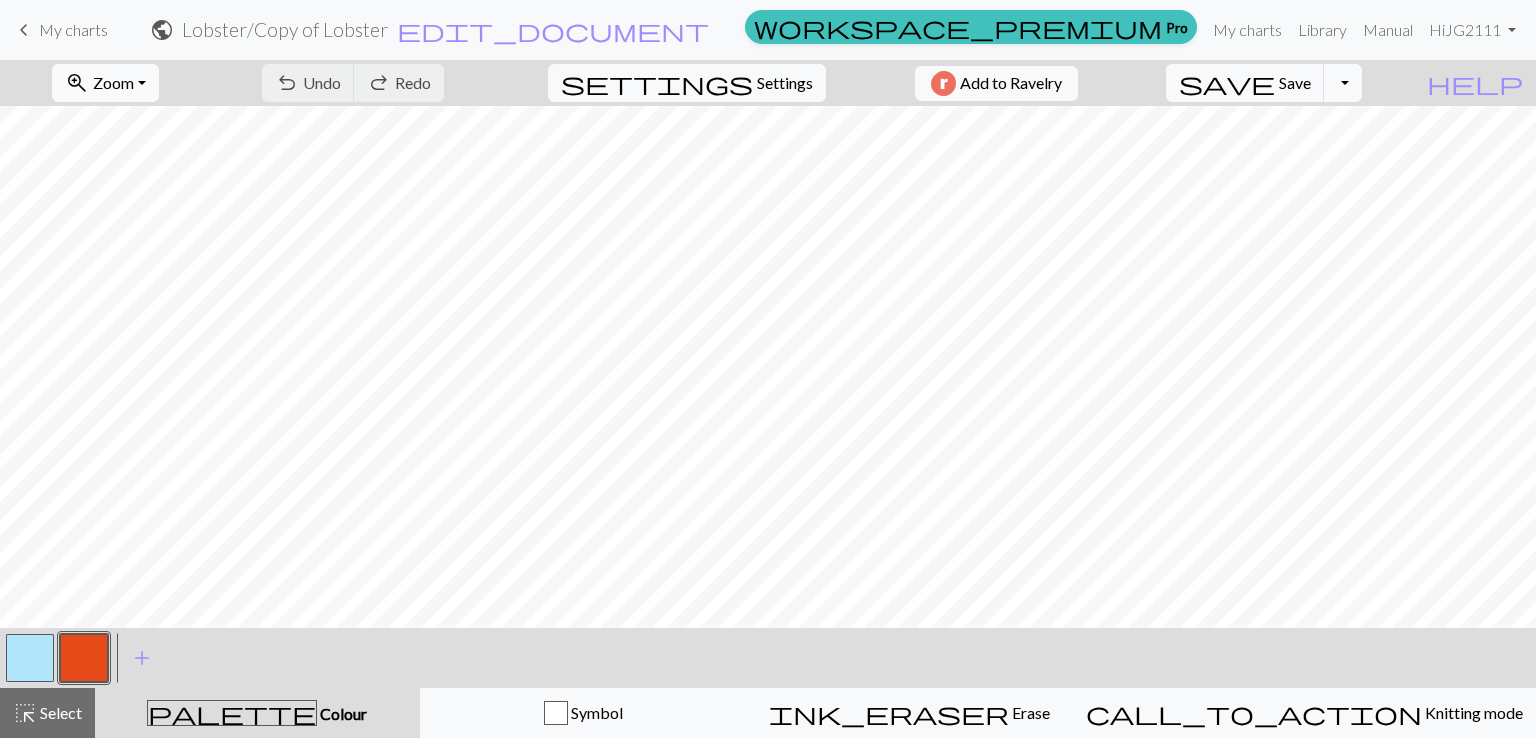 click on "Zoom" at bounding box center [113, 82] 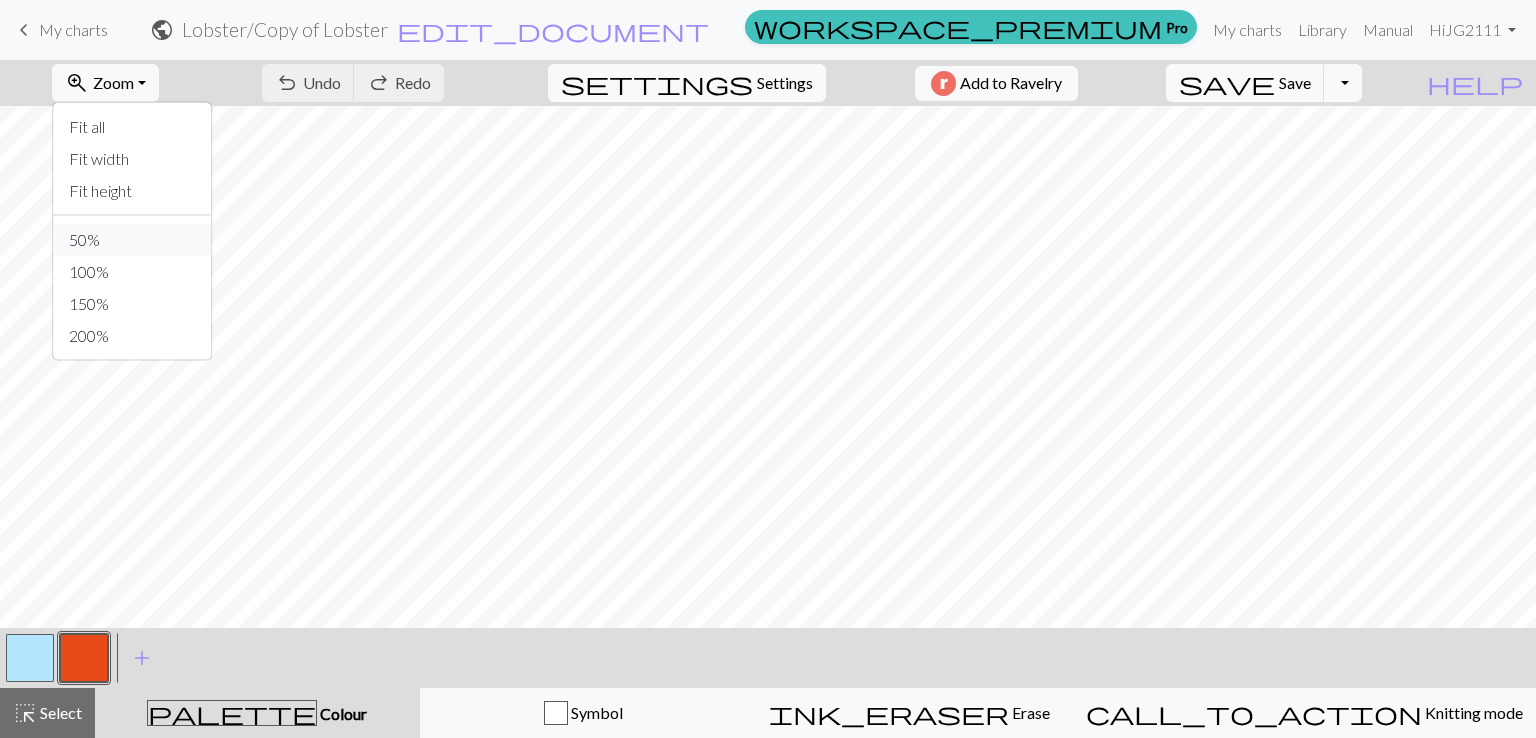 click on "50%" at bounding box center (132, 240) 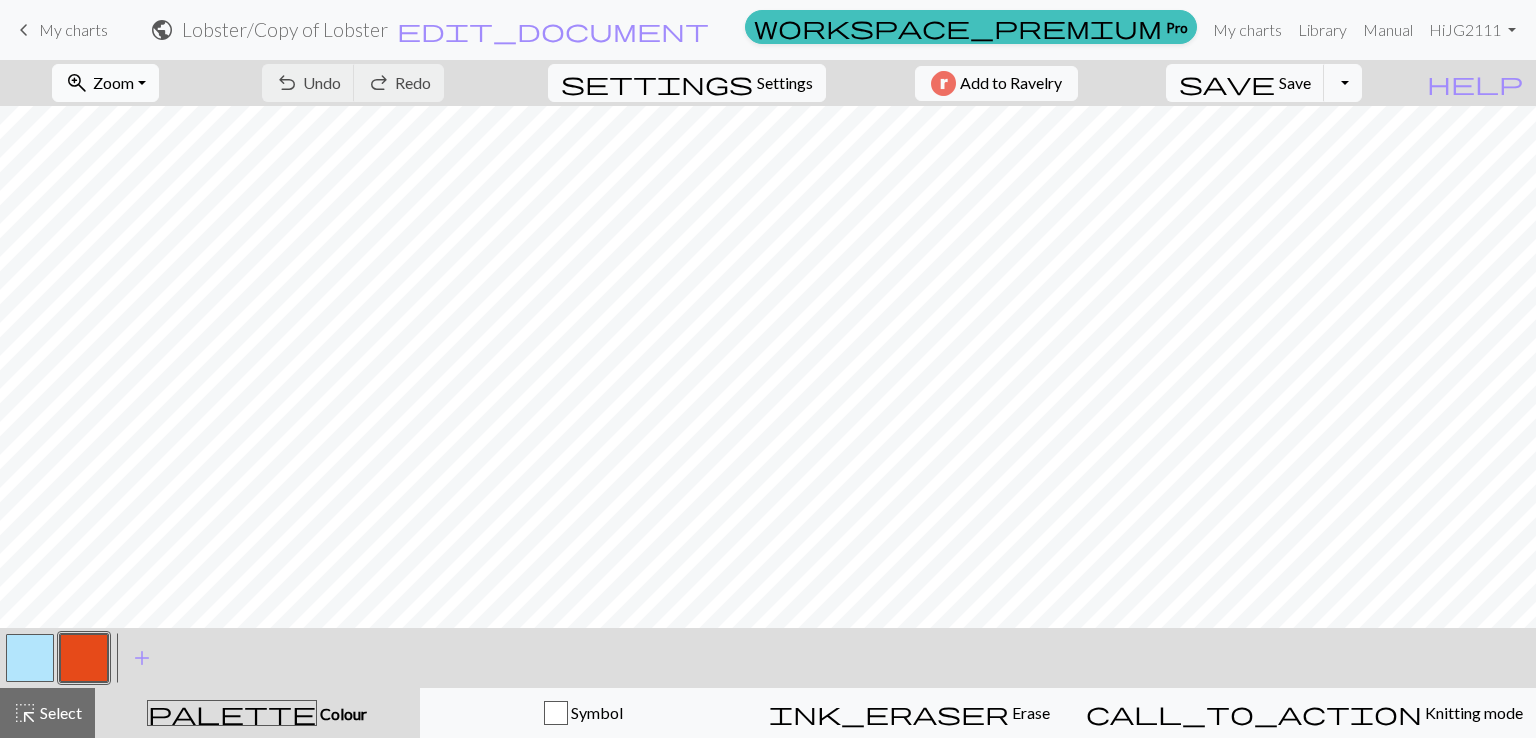 click on "zoom_in Zoom Zoom" at bounding box center [105, 83] 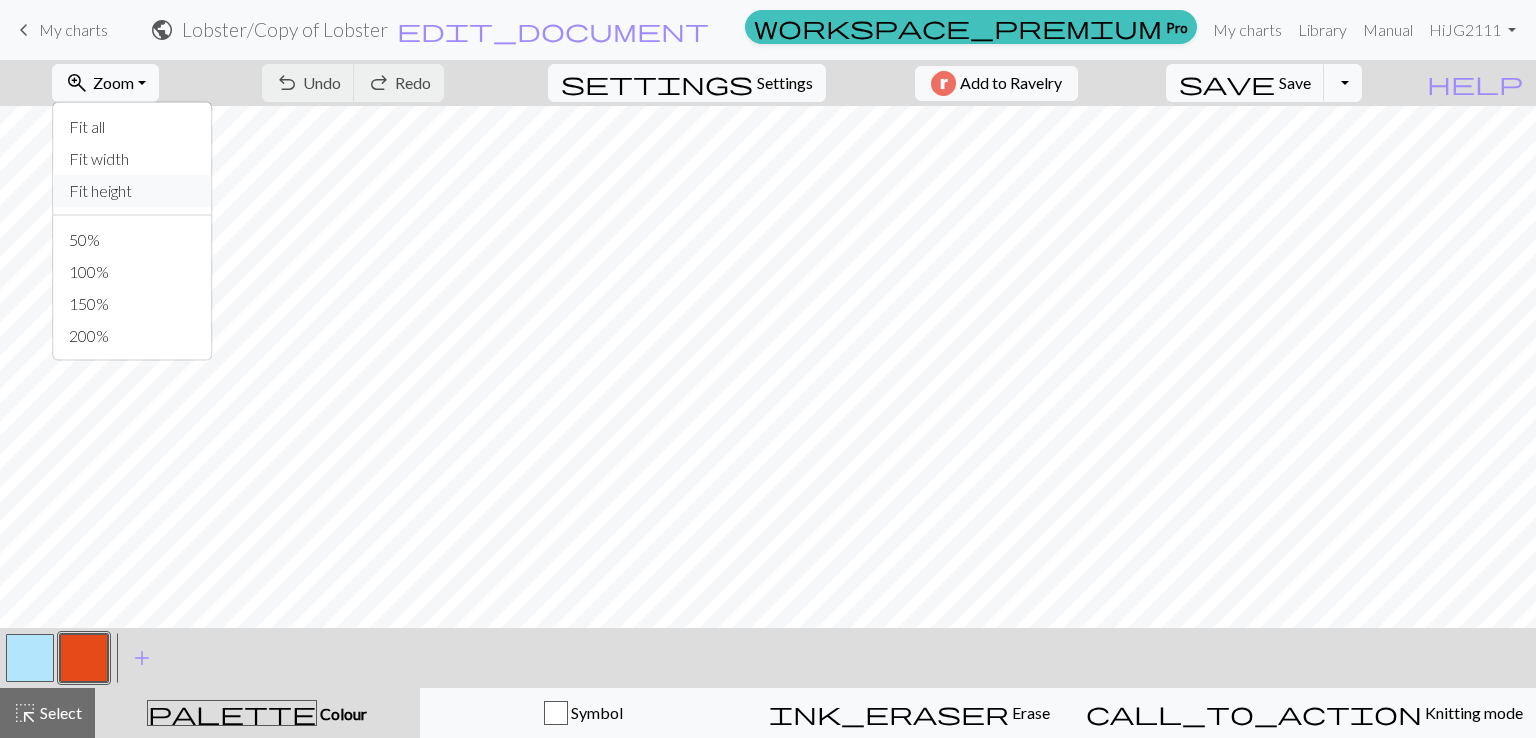 click on "Fit height" at bounding box center (132, 191) 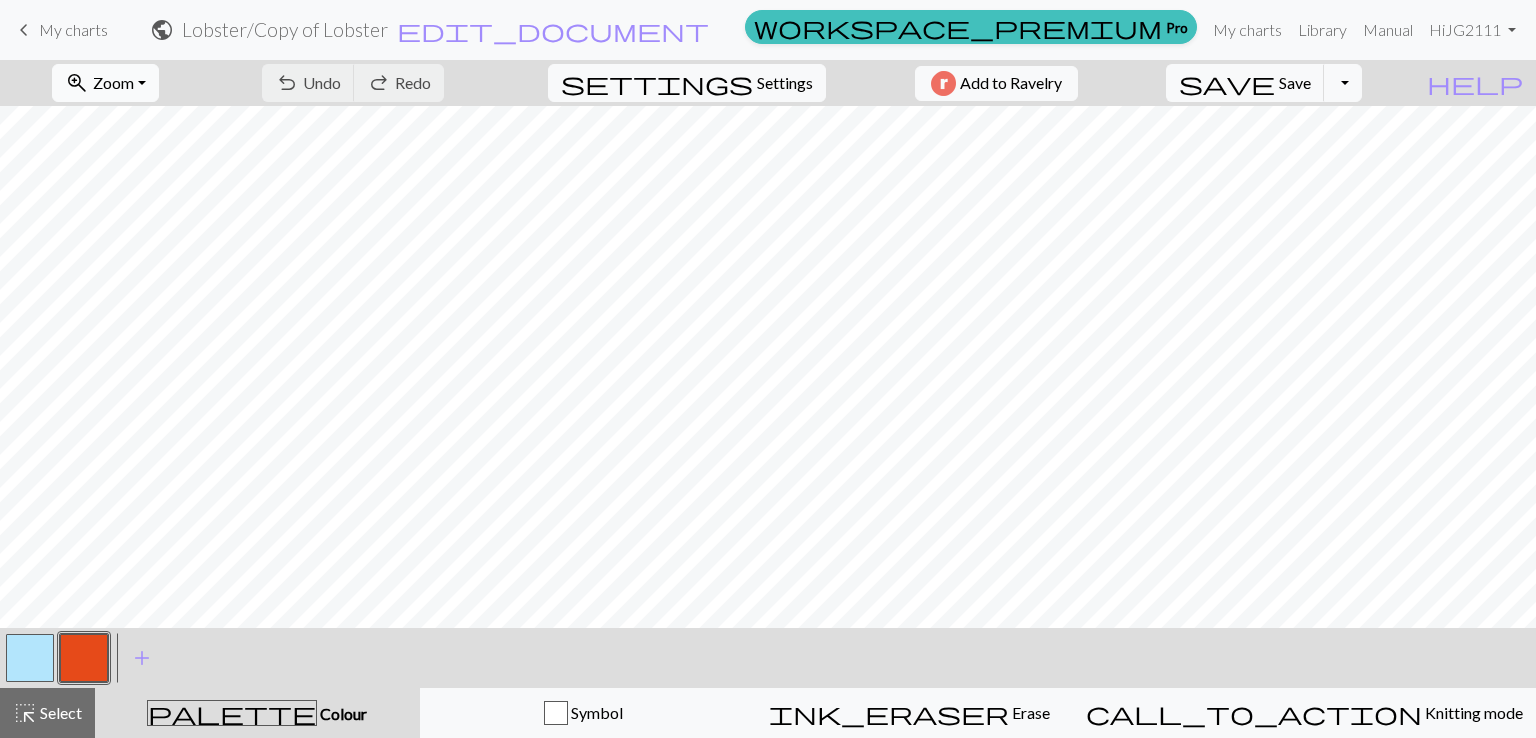 click on "zoom_in Zoom Zoom" at bounding box center [105, 83] 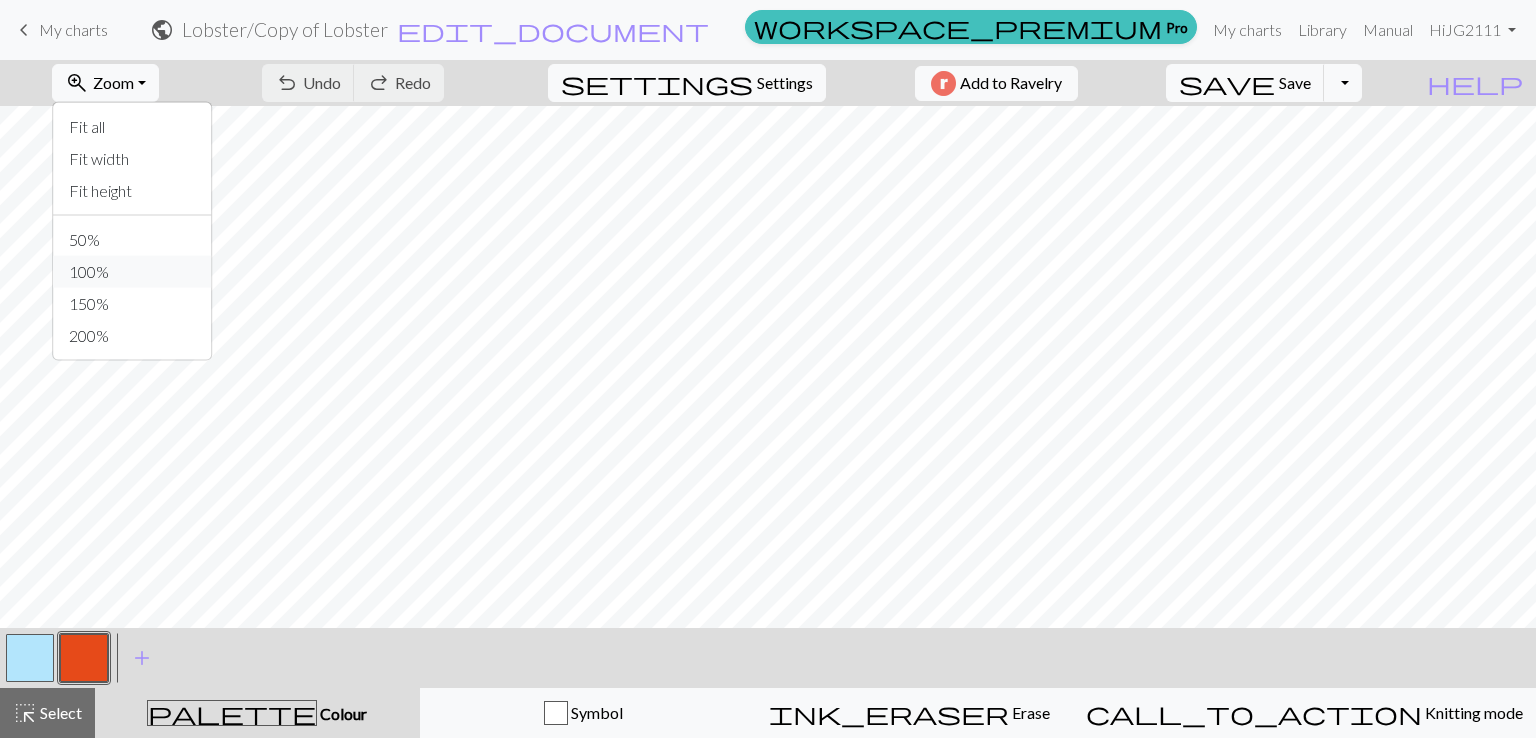 click on "100%" at bounding box center (132, 272) 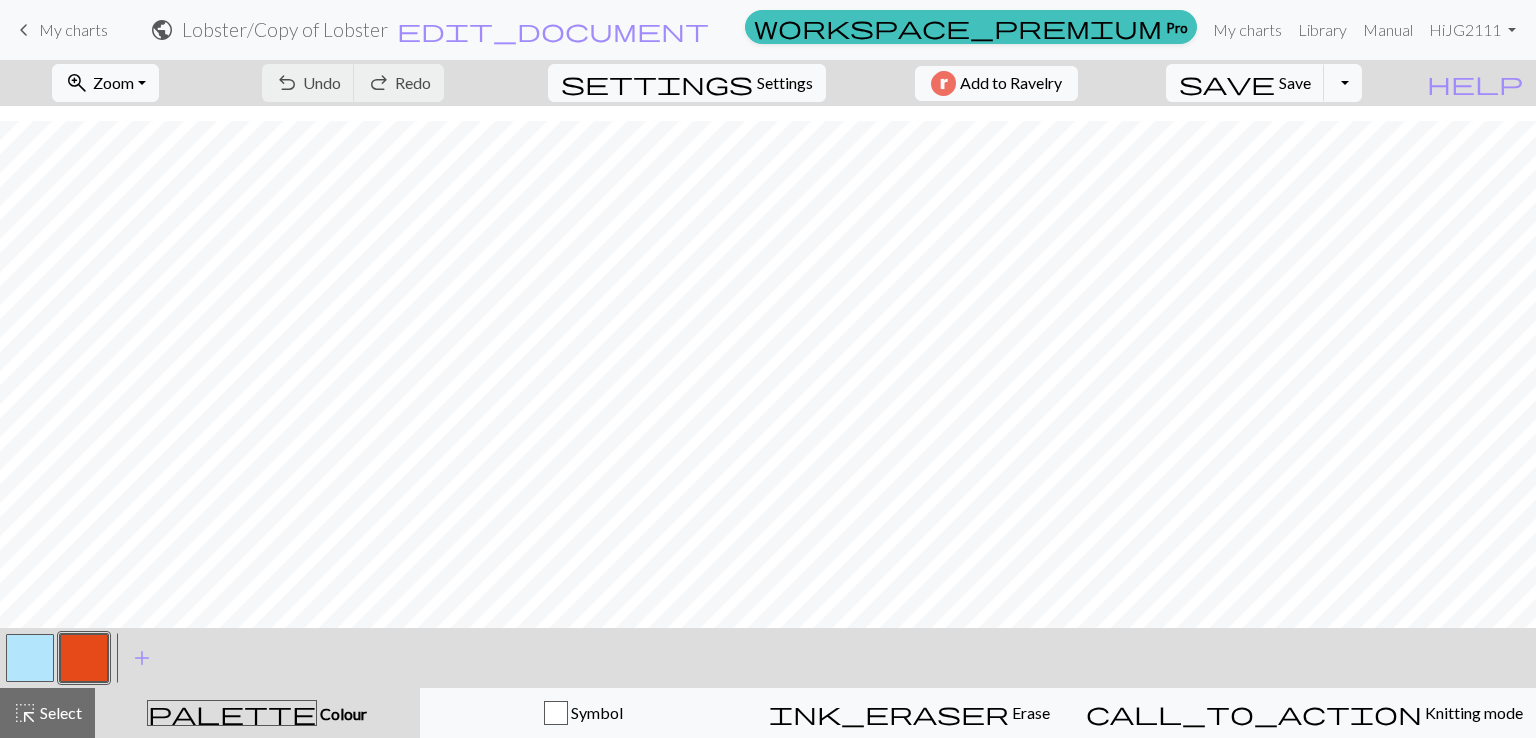 scroll, scrollTop: 383, scrollLeft: 0, axis: vertical 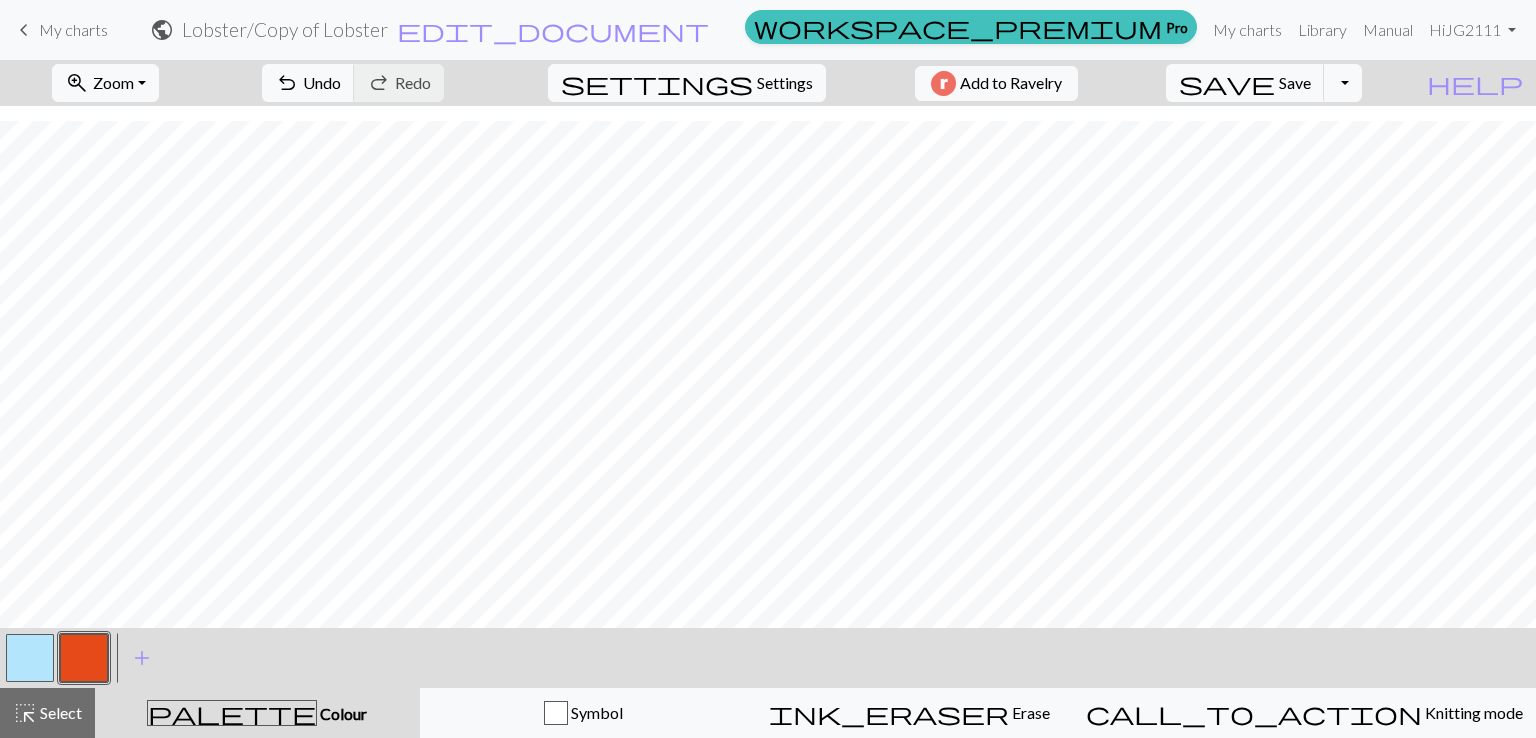 click at bounding box center (30, 658) 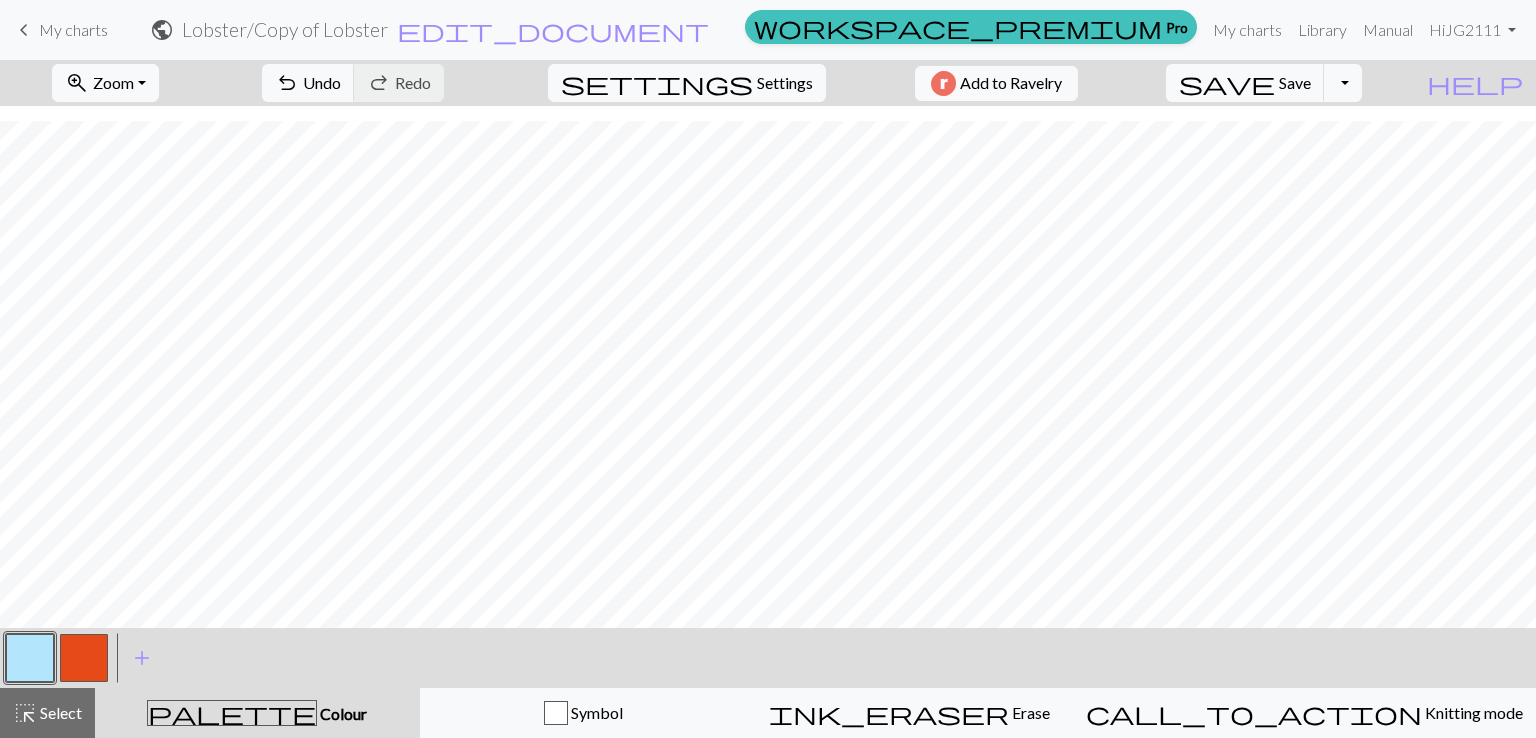 click at bounding box center [84, 658] 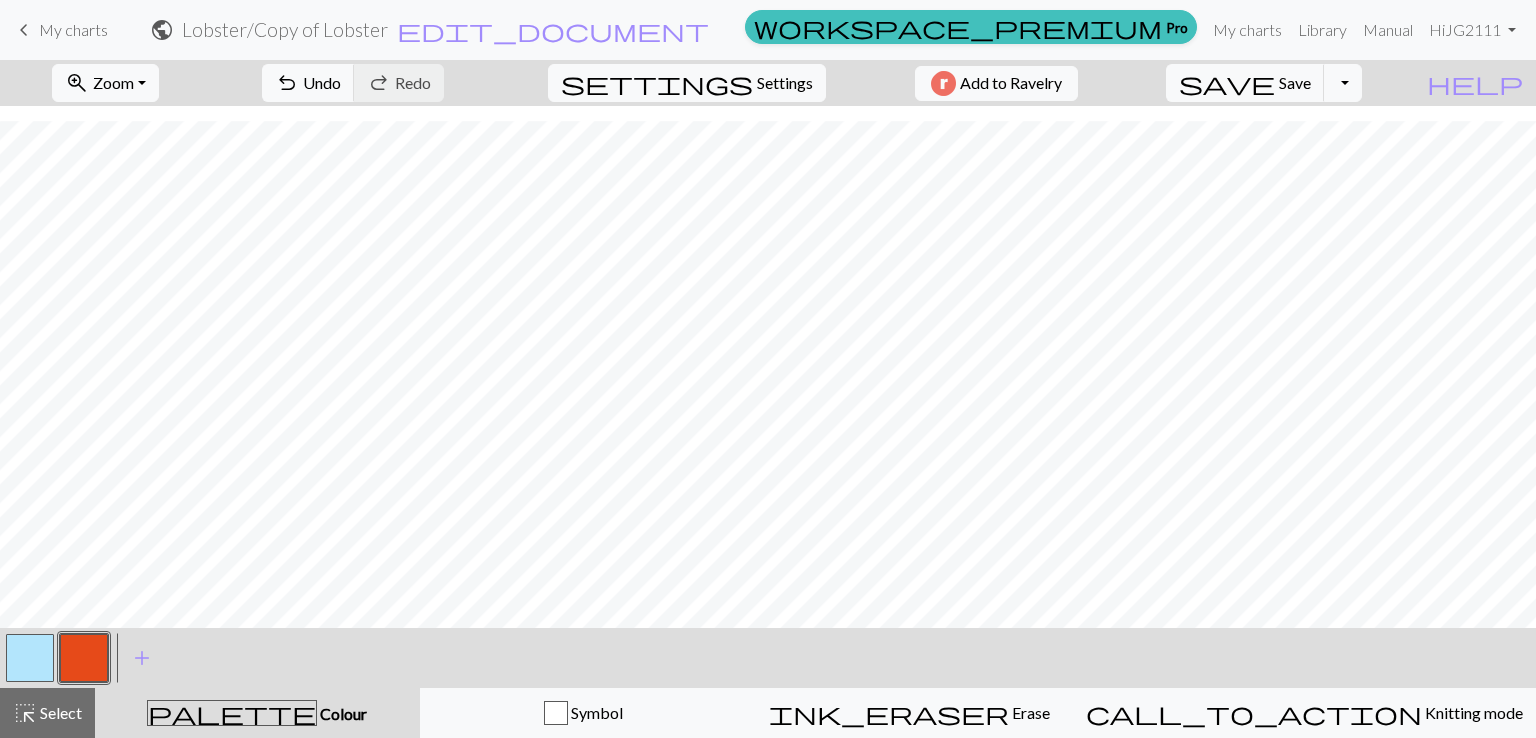 click at bounding box center (30, 658) 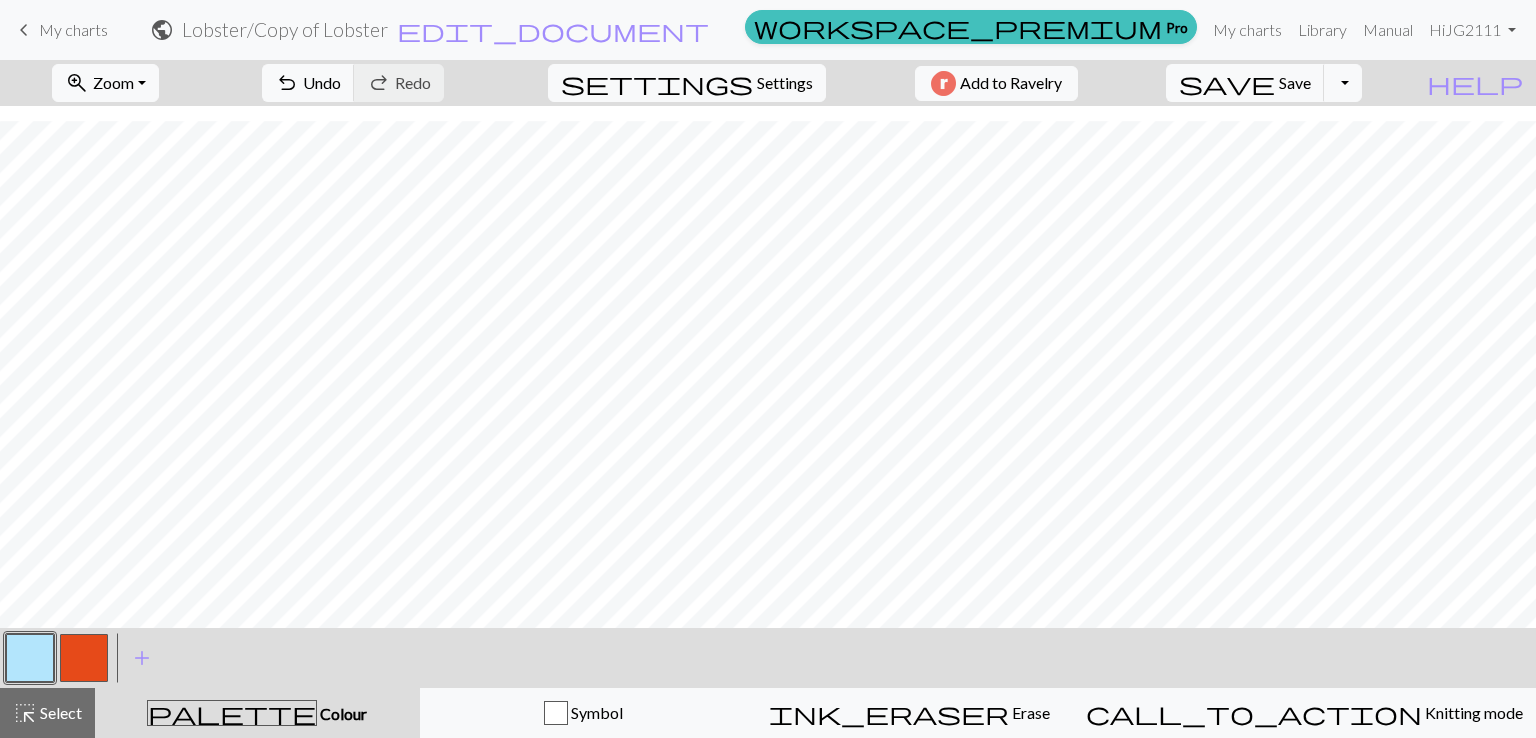 click at bounding box center (84, 658) 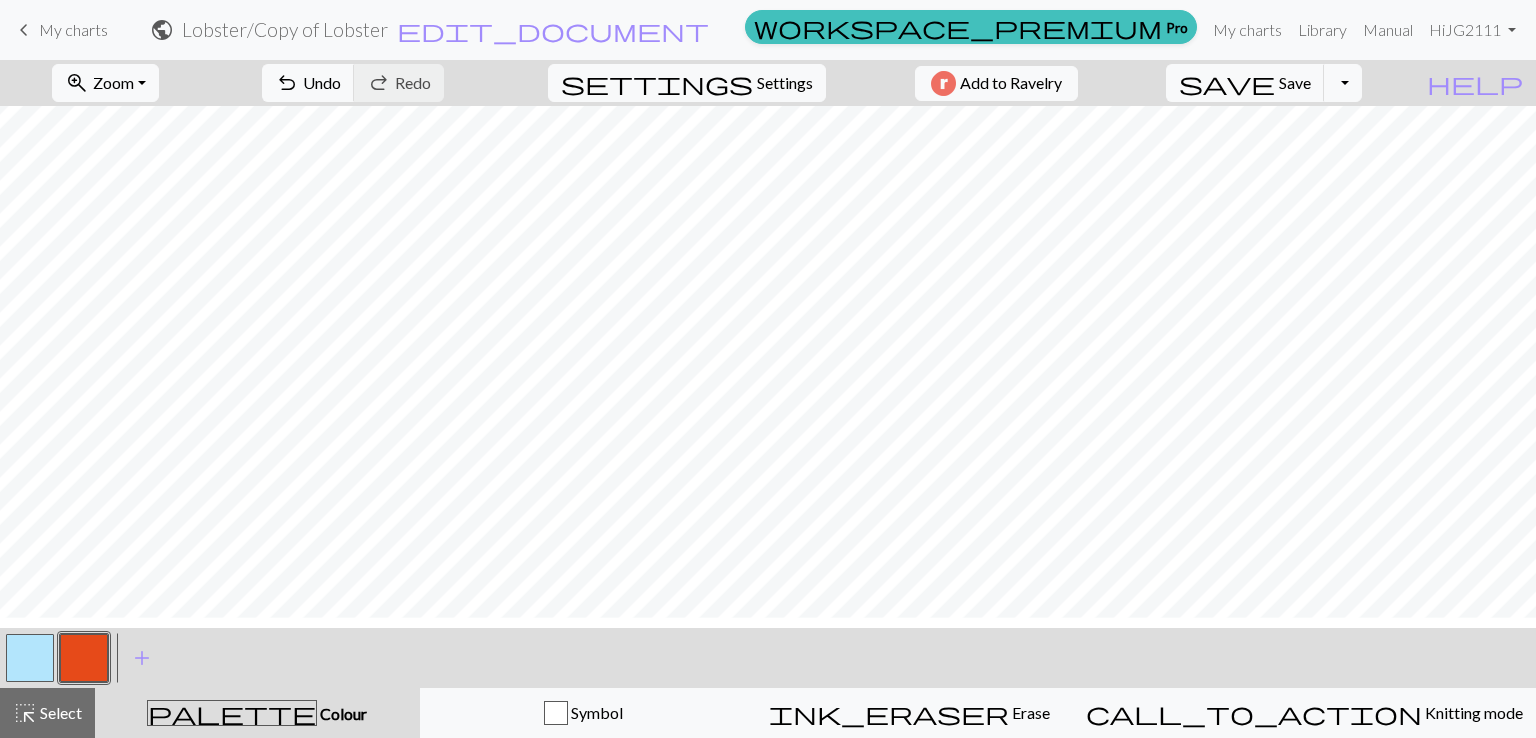 scroll, scrollTop: 283, scrollLeft: 0, axis: vertical 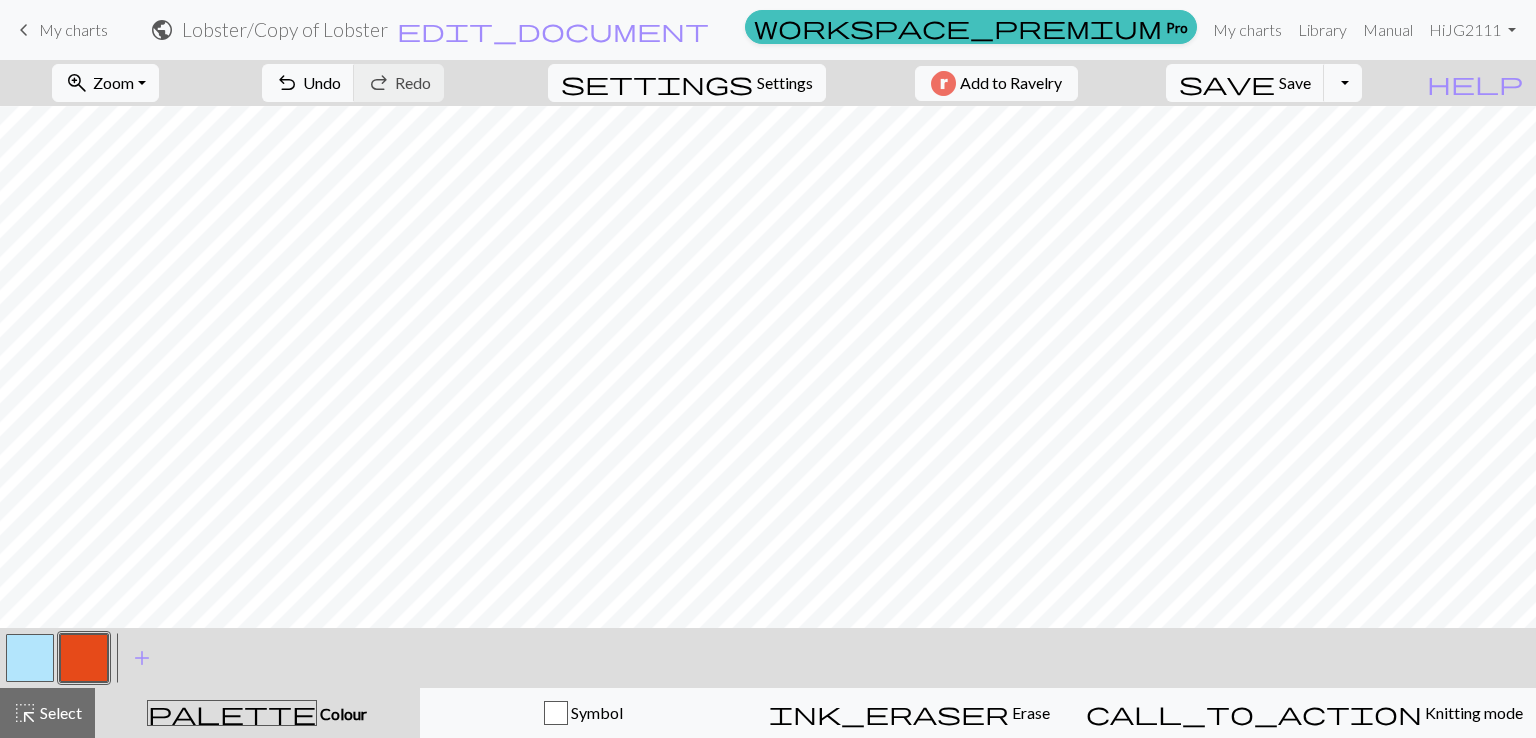 click at bounding box center (30, 658) 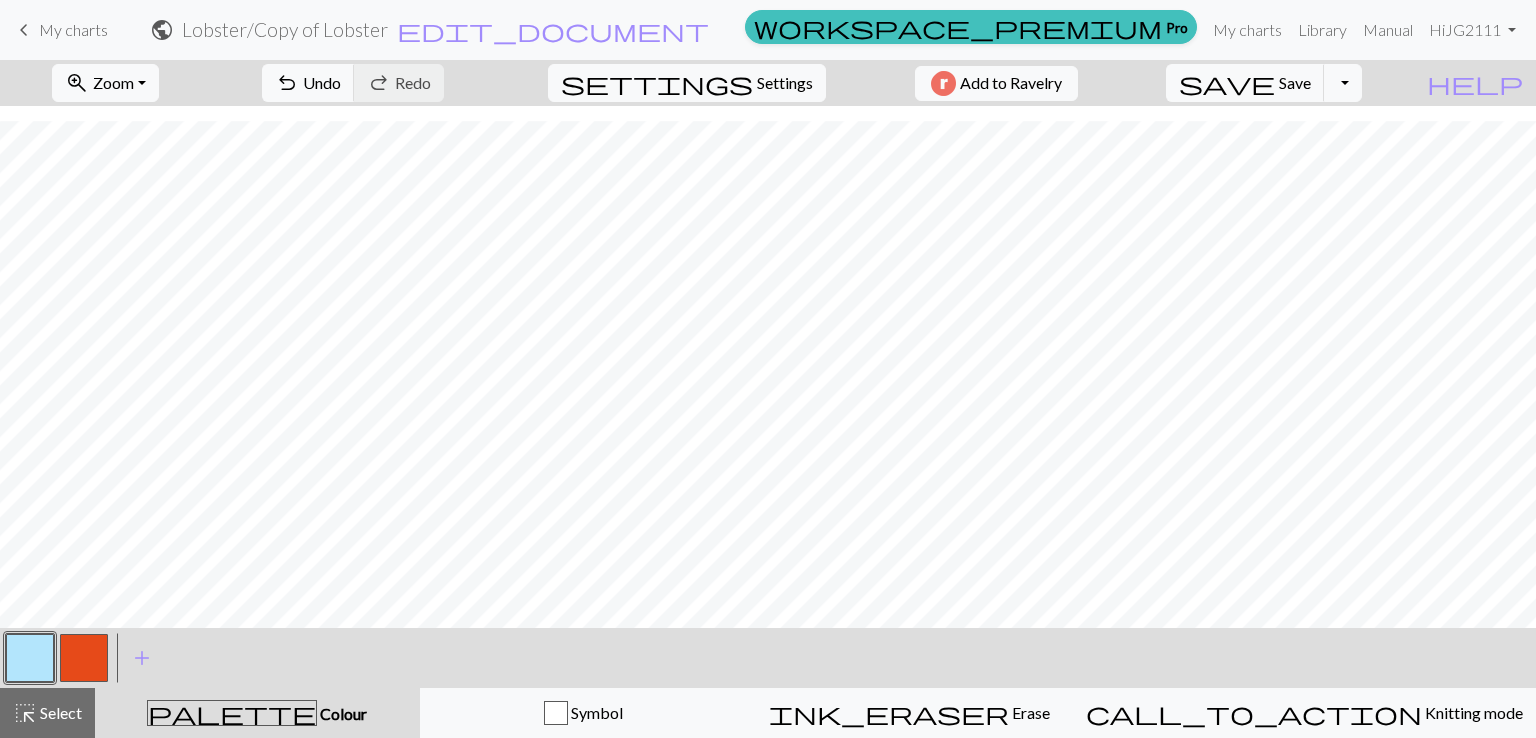 scroll, scrollTop: 383, scrollLeft: 0, axis: vertical 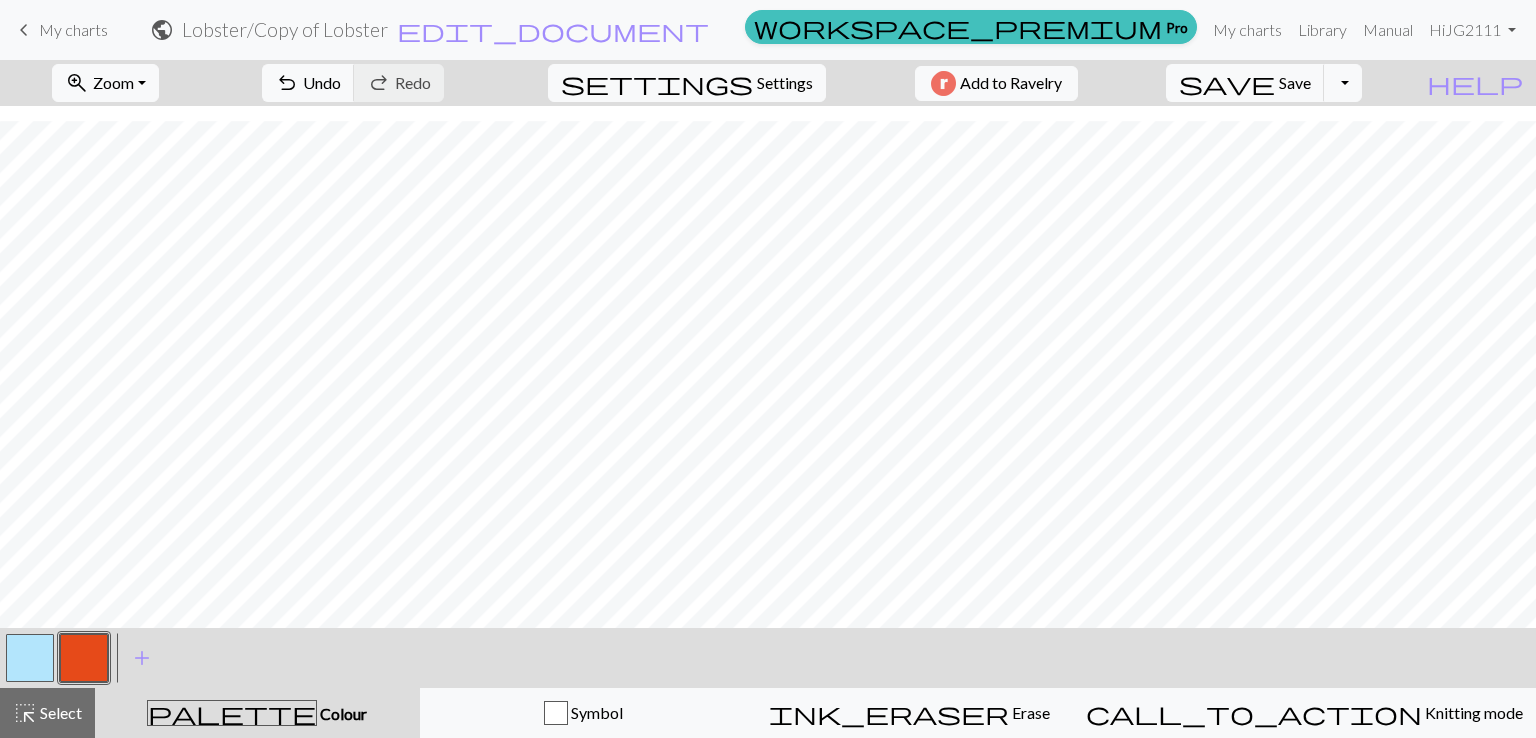 click at bounding box center [30, 658] 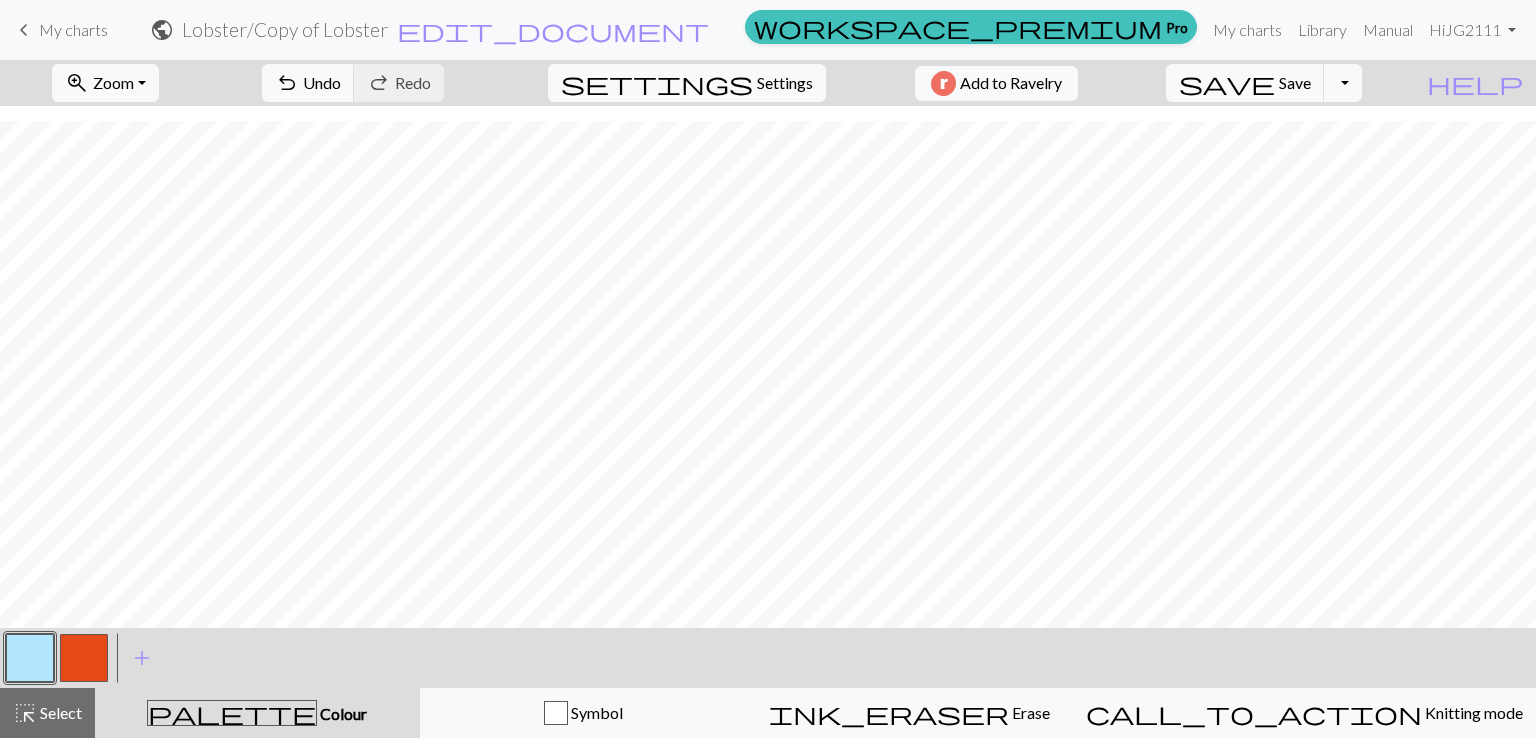 click at bounding box center [84, 658] 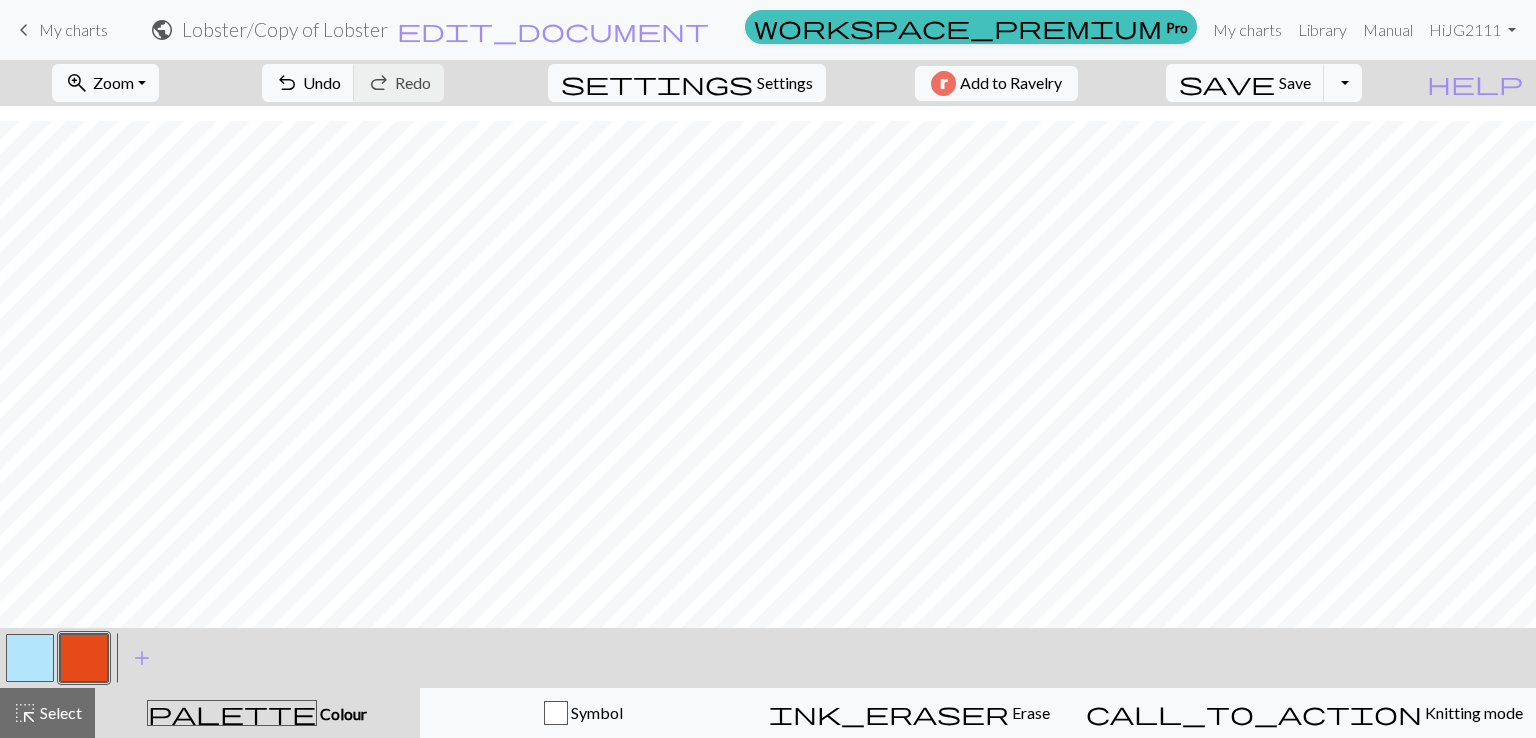 click at bounding box center [30, 658] 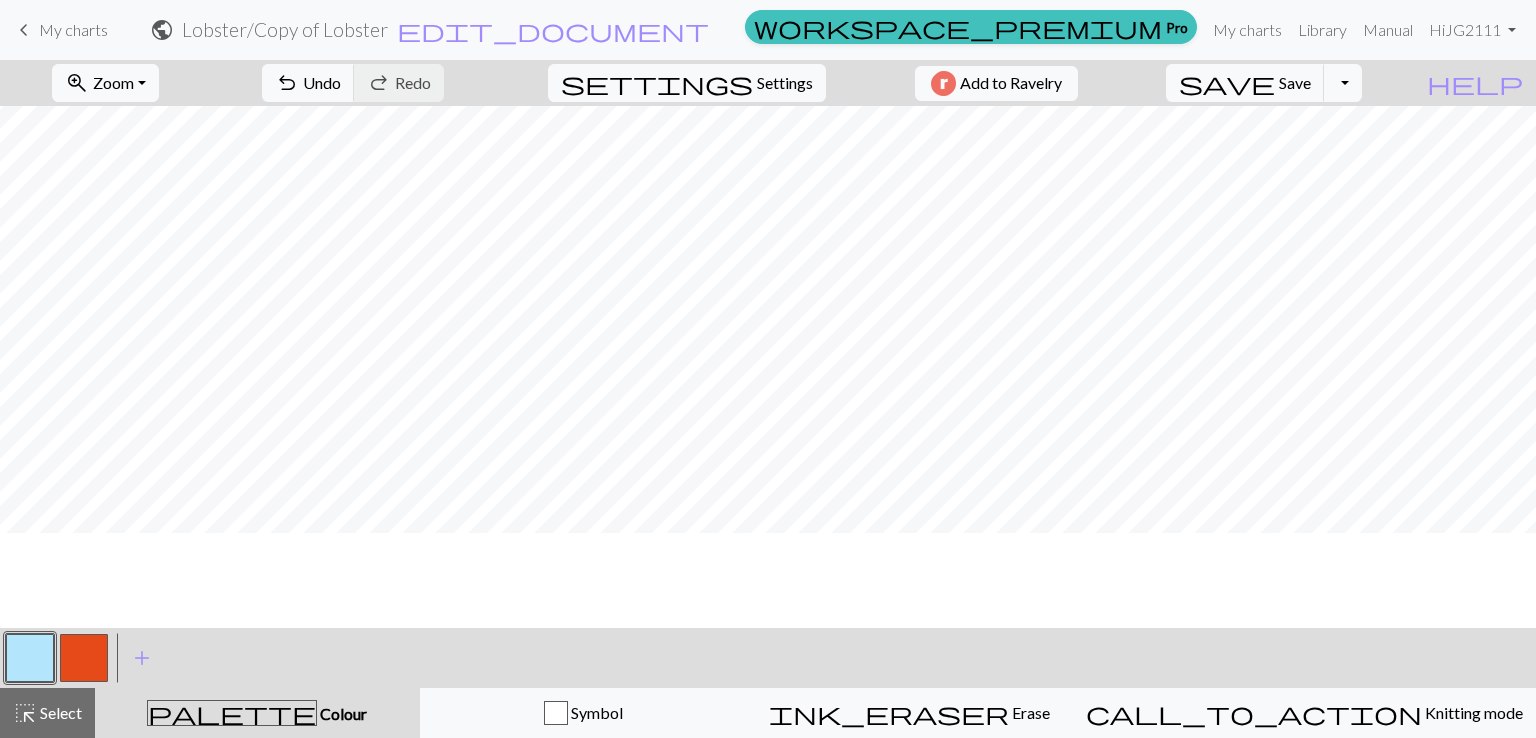scroll, scrollTop: 183, scrollLeft: 0, axis: vertical 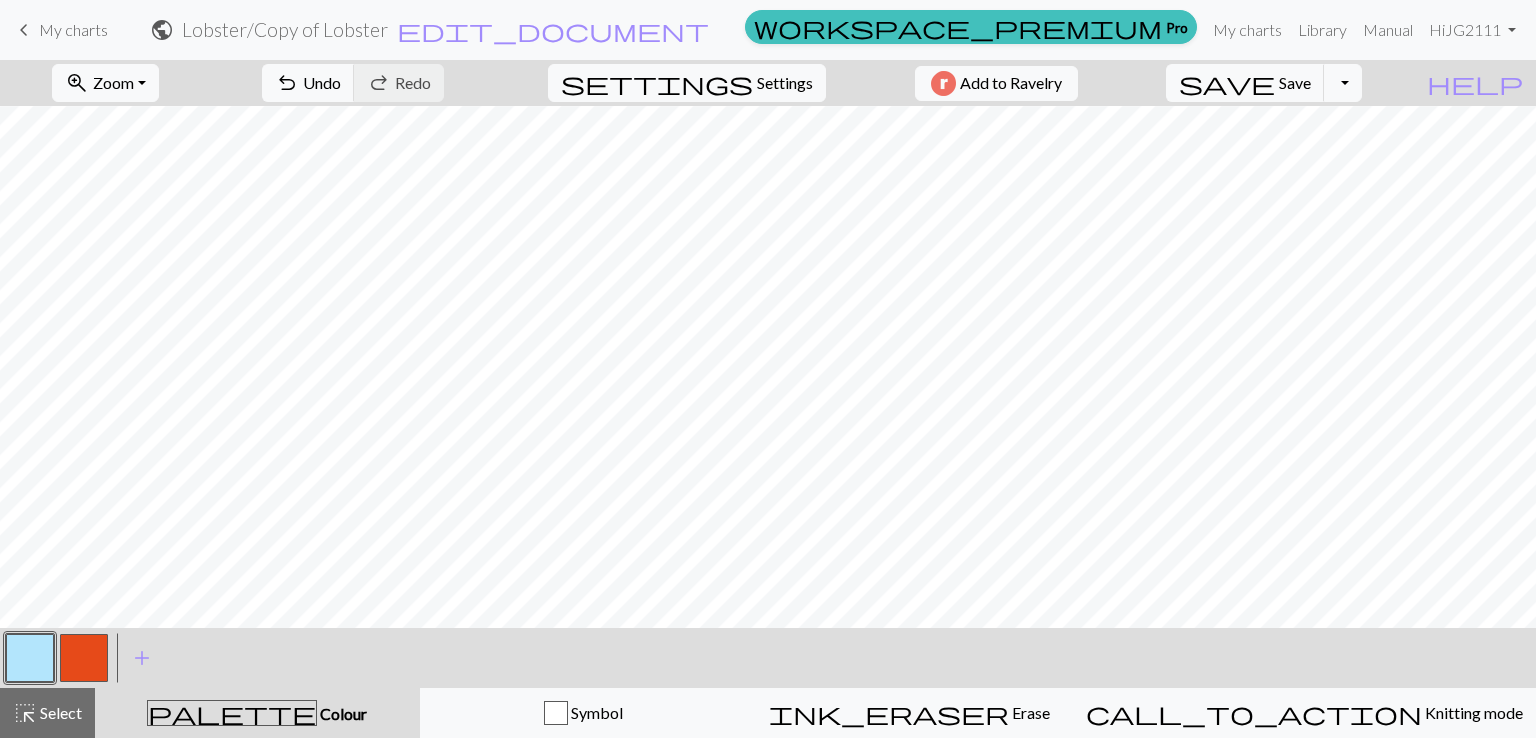 click at bounding box center [84, 658] 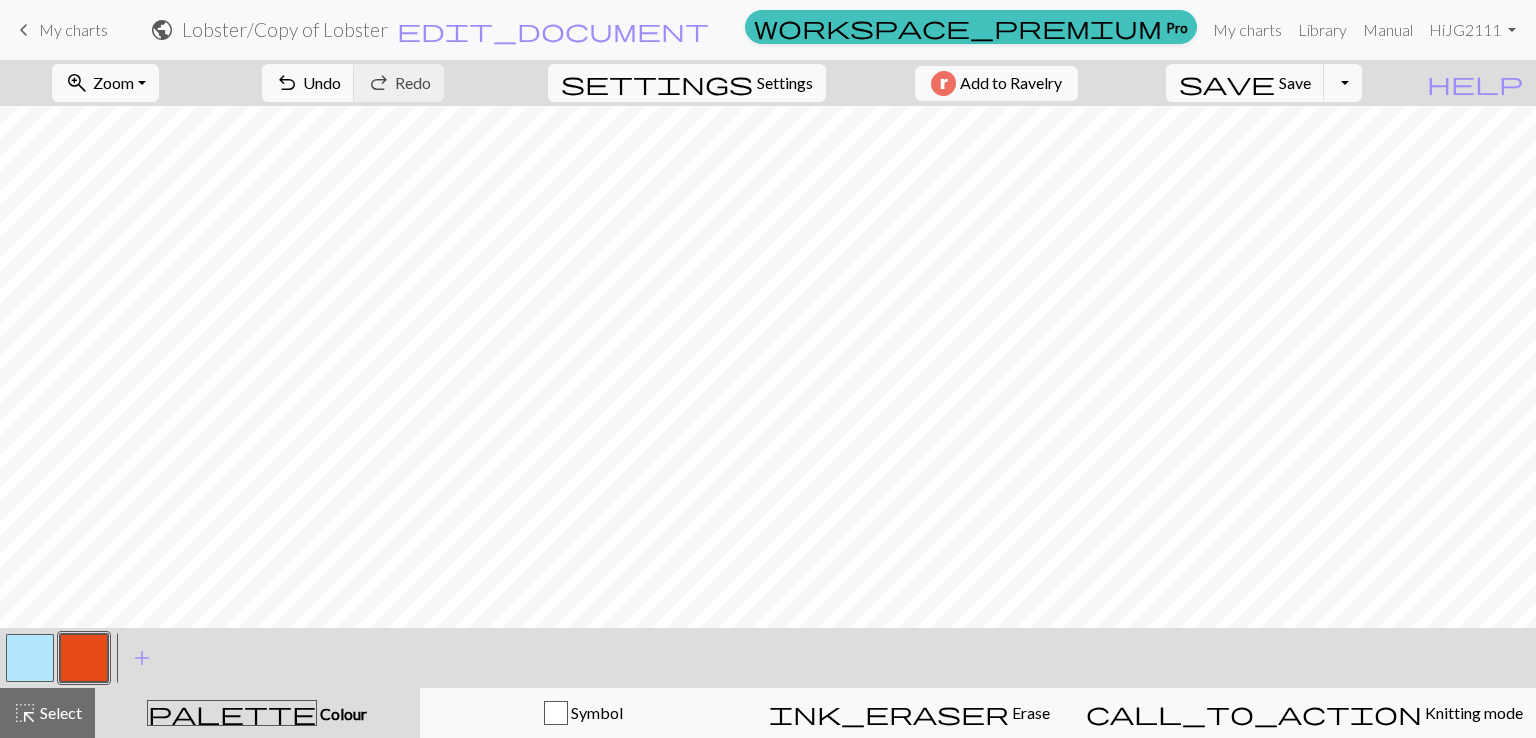 click at bounding box center [30, 658] 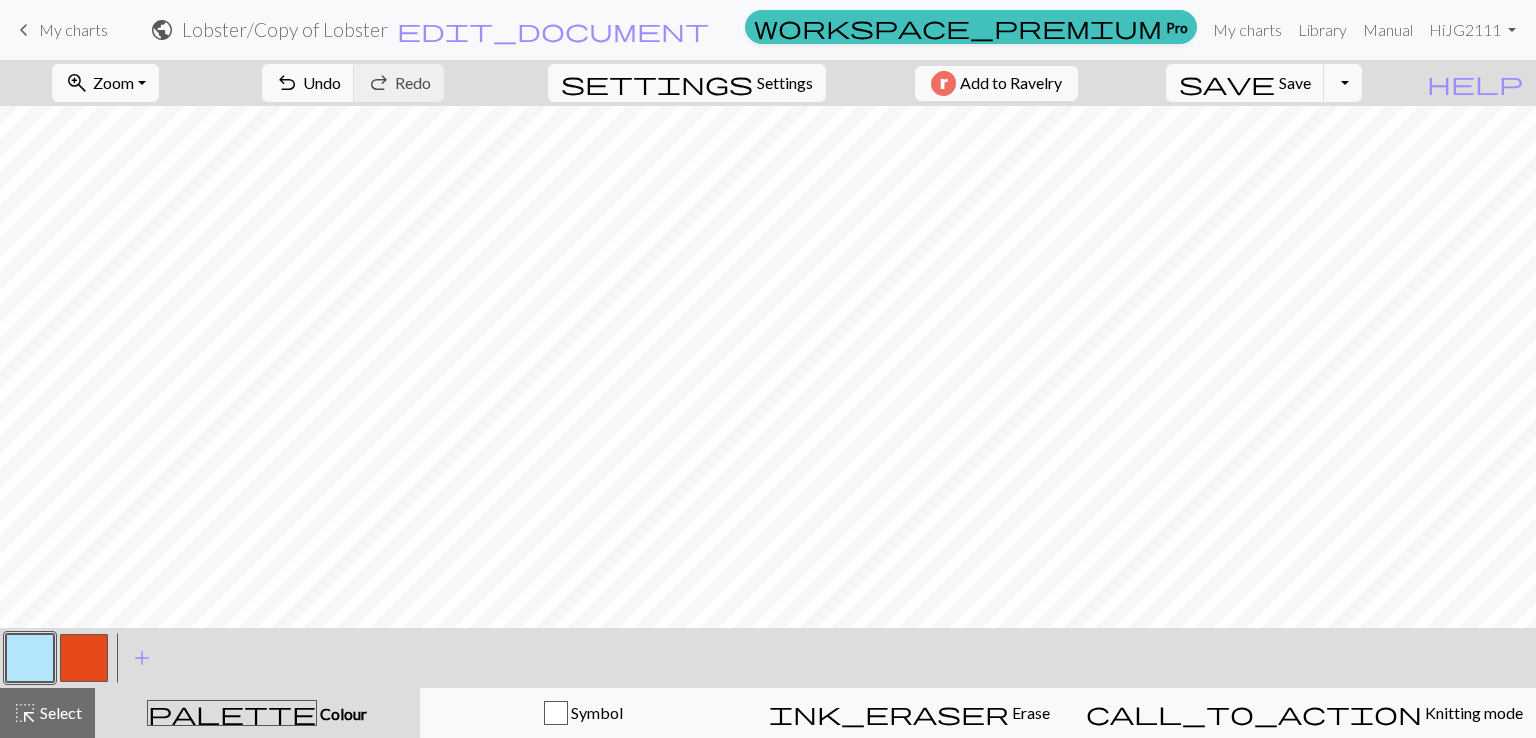 click at bounding box center [84, 658] 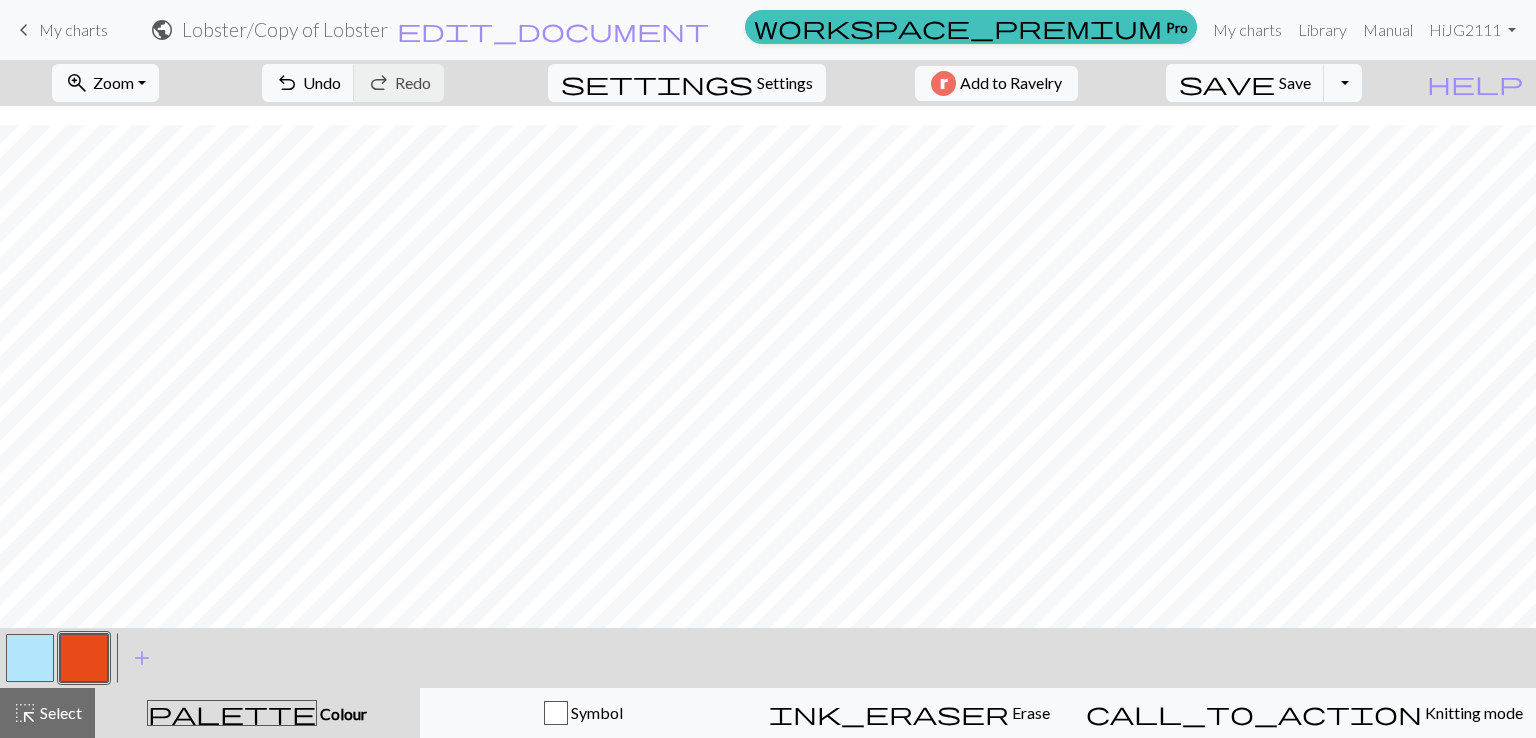 scroll, scrollTop: 183, scrollLeft: 0, axis: vertical 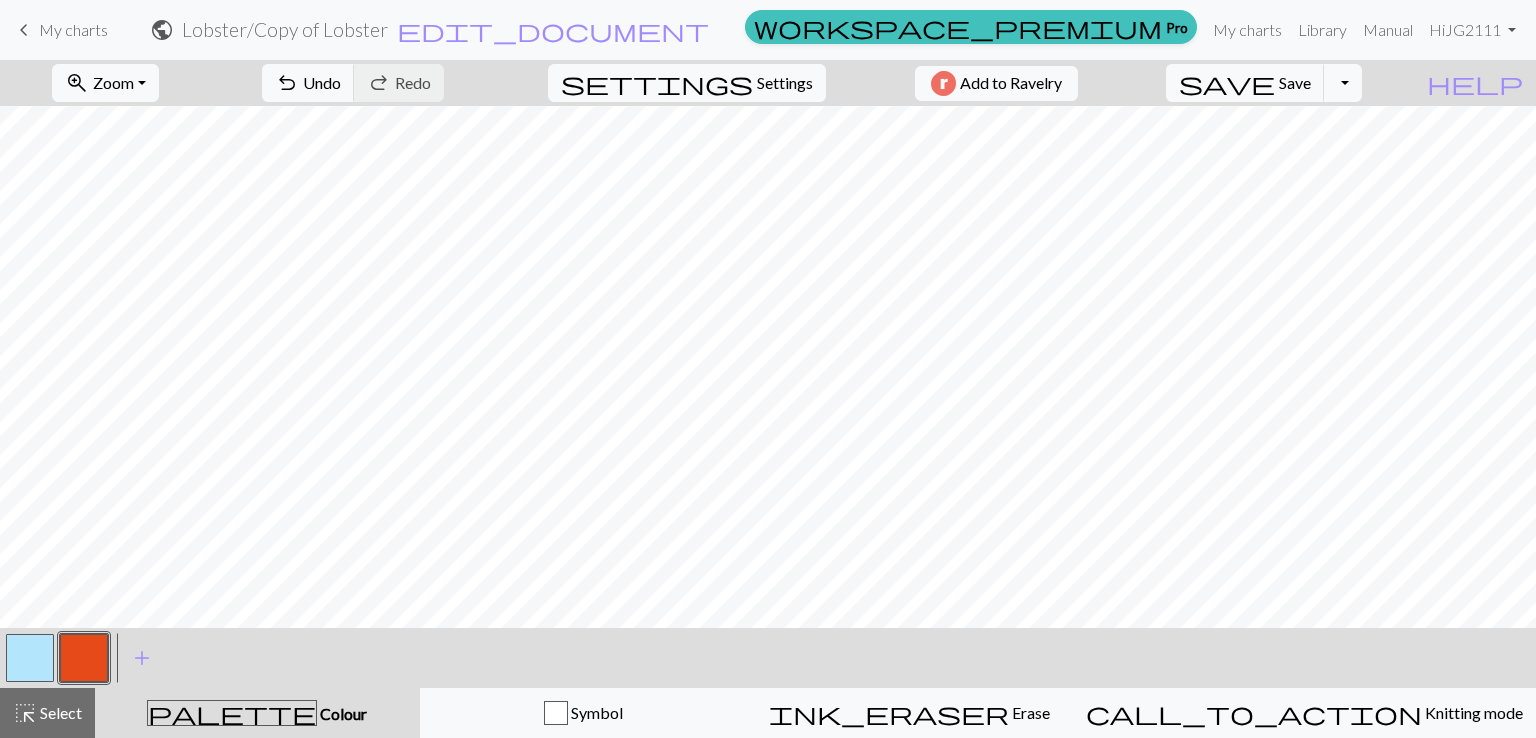 click at bounding box center (30, 658) 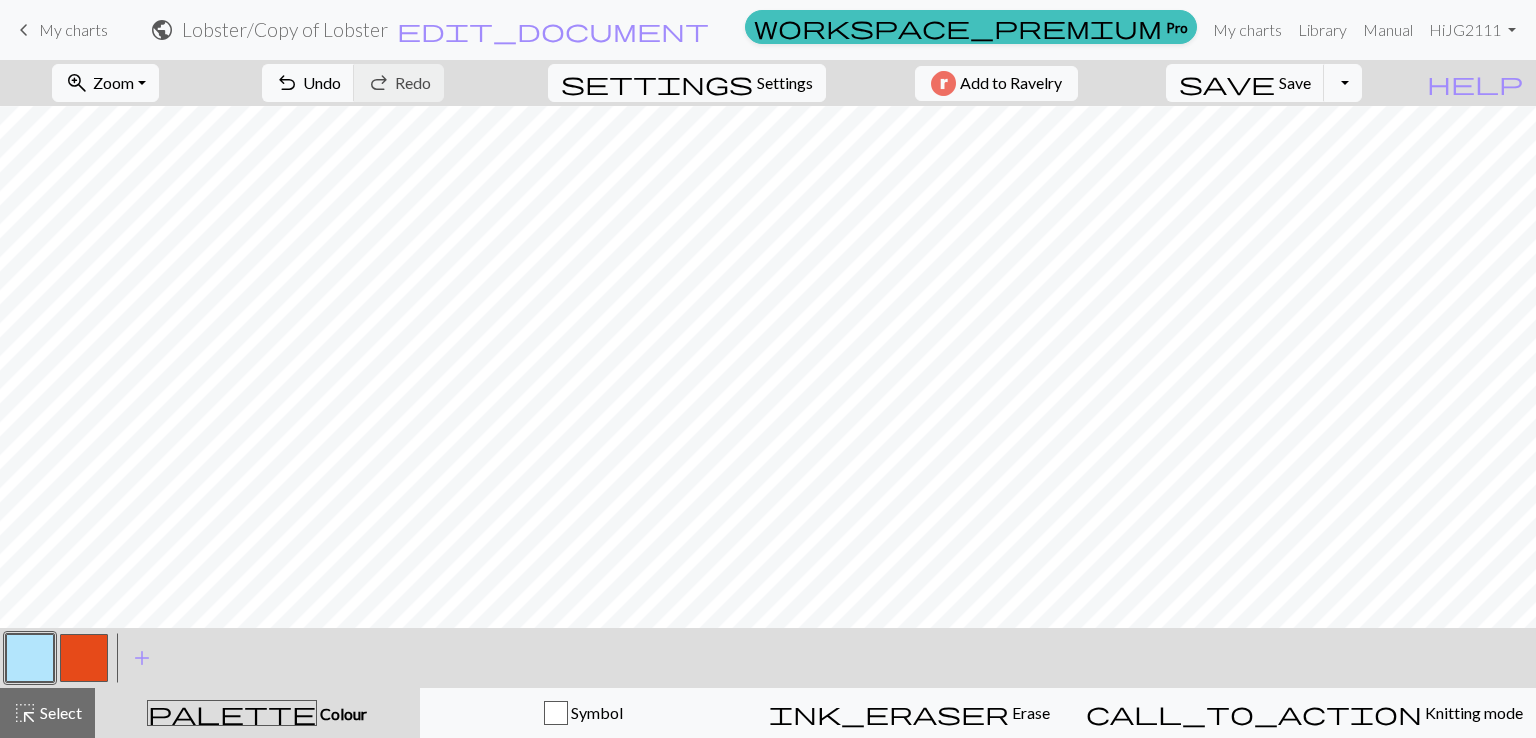 click at bounding box center (84, 658) 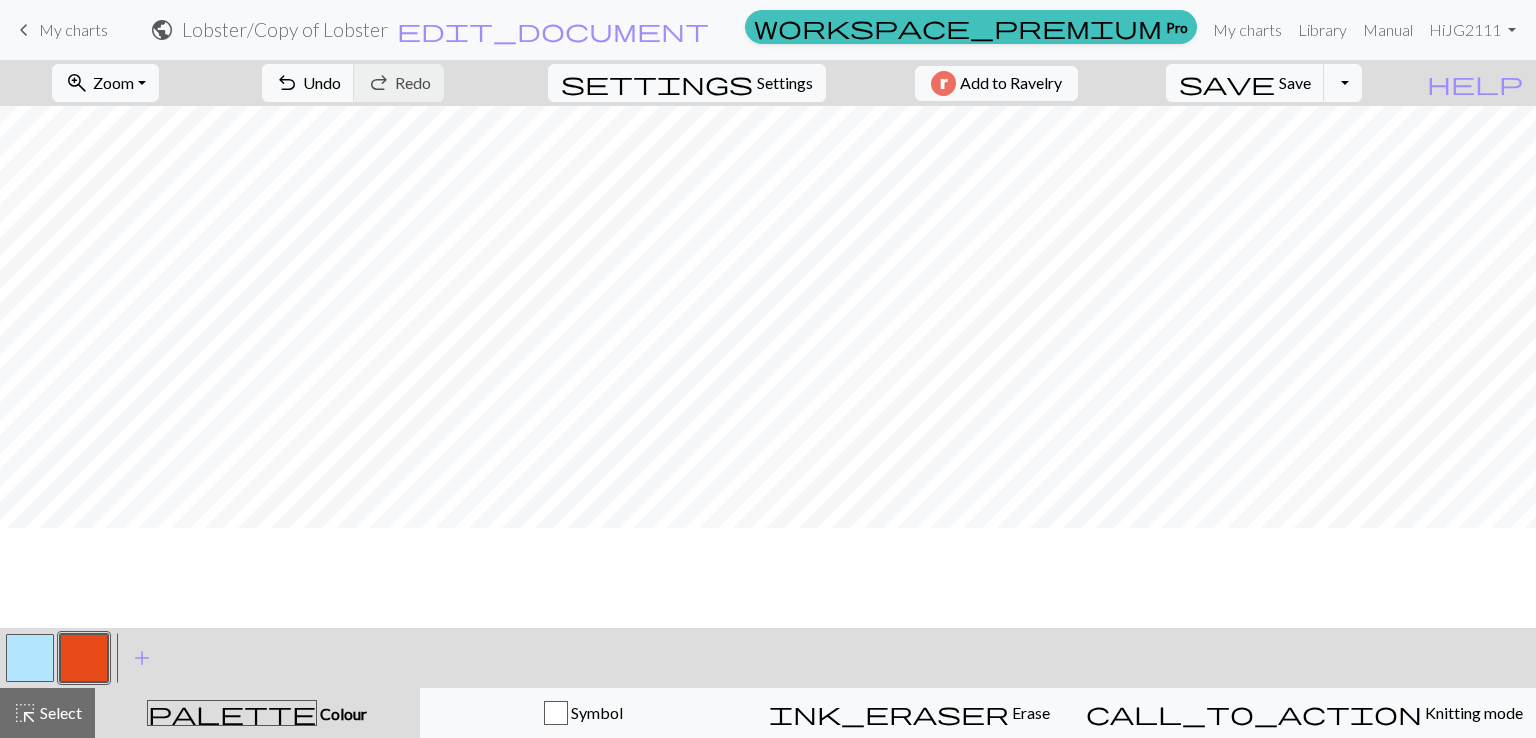 scroll, scrollTop: 183, scrollLeft: 0, axis: vertical 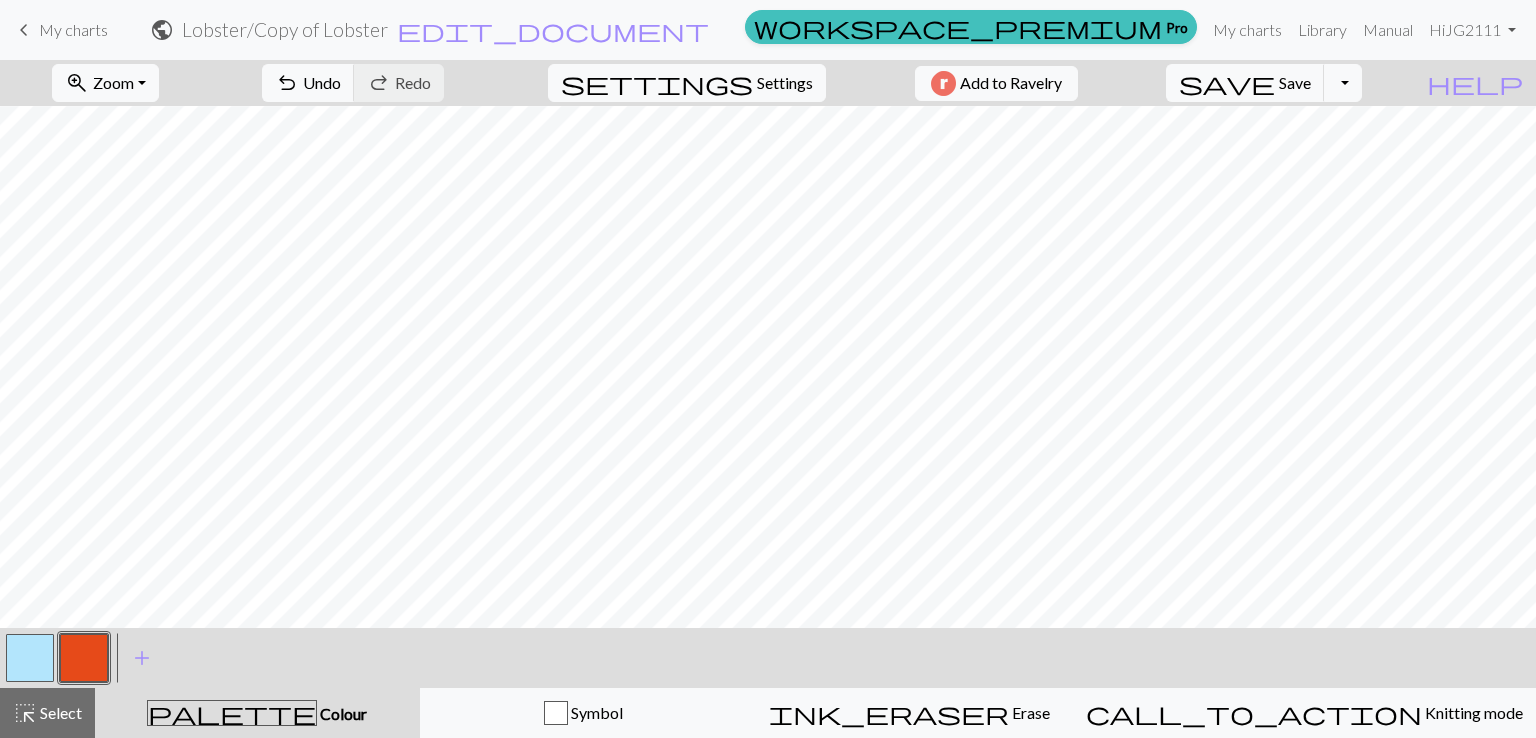 drag, startPoint x: 39, startPoint y: 658, endPoint x: 63, endPoint y: 639, distance: 30.610456 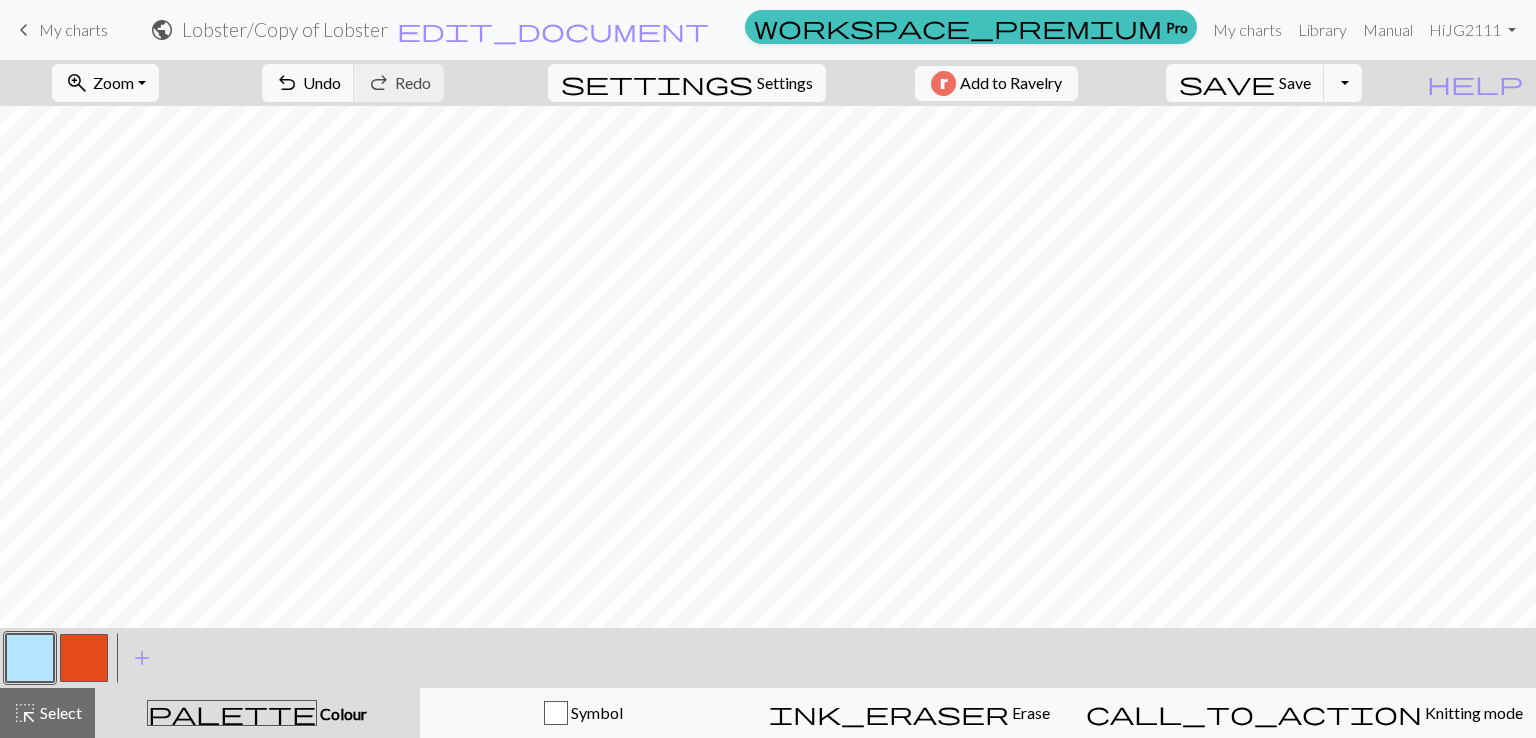 click at bounding box center (84, 658) 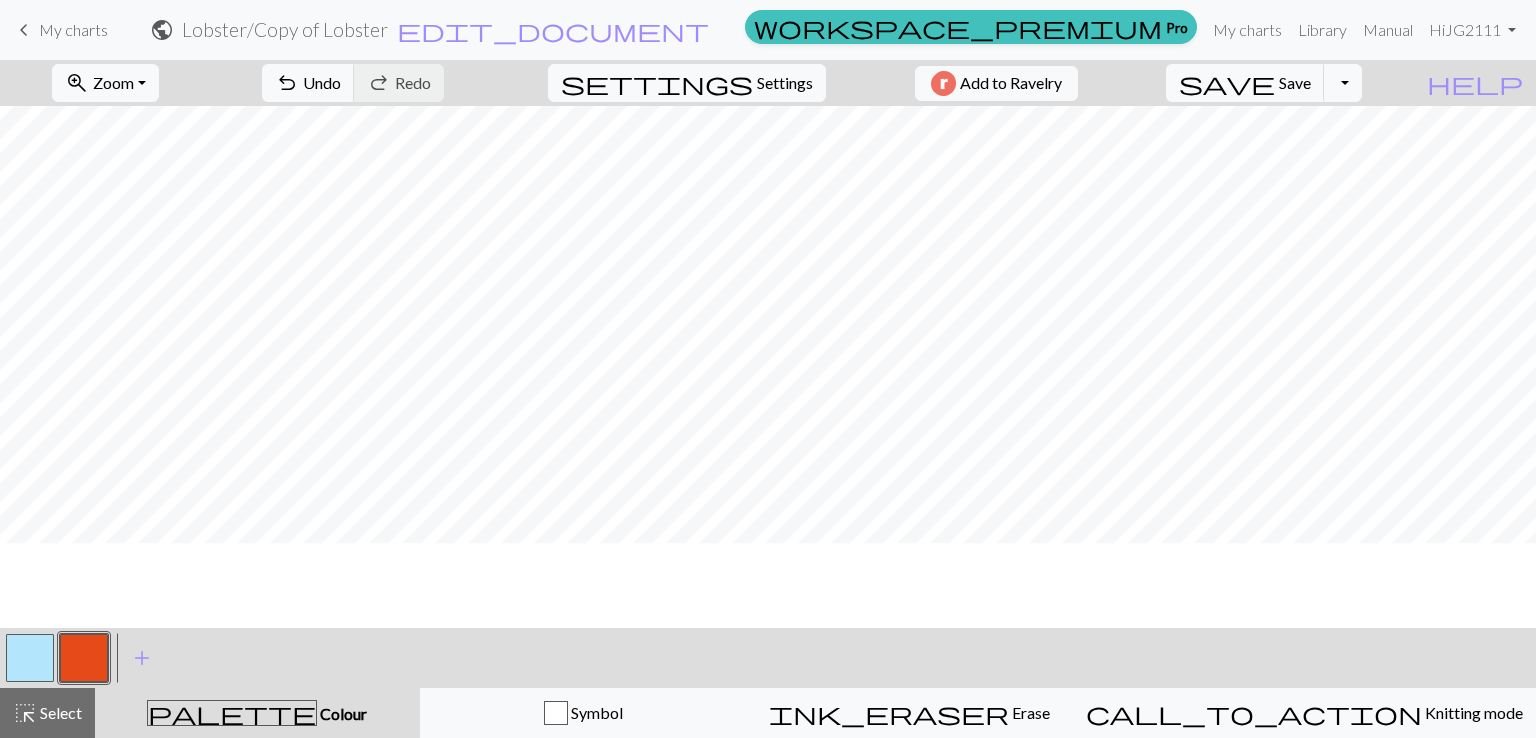 scroll, scrollTop: 283, scrollLeft: 0, axis: vertical 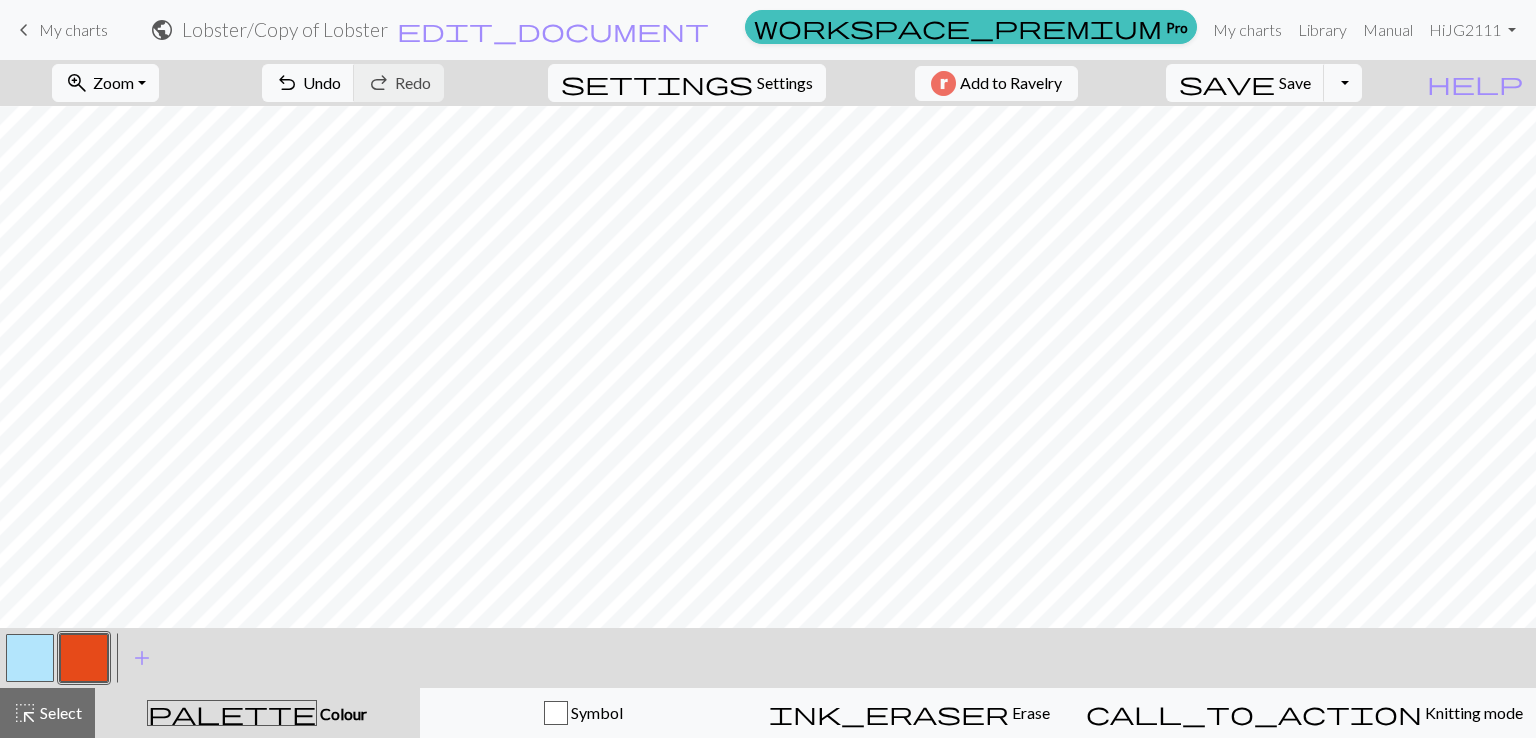 drag, startPoint x: 36, startPoint y: 654, endPoint x: 84, endPoint y: 645, distance: 48.83646 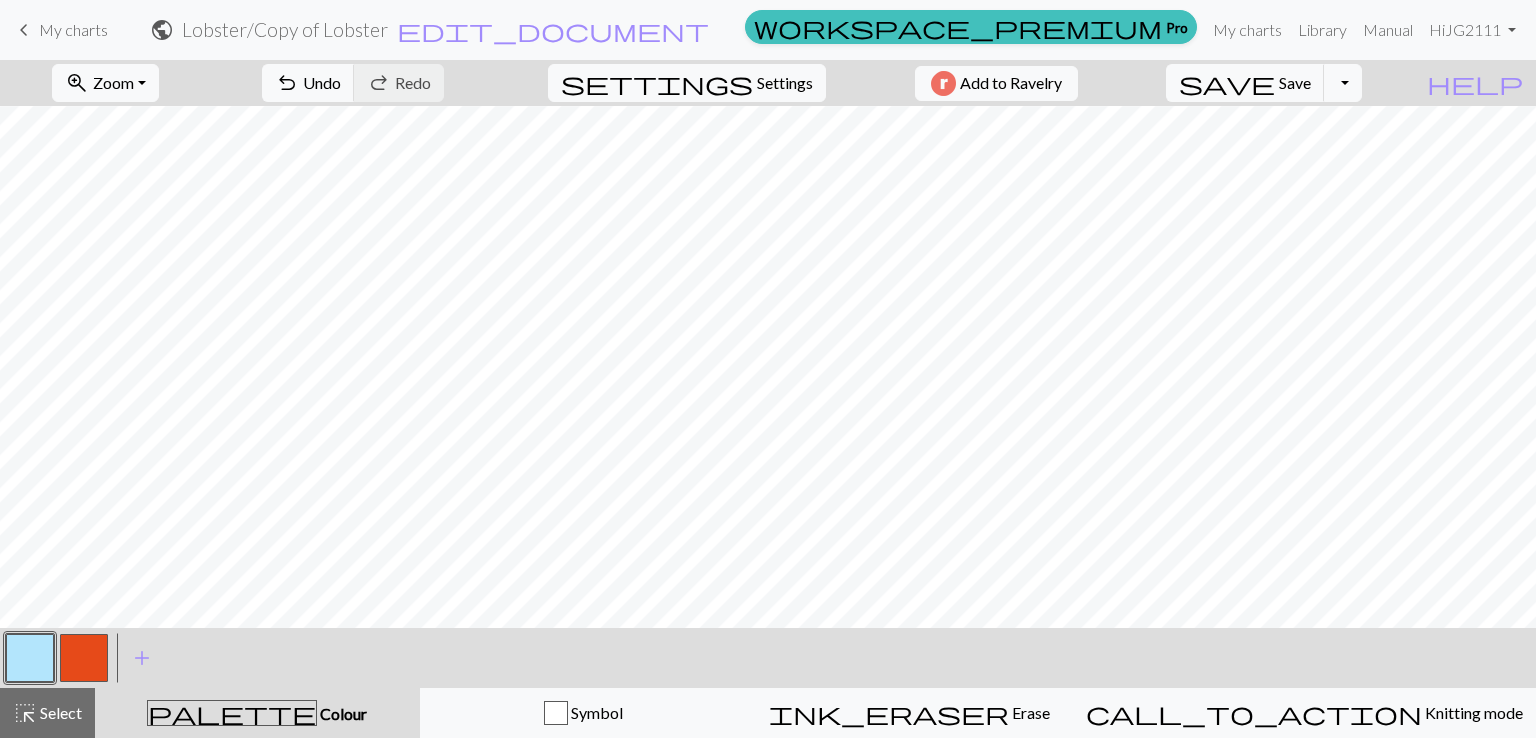 click at bounding box center [84, 658] 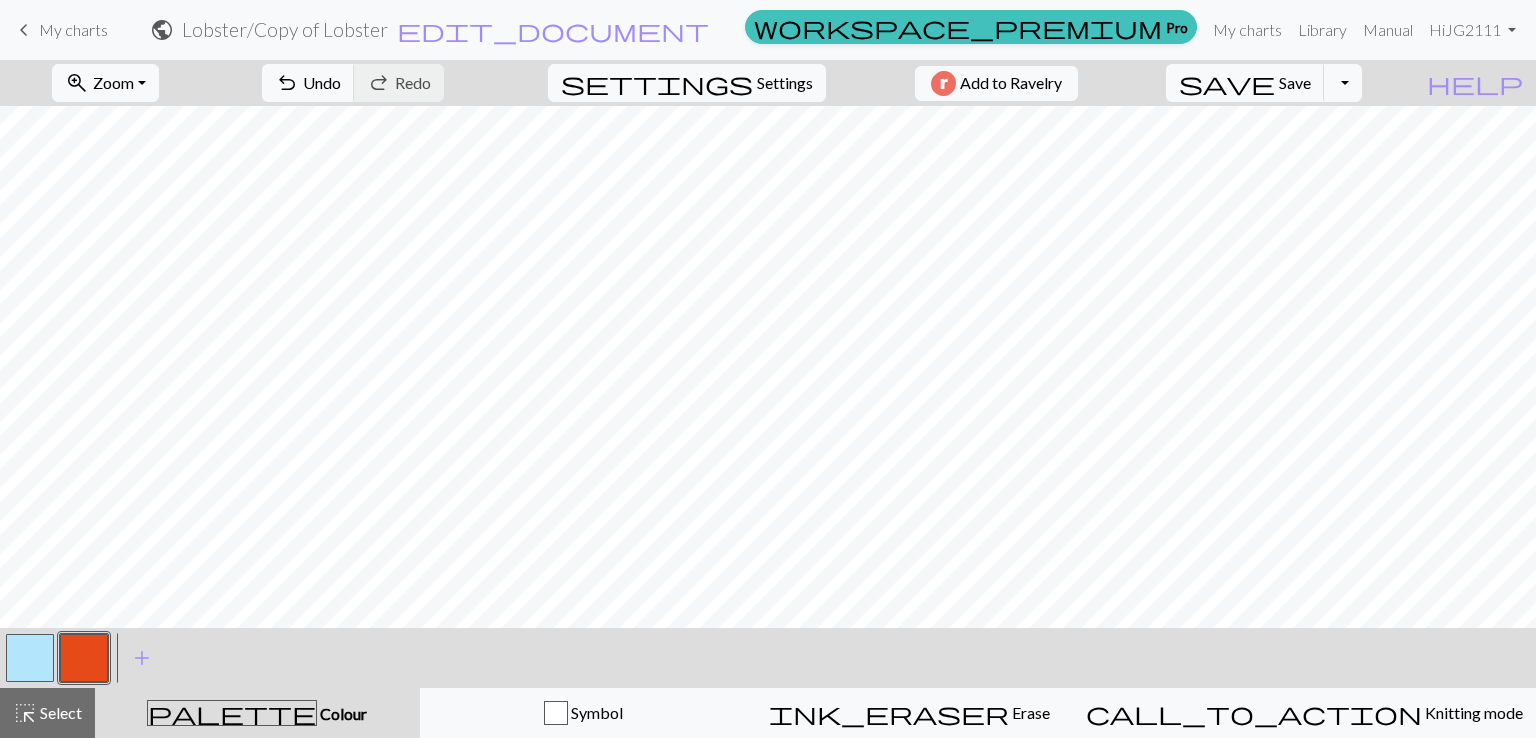 click at bounding box center (30, 658) 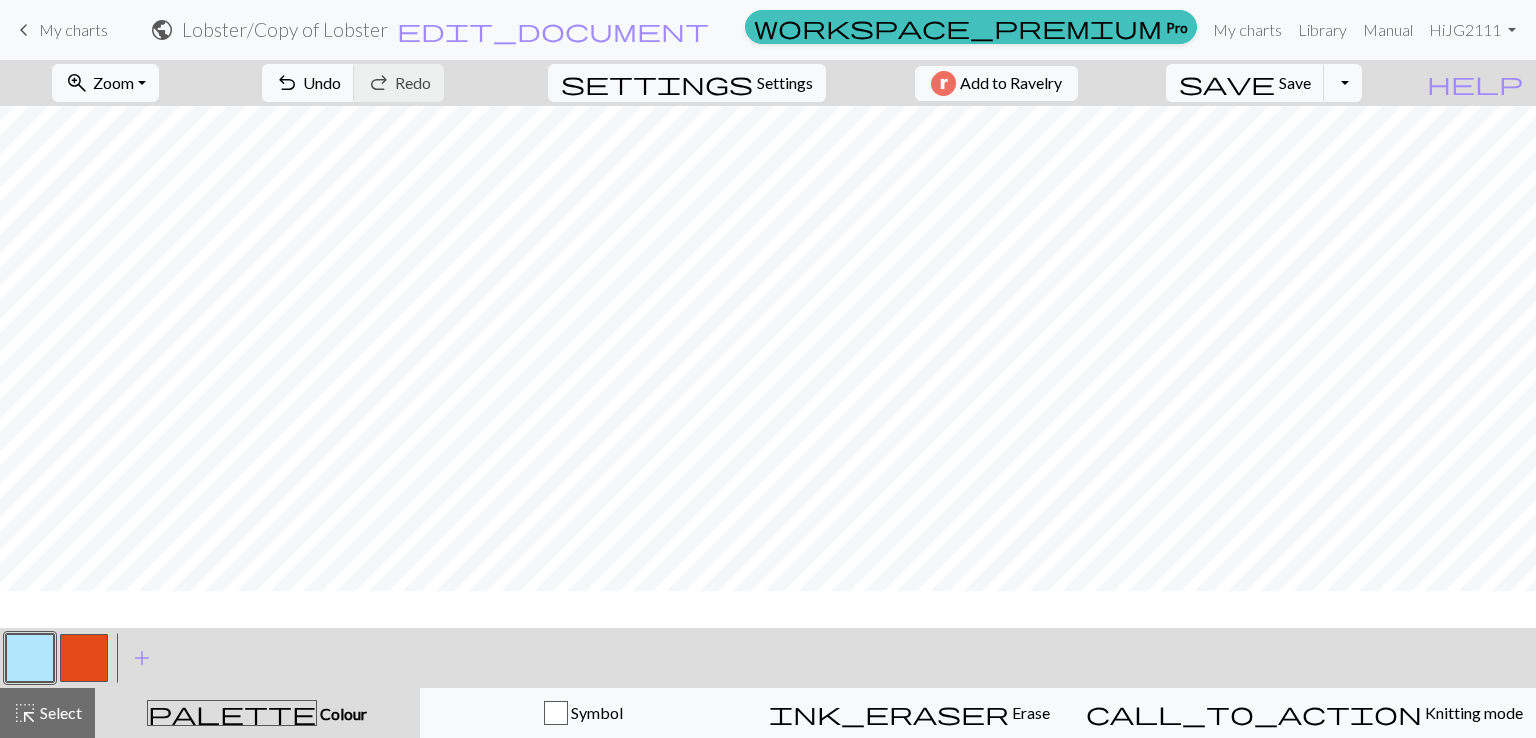scroll, scrollTop: 100, scrollLeft: 0, axis: vertical 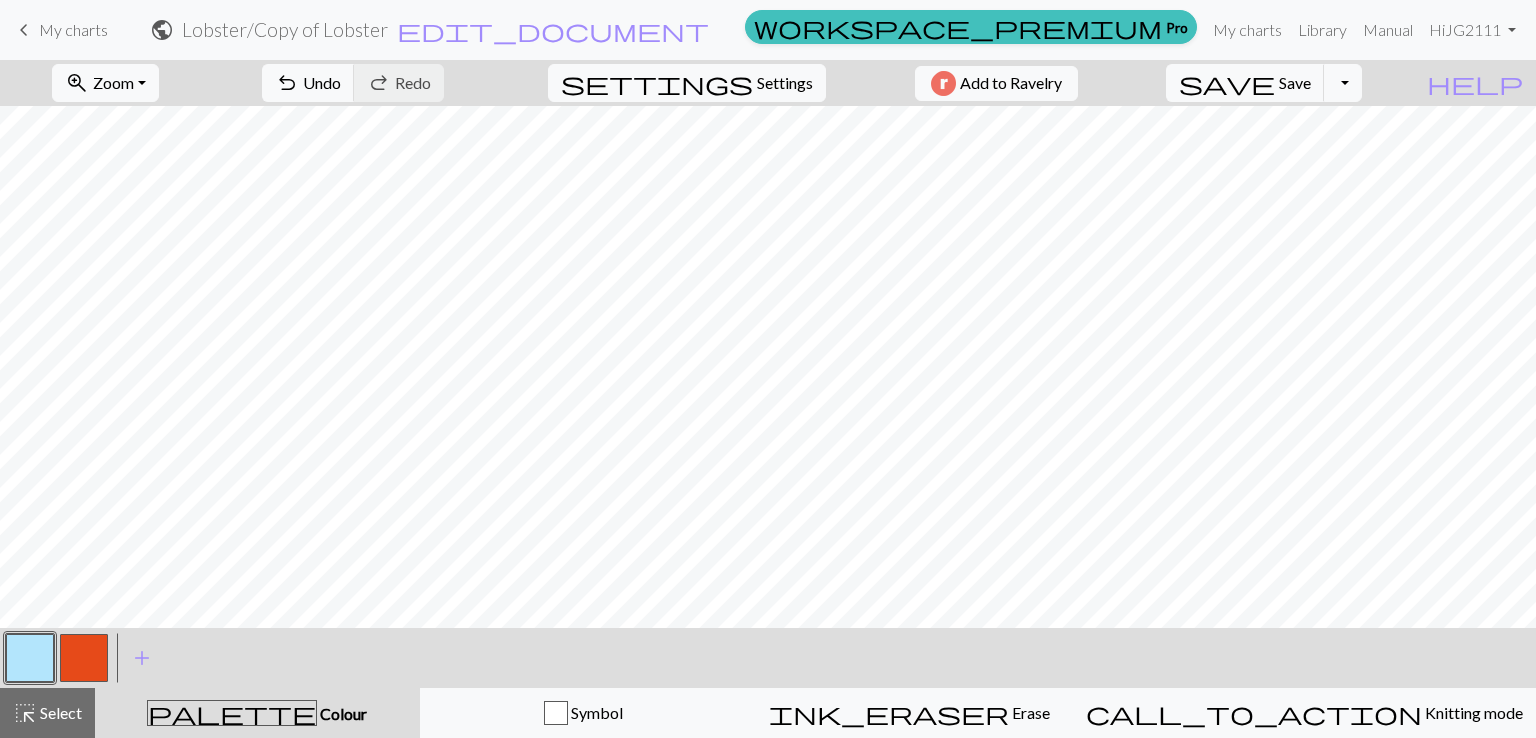 click at bounding box center (84, 658) 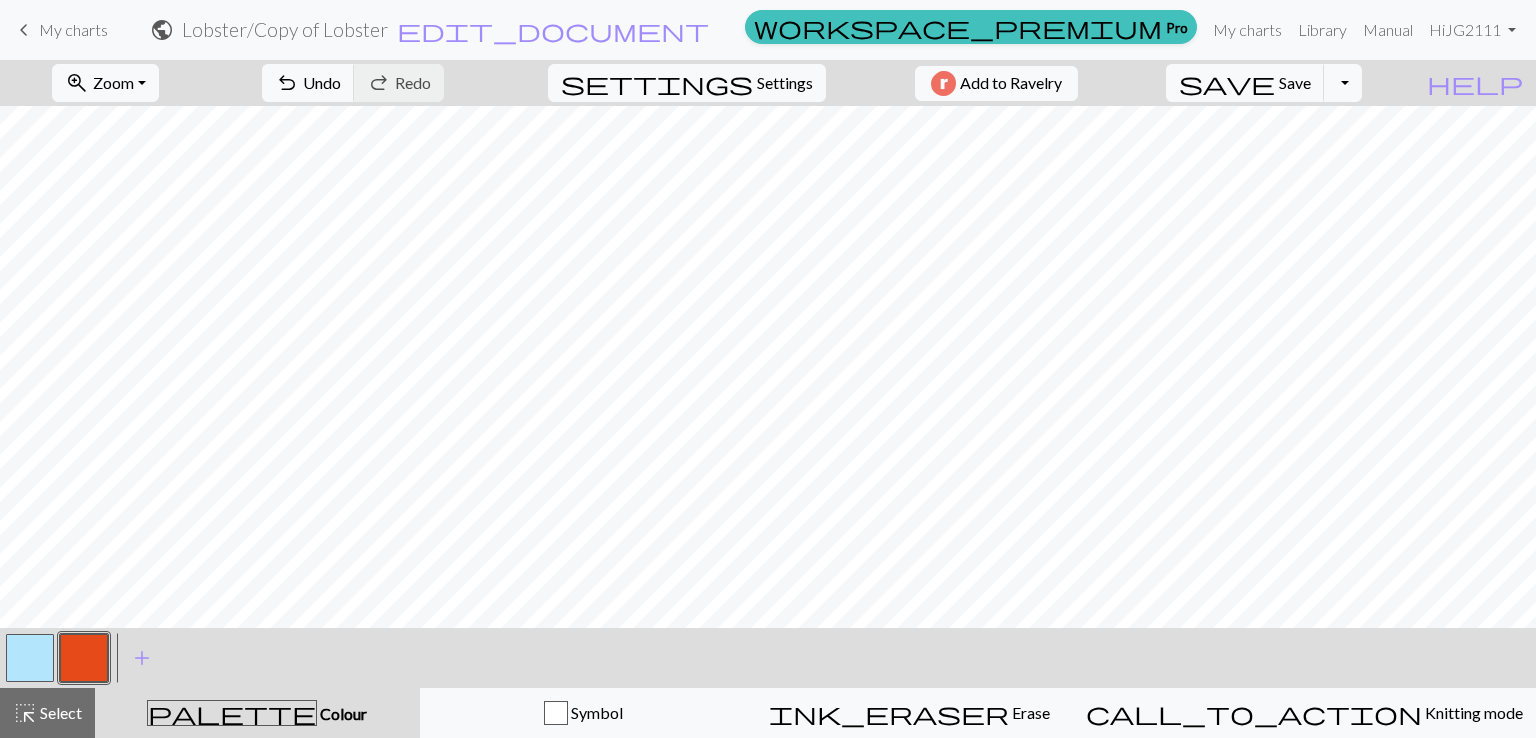 click on "< >" at bounding box center (57, 658) 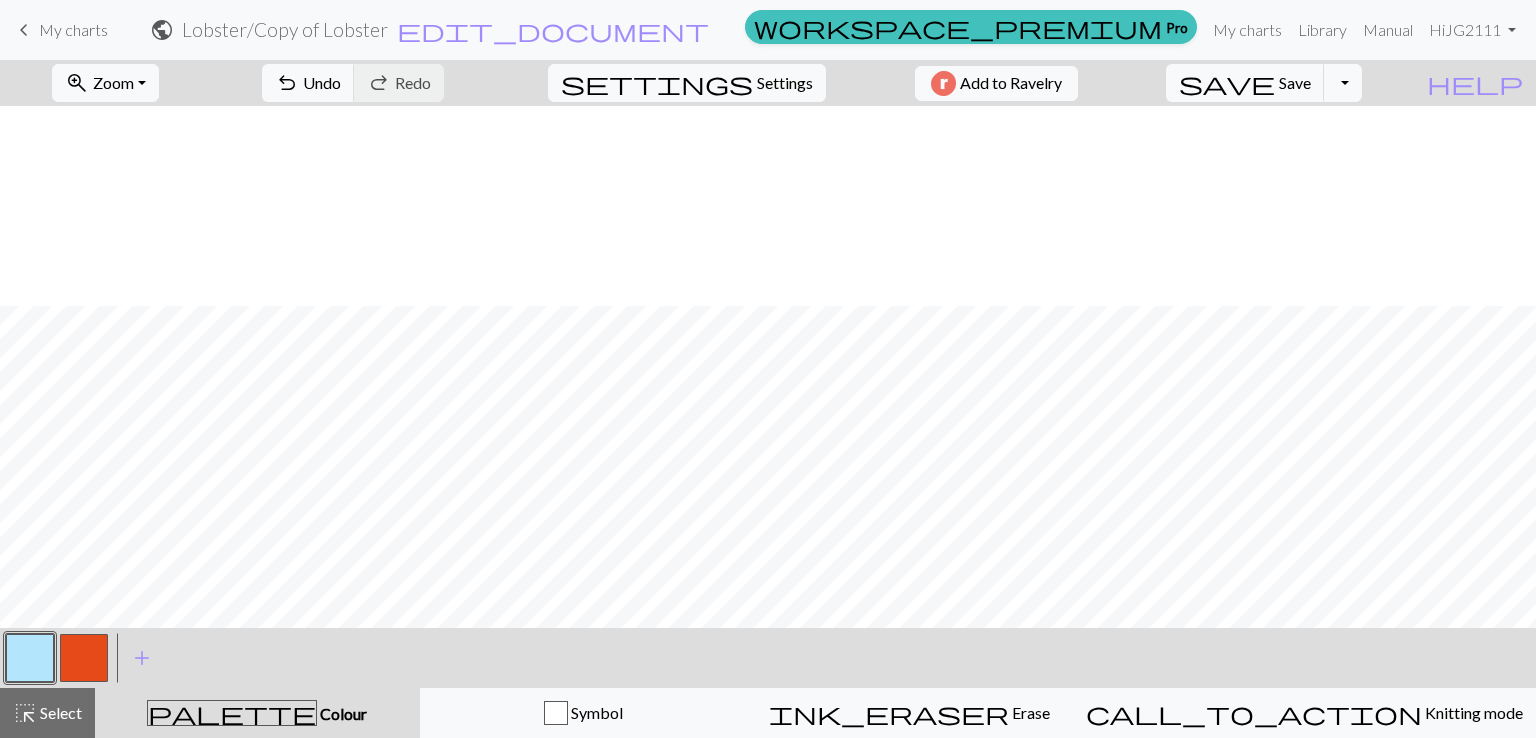 scroll, scrollTop: 383, scrollLeft: 0, axis: vertical 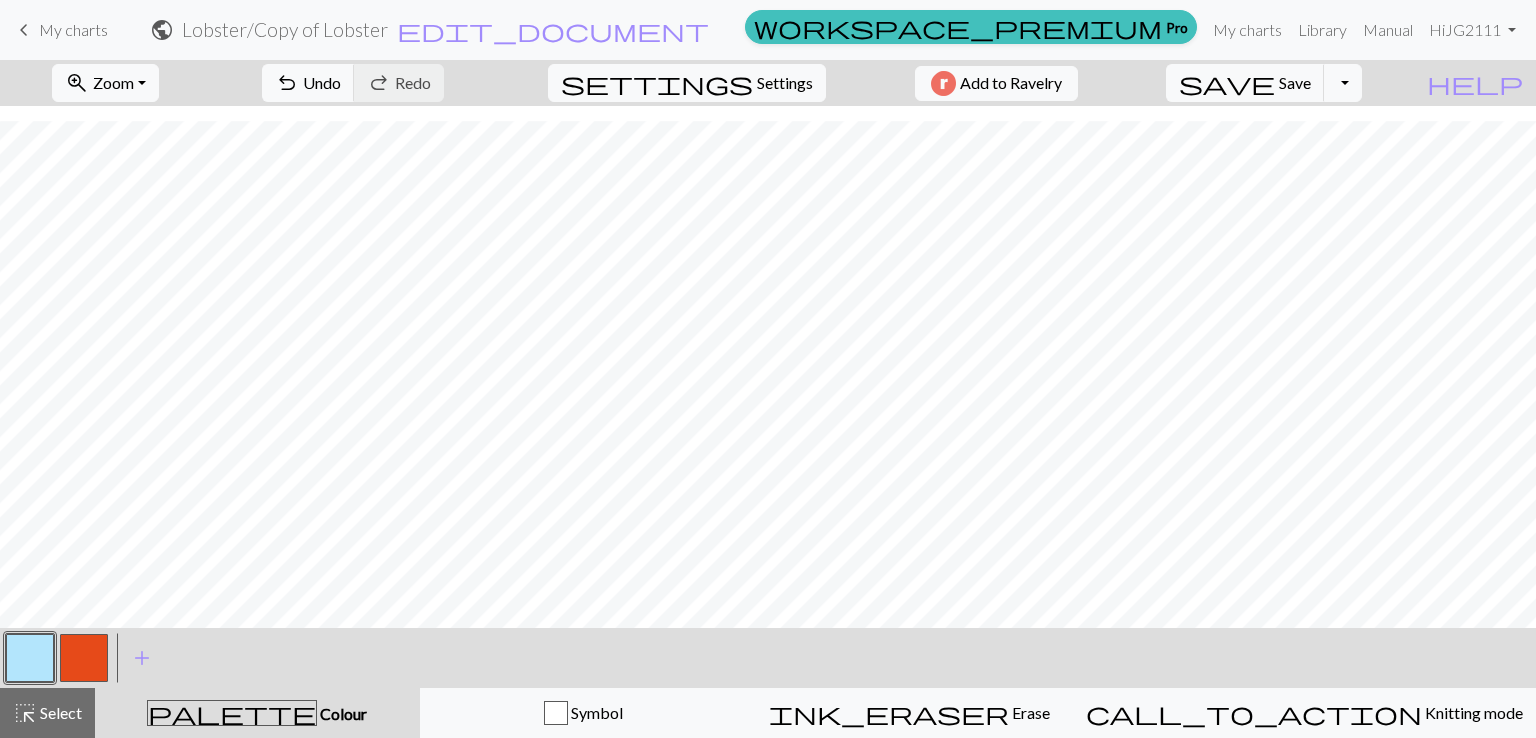click at bounding box center (30, 658) 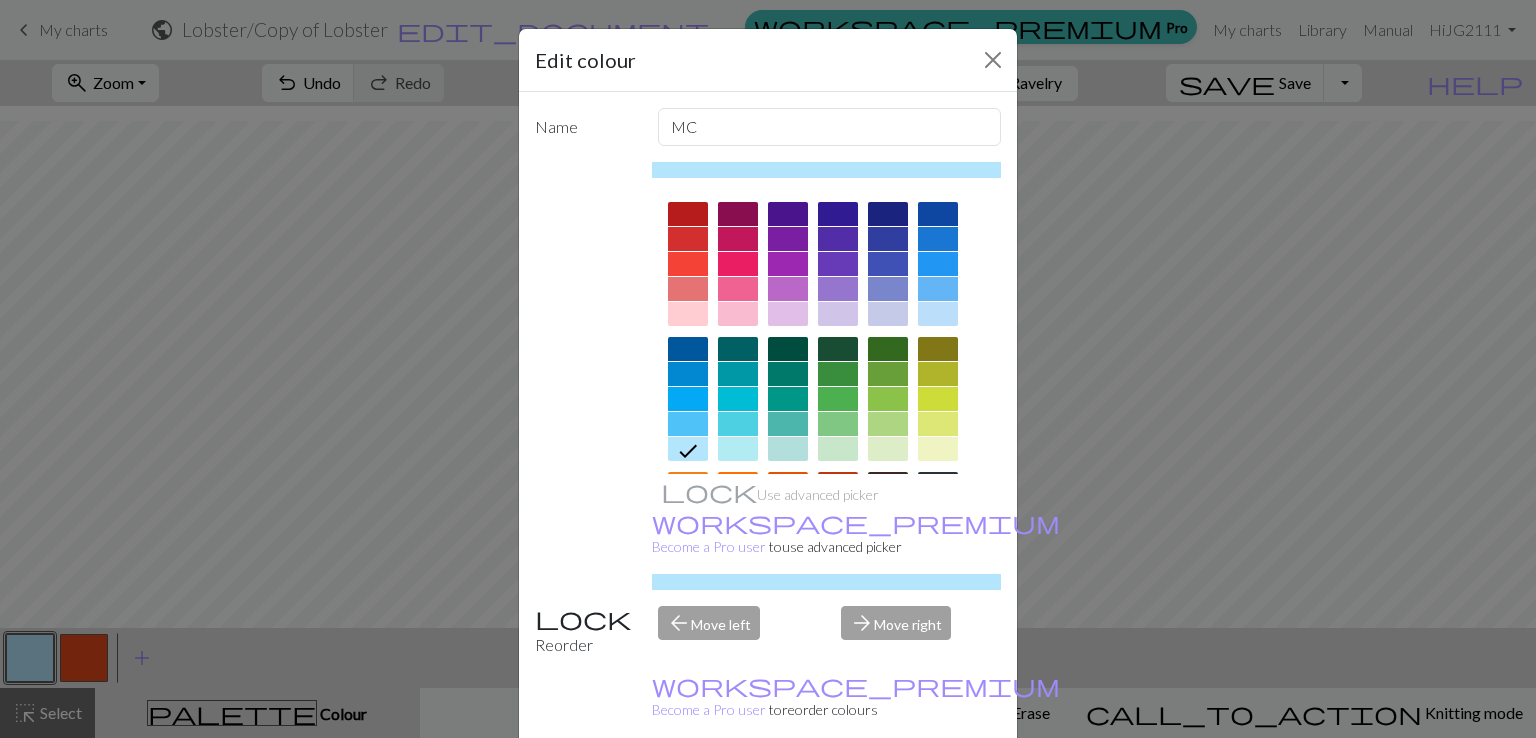 click on "Edit colour" at bounding box center (768, 60) 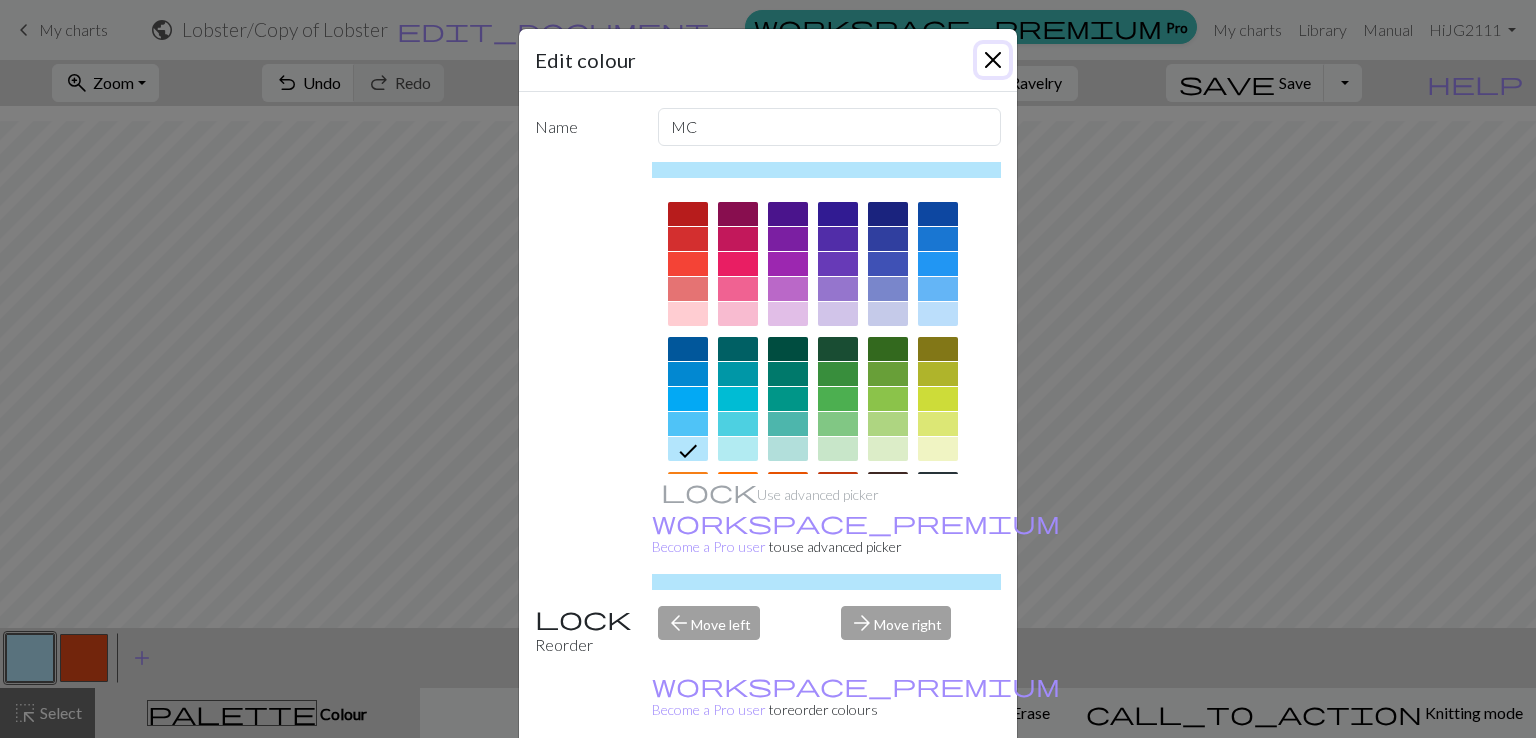click at bounding box center (993, 60) 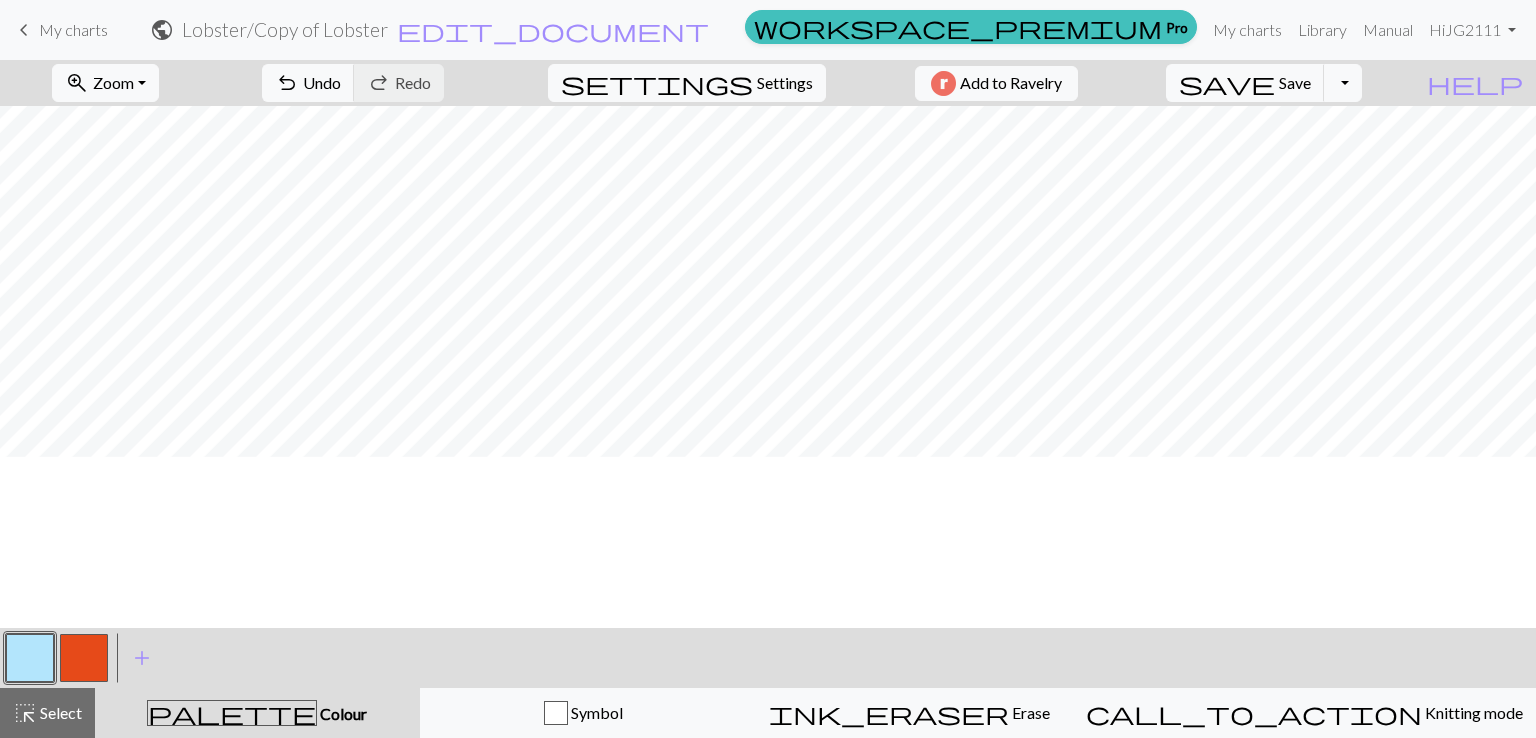 scroll, scrollTop: 183, scrollLeft: 0, axis: vertical 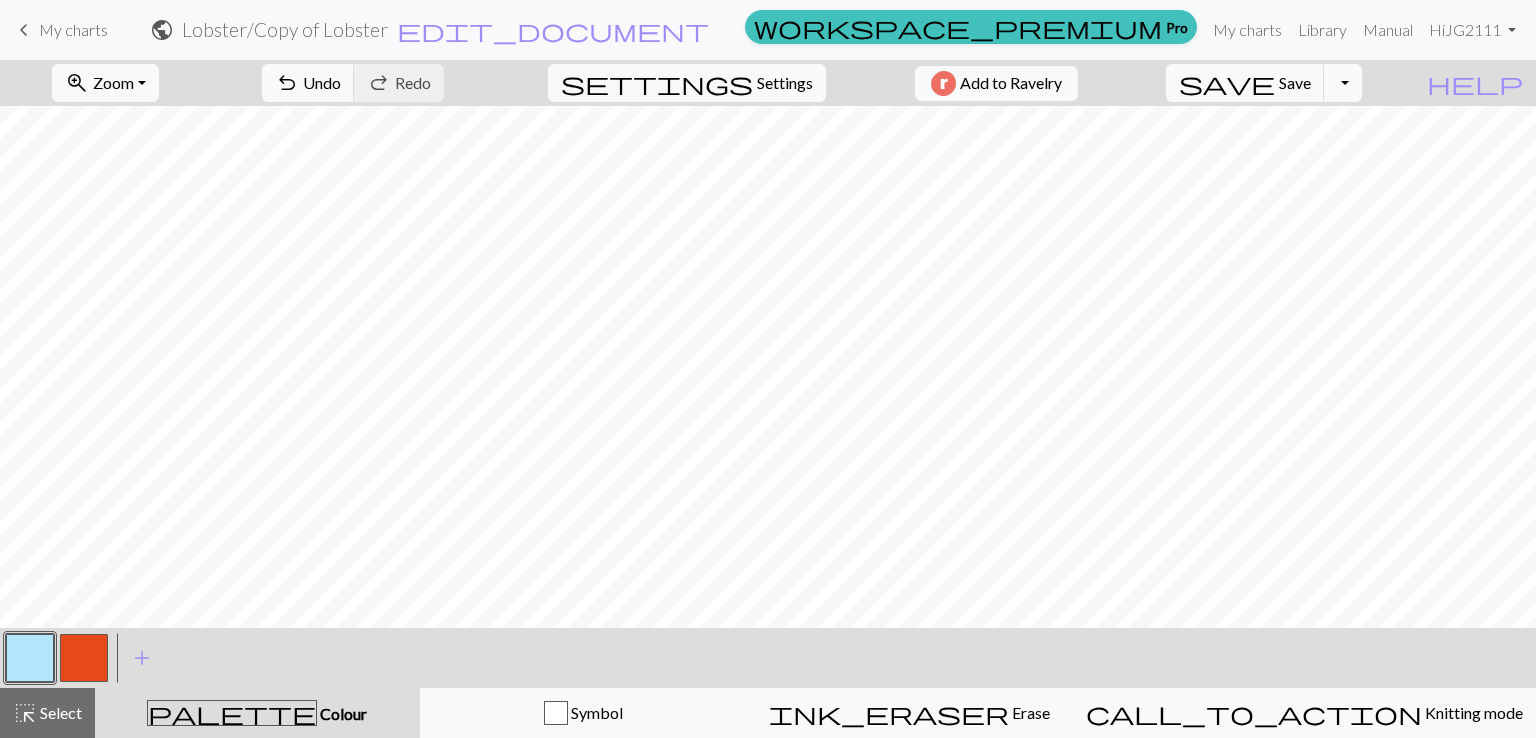 click at bounding box center (84, 658) 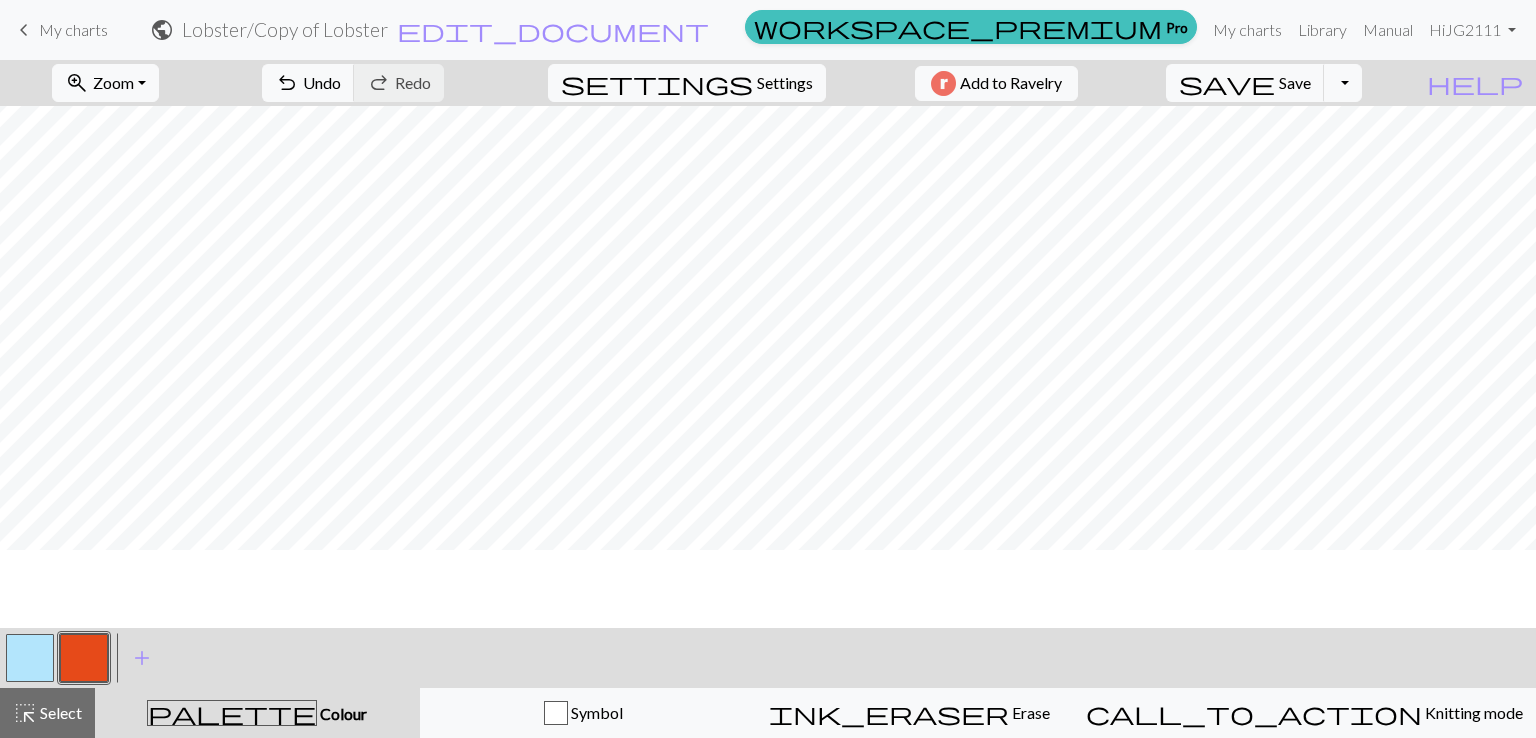 scroll, scrollTop: 0, scrollLeft: 0, axis: both 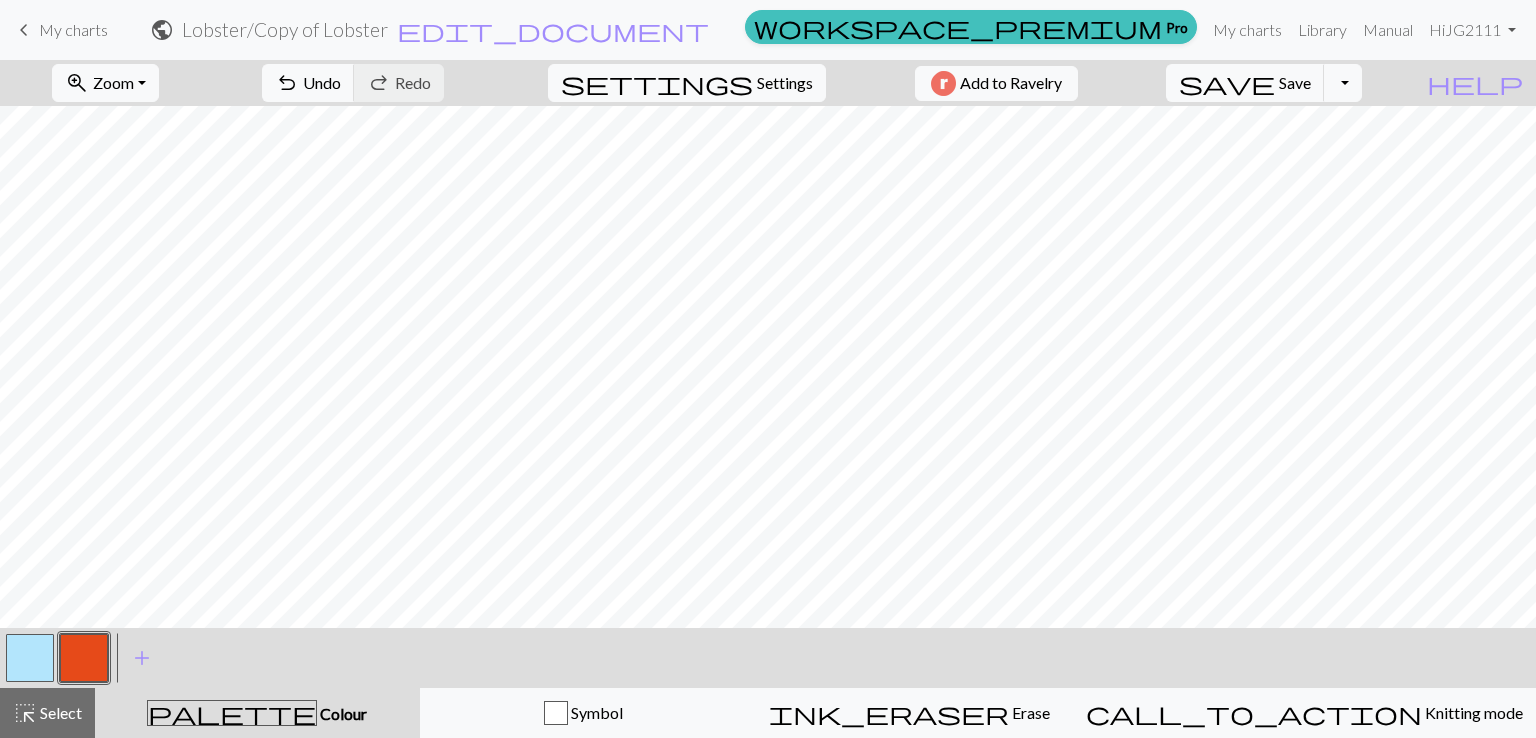click at bounding box center [30, 658] 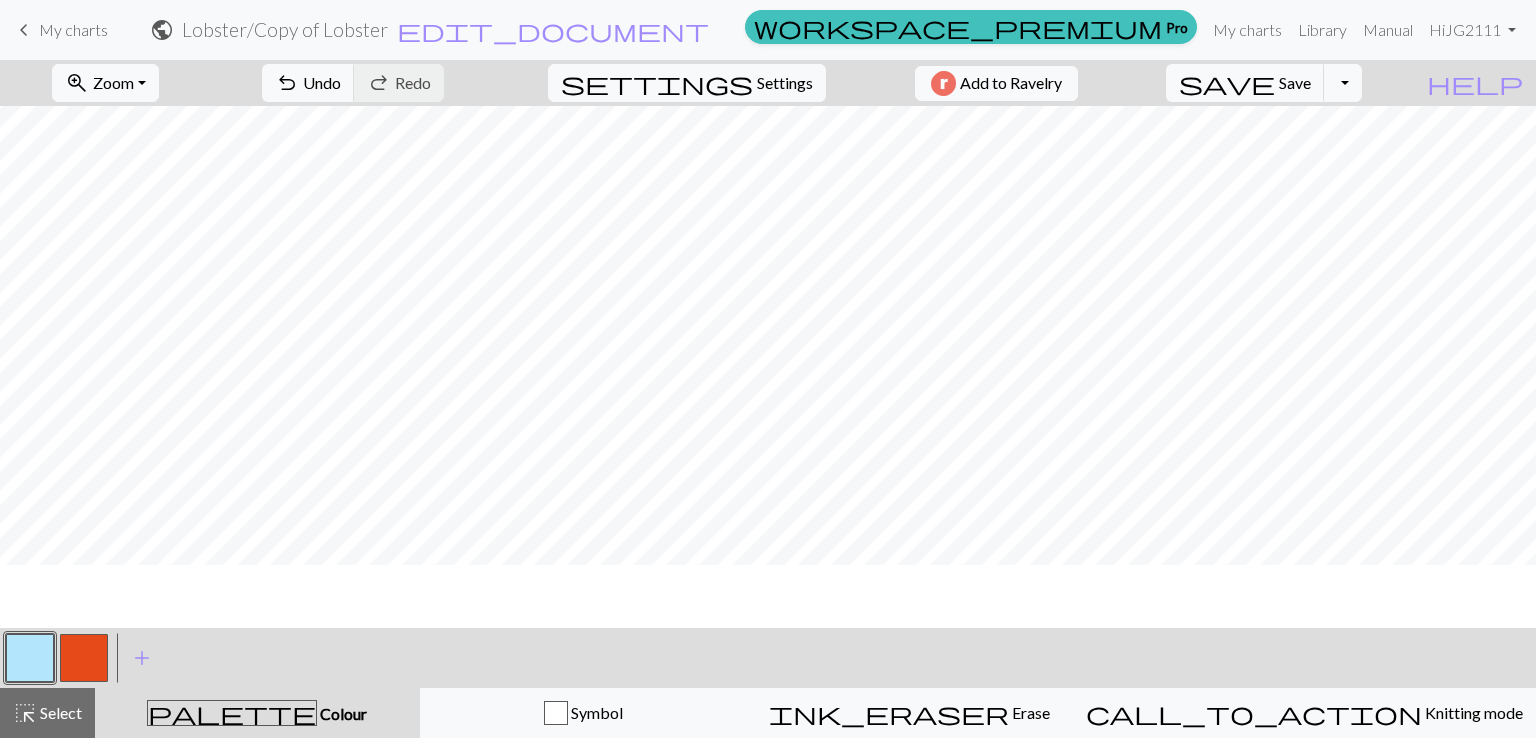 scroll, scrollTop: 83, scrollLeft: 0, axis: vertical 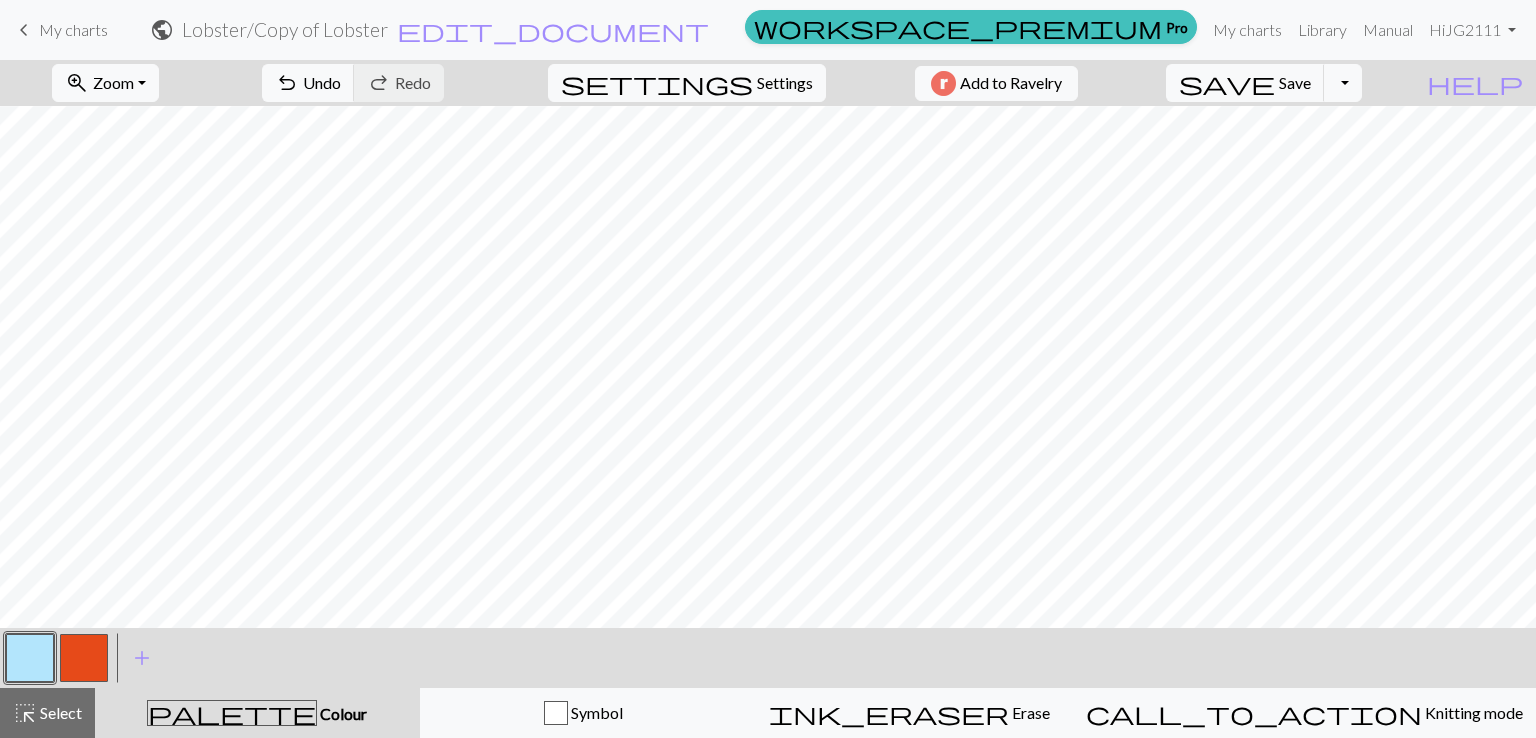 click at bounding box center (84, 658) 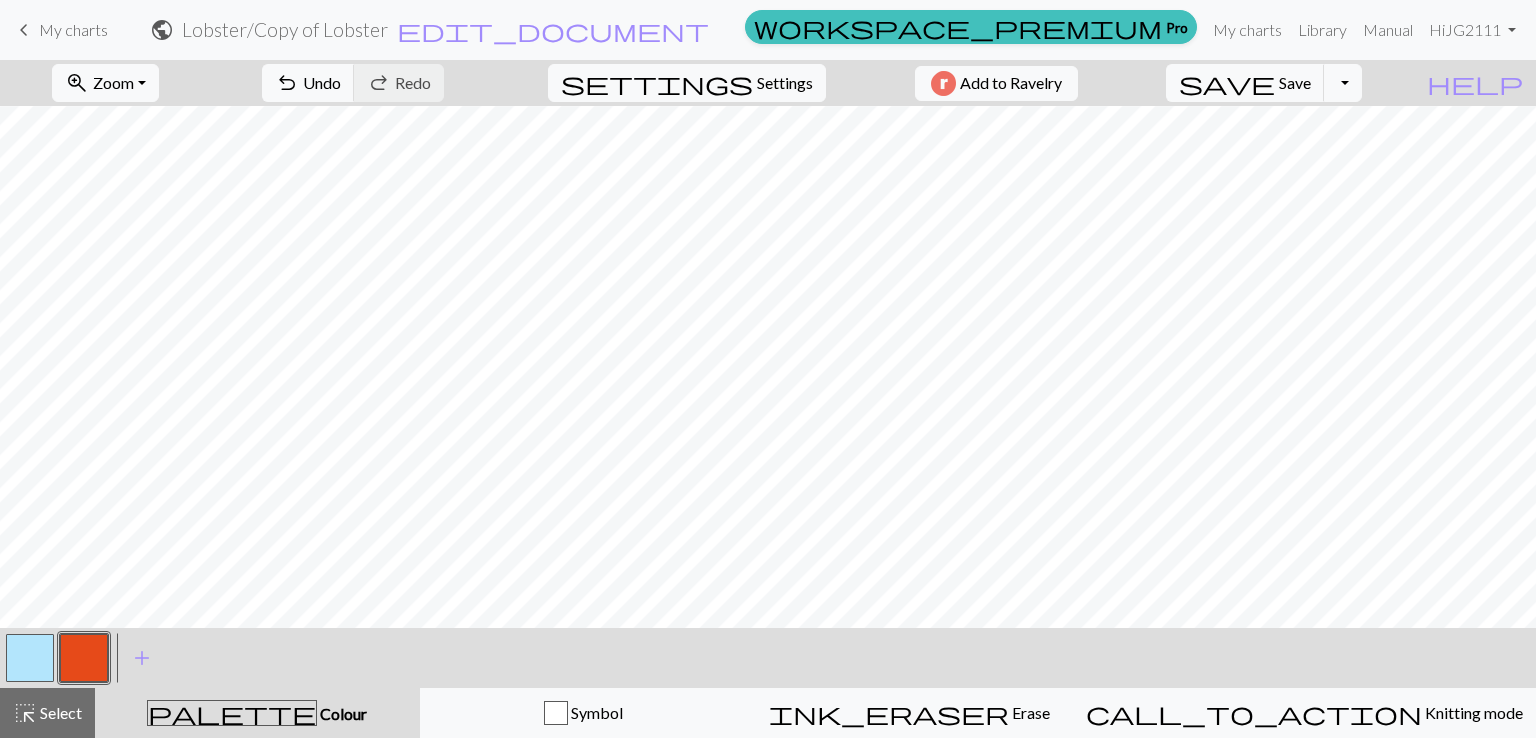click at bounding box center [30, 658] 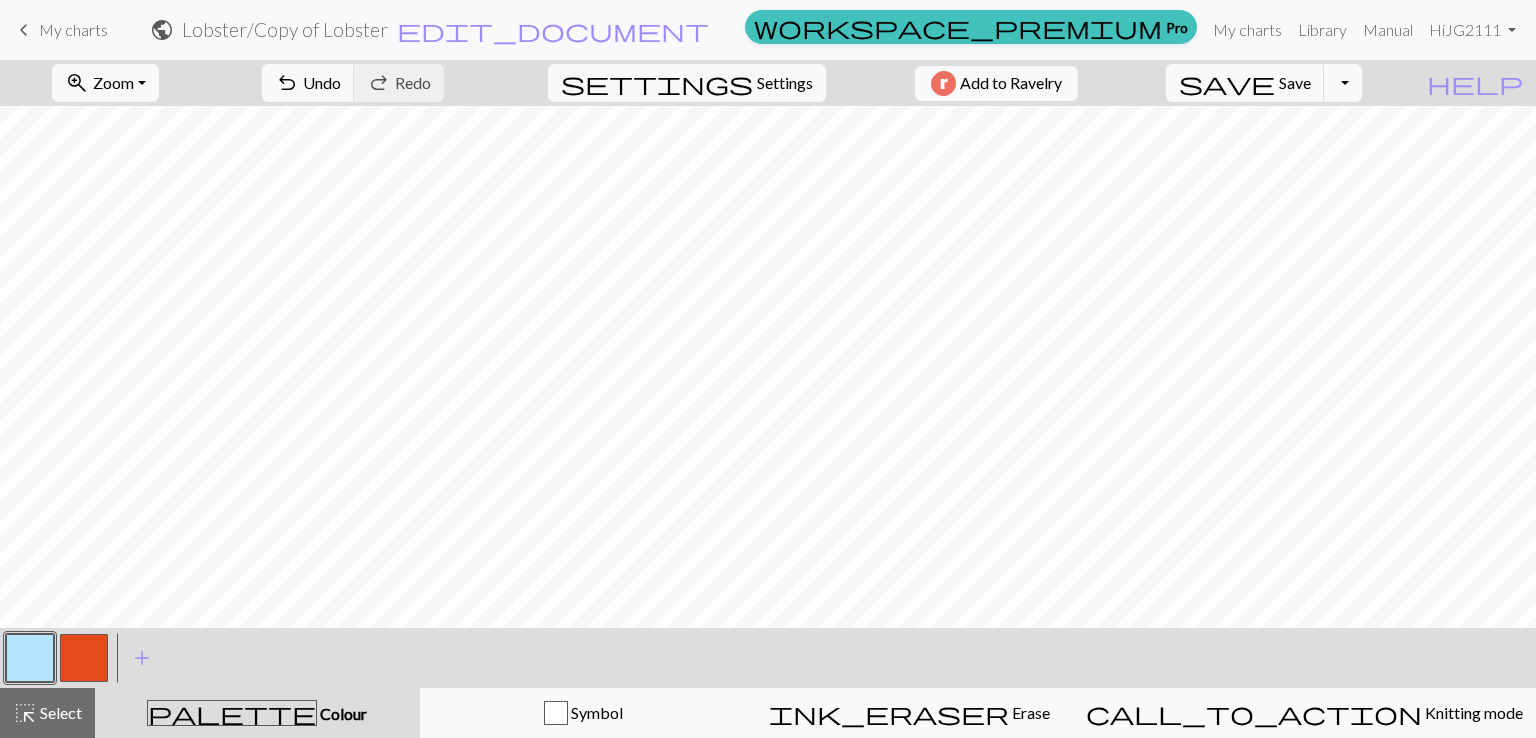 click at bounding box center [84, 658] 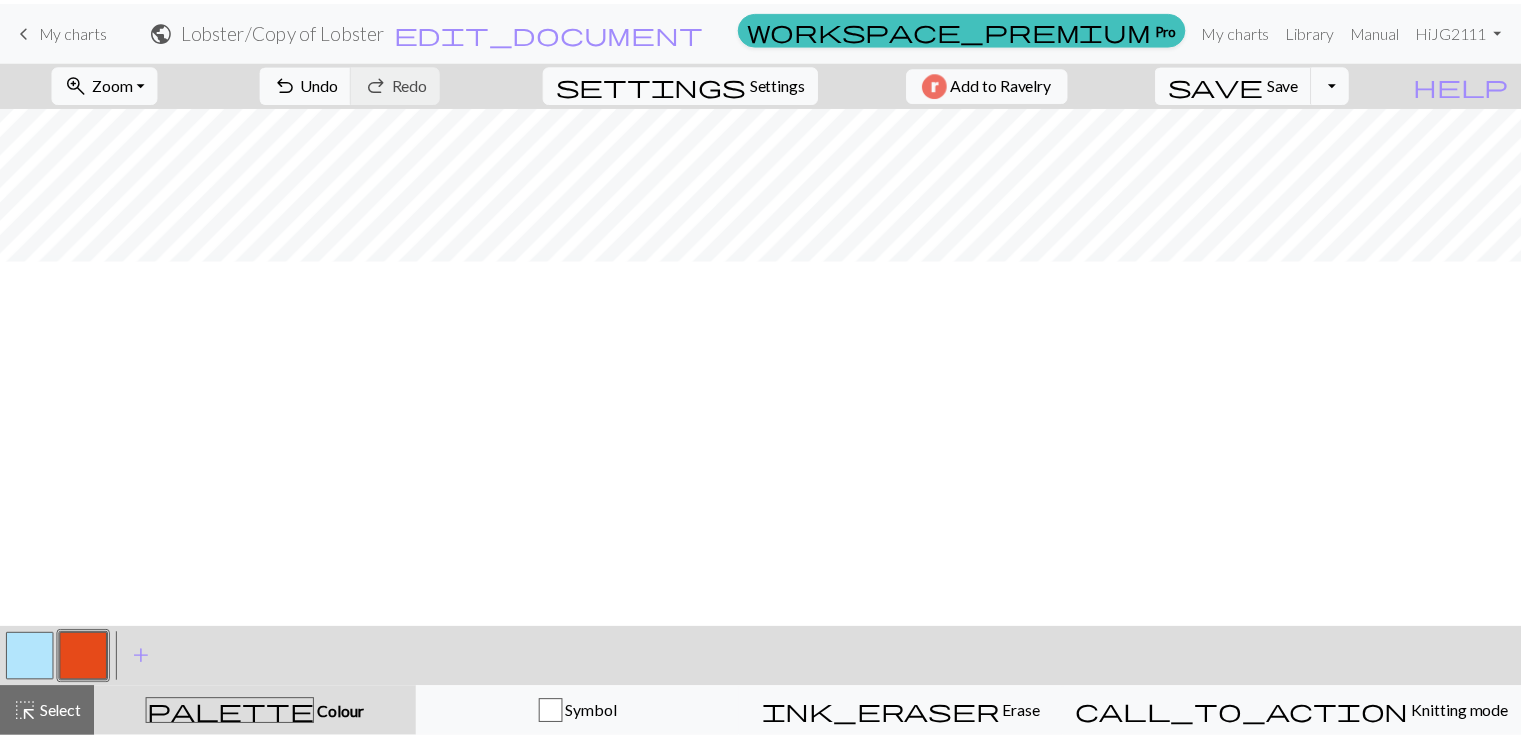 scroll, scrollTop: 0, scrollLeft: 0, axis: both 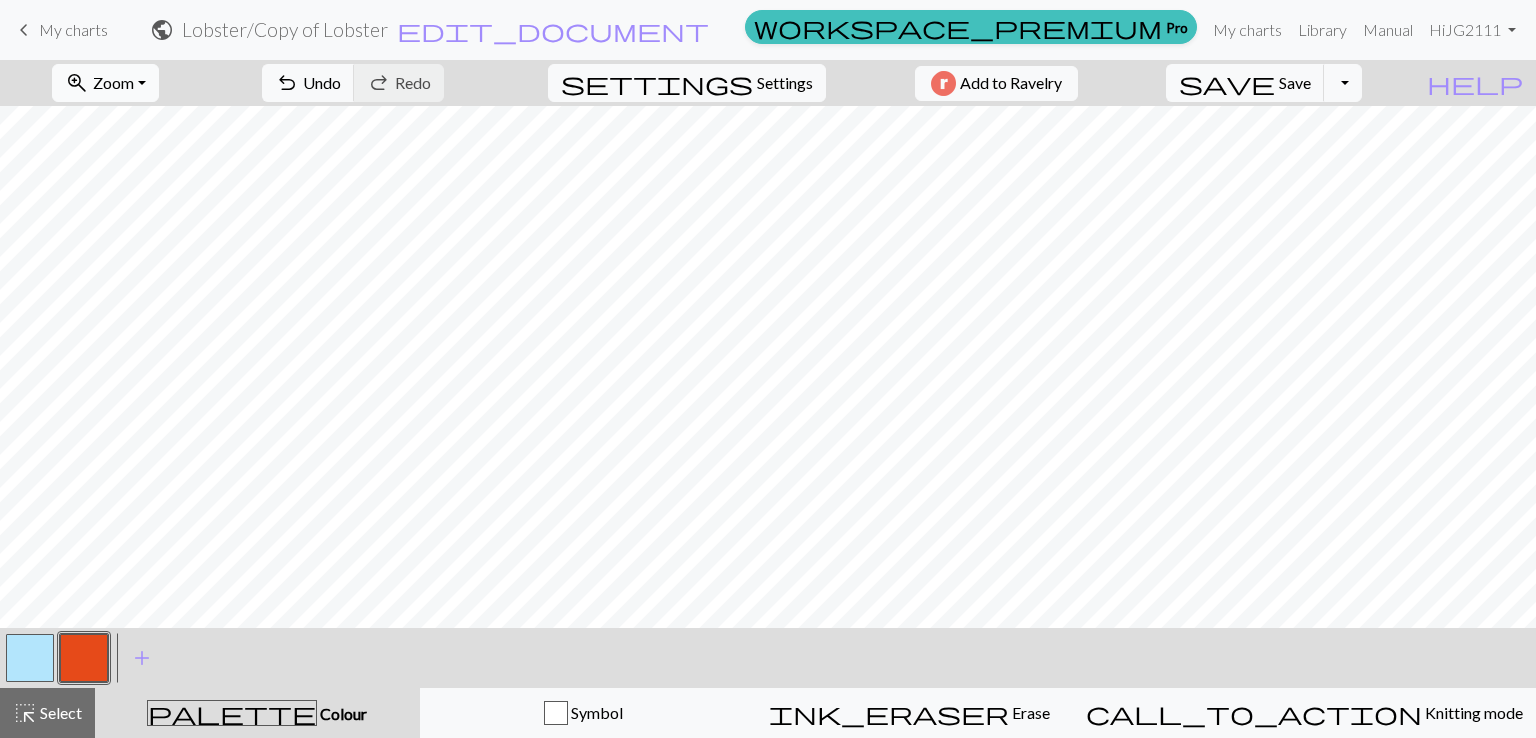 click on "Zoom" at bounding box center [113, 82] 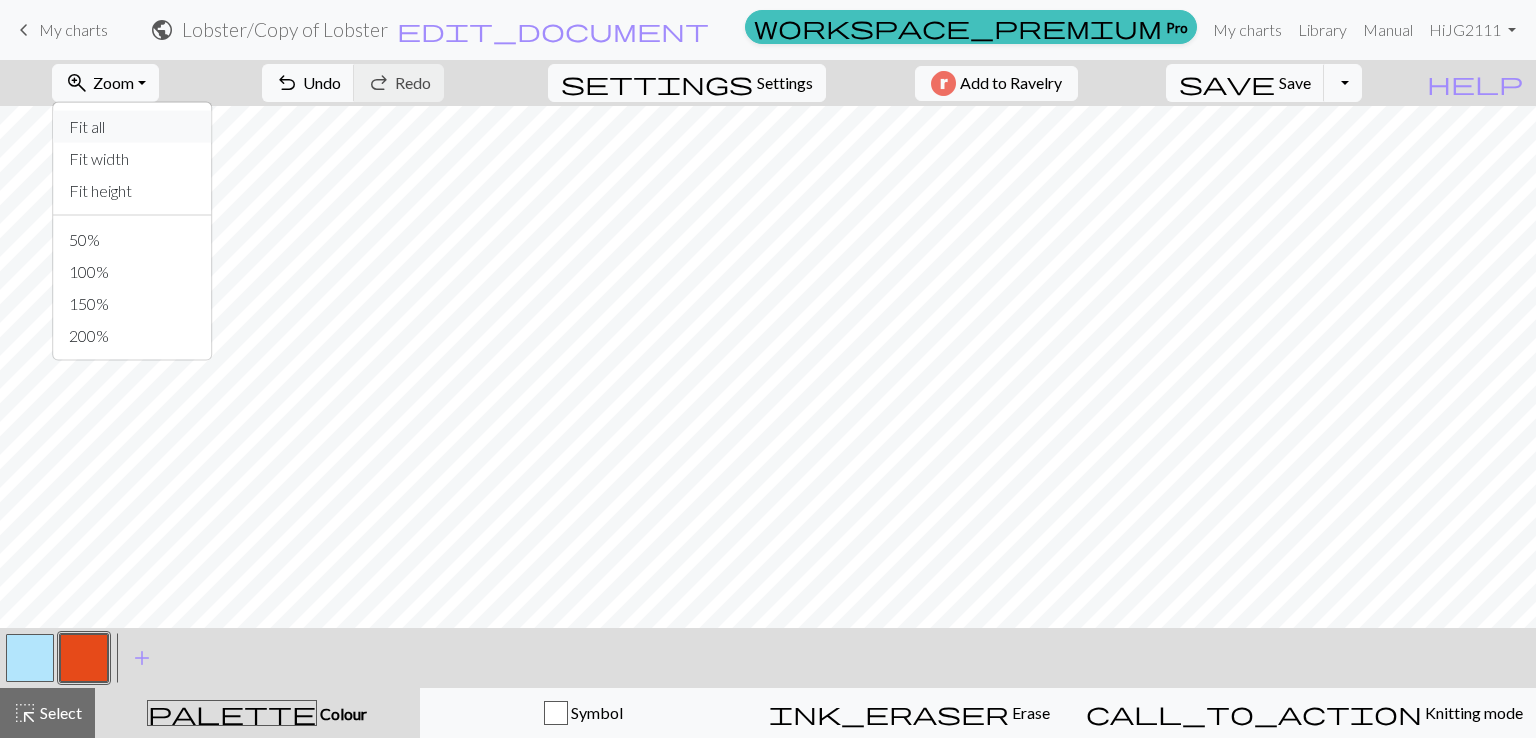 click on "Fit all" at bounding box center [132, 127] 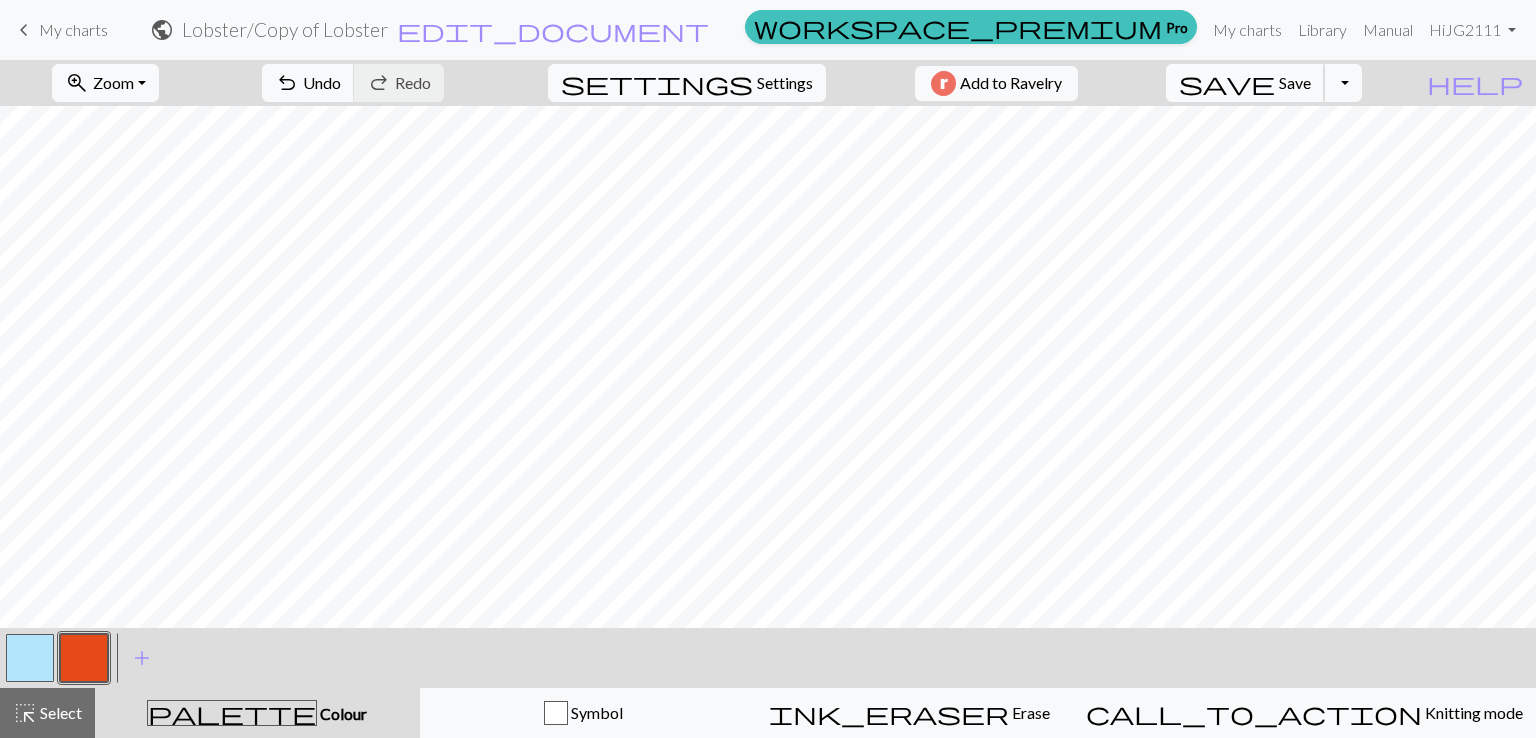 click on "save Save Save" at bounding box center [1245, 83] 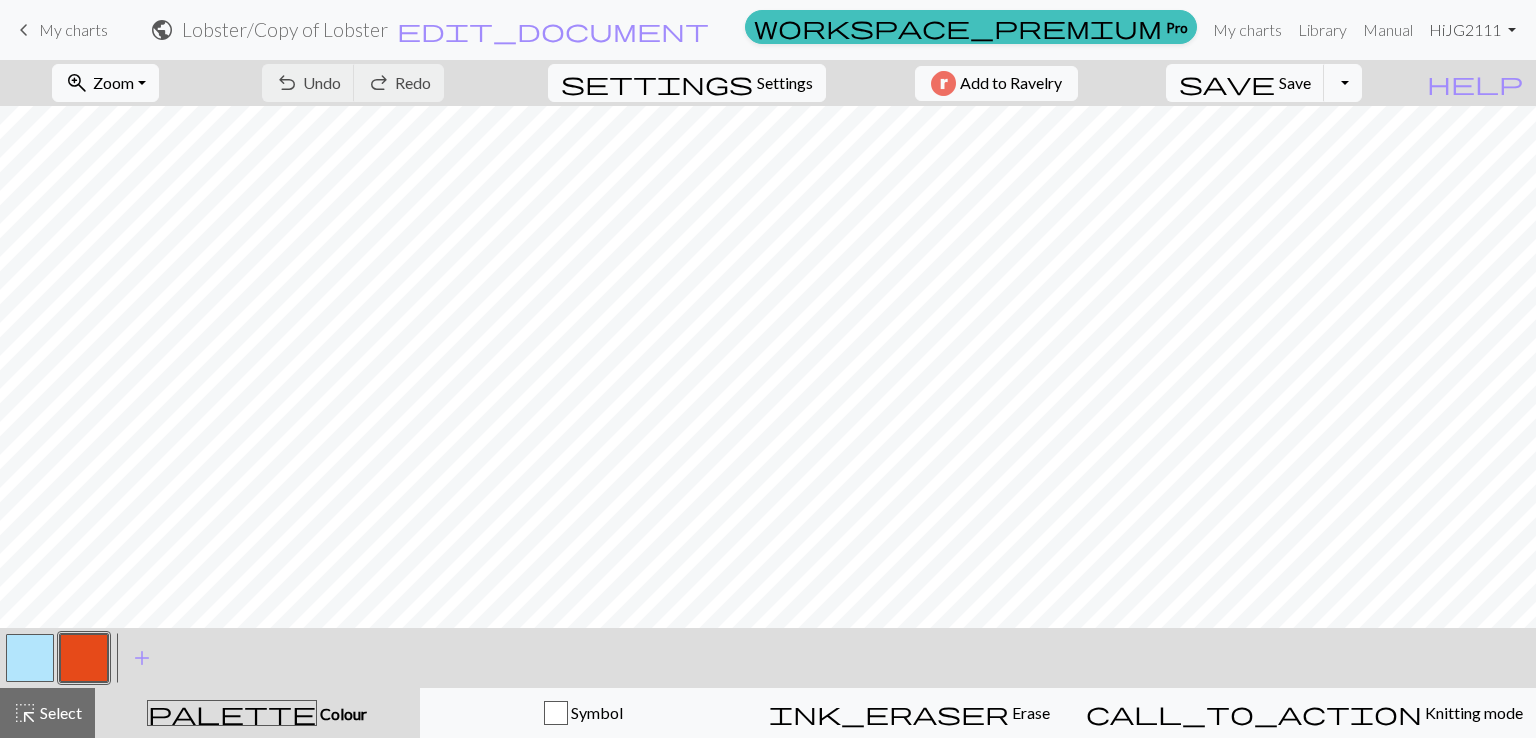 click on "Hi [INITIALS]" at bounding box center (1472, 30) 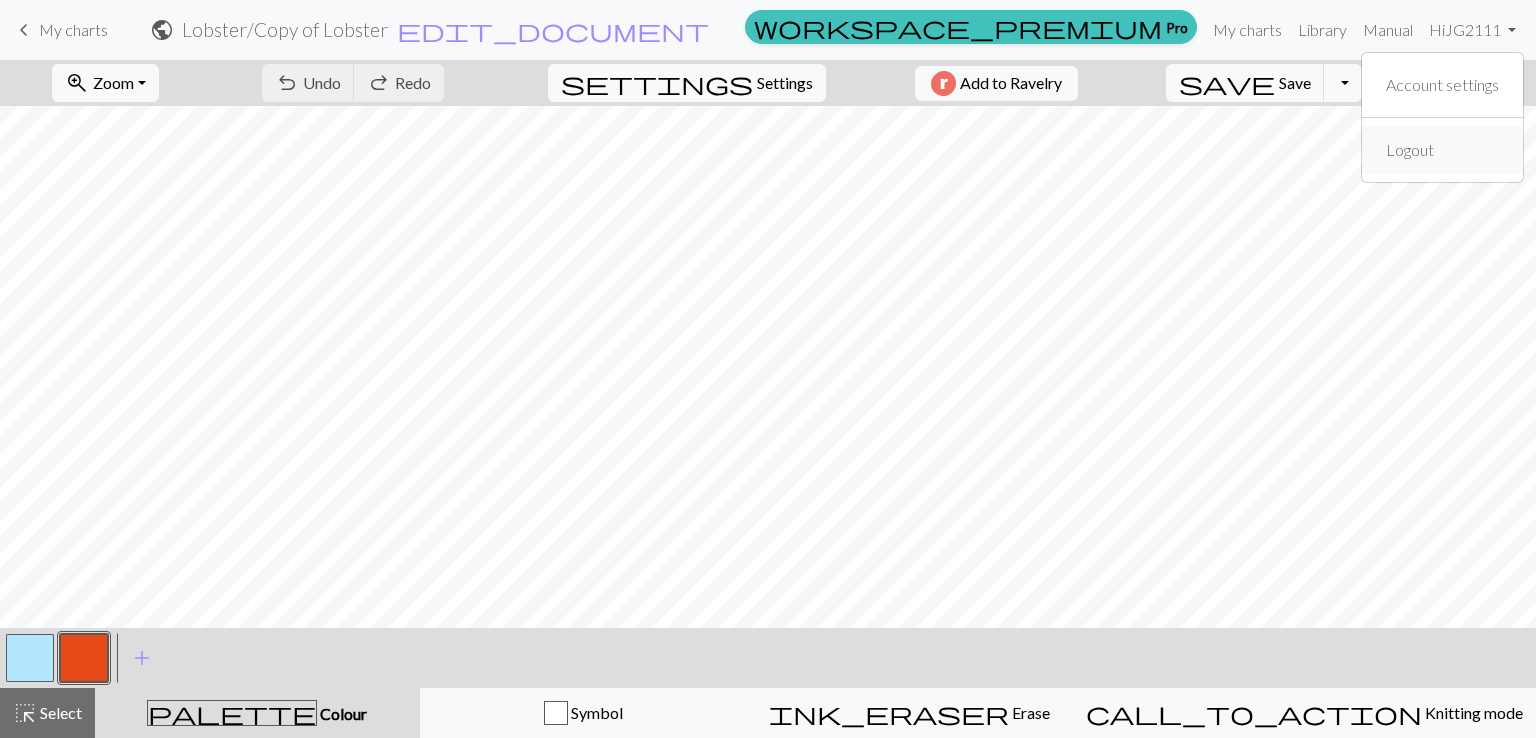 click on "Logout" at bounding box center [1442, 150] 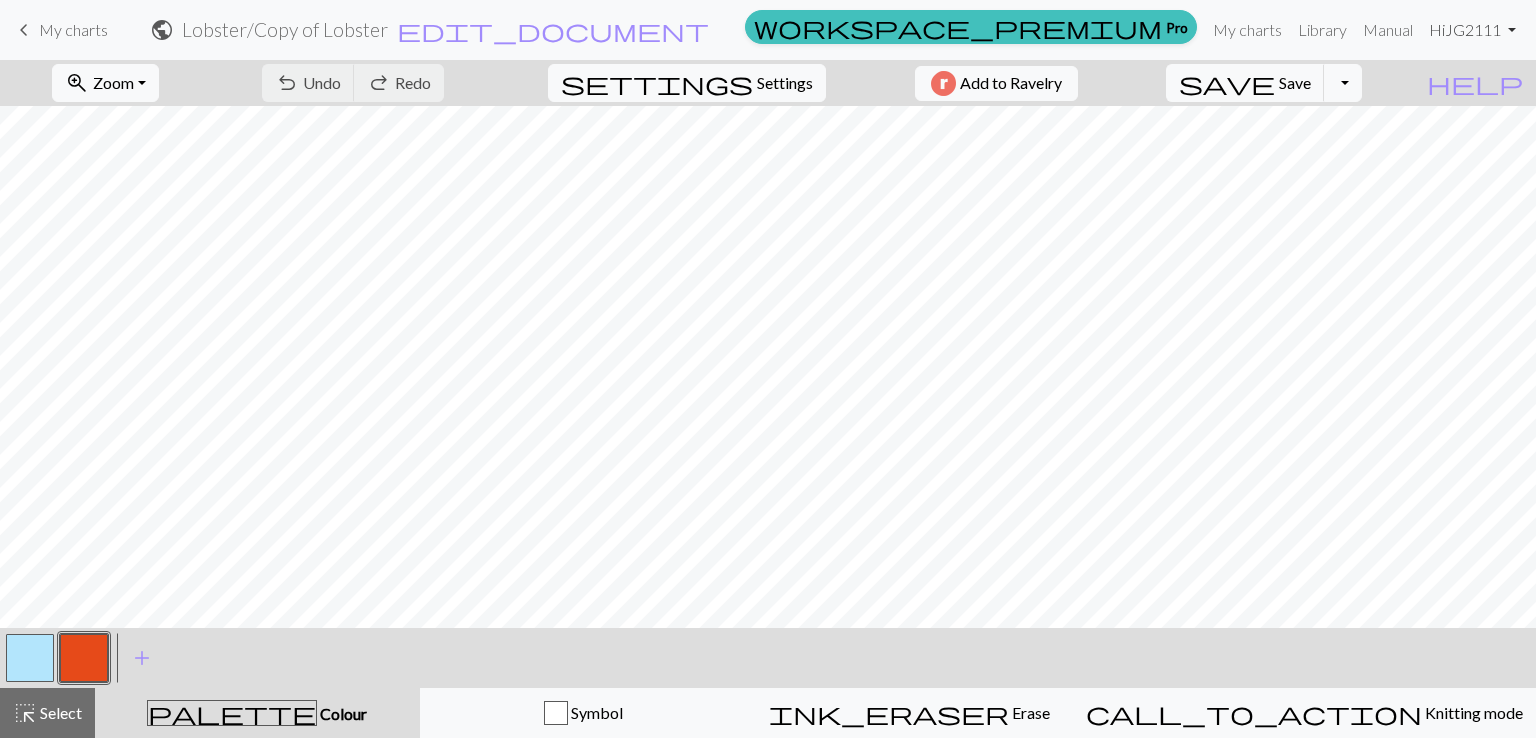 click on "Hi [INITIALS]" at bounding box center (1472, 30) 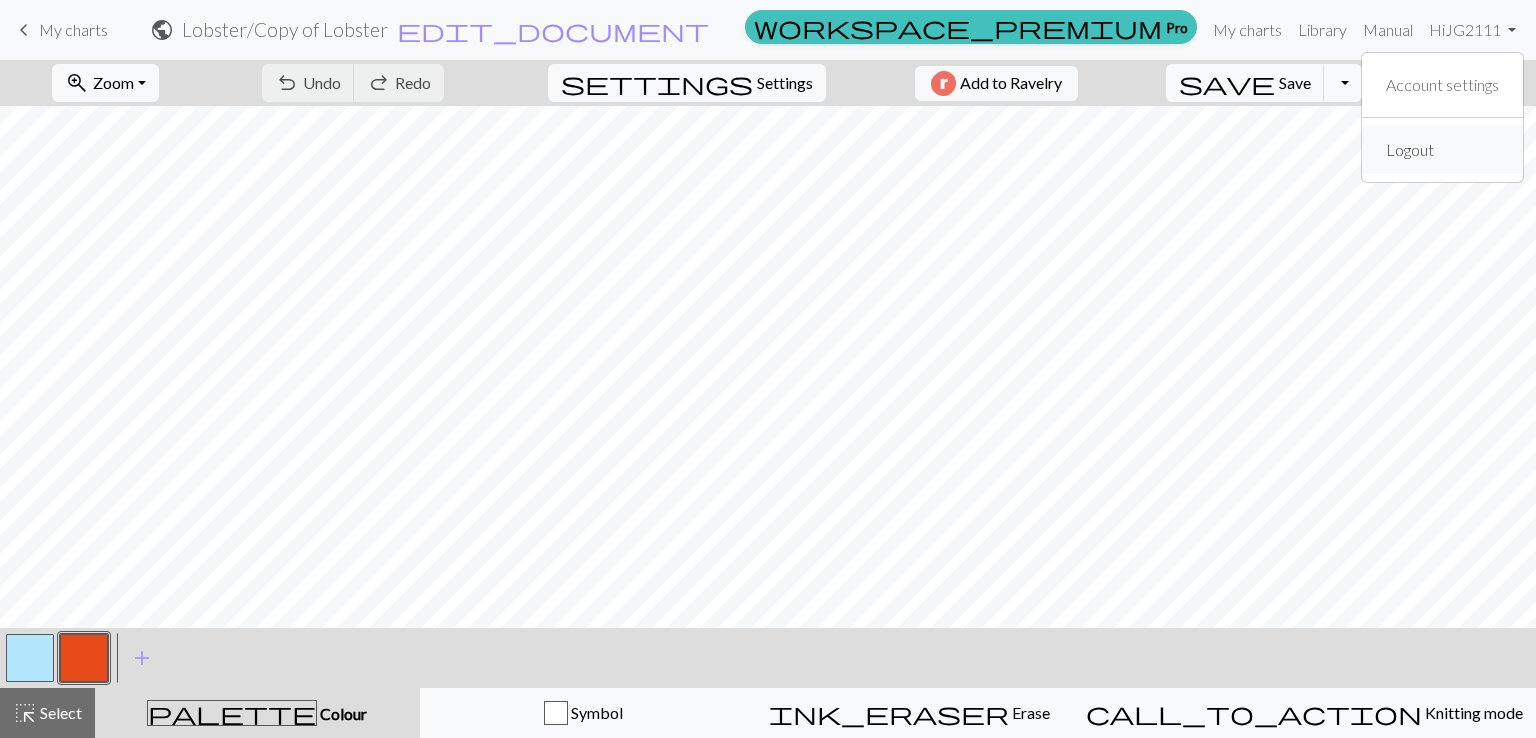 click on "Logout" at bounding box center [1410, 150] 